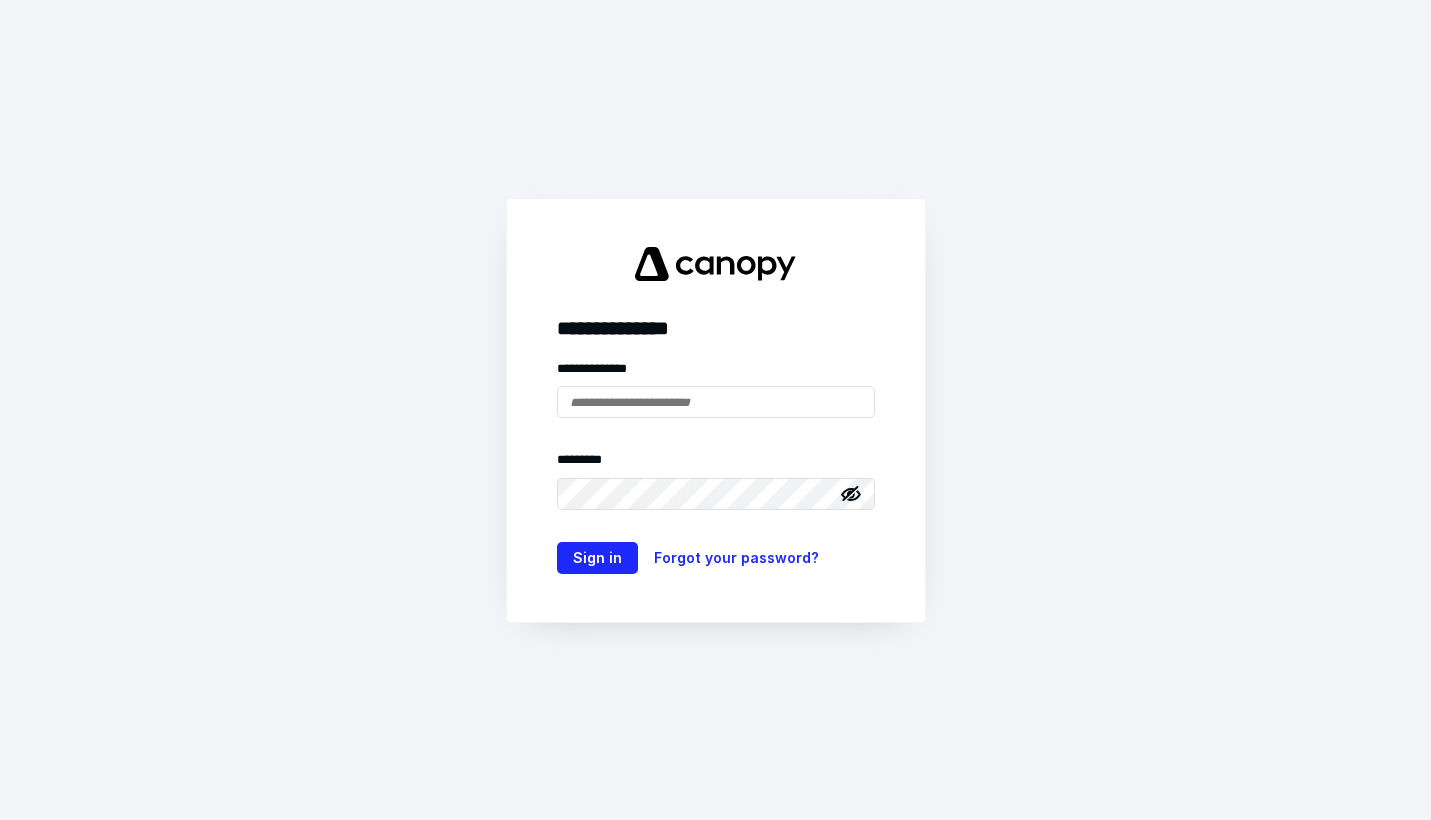 scroll, scrollTop: 0, scrollLeft: 0, axis: both 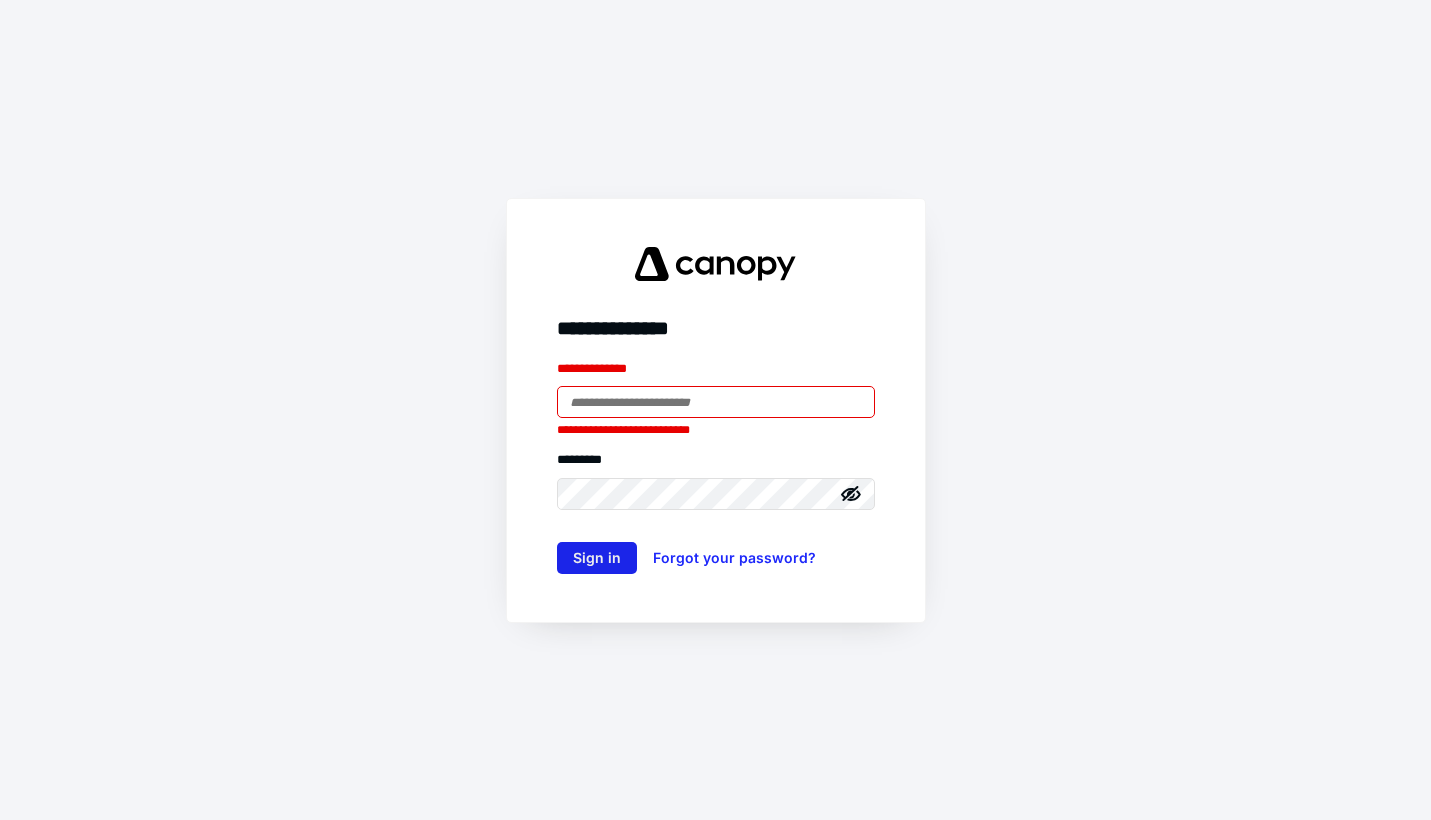 type on "**********" 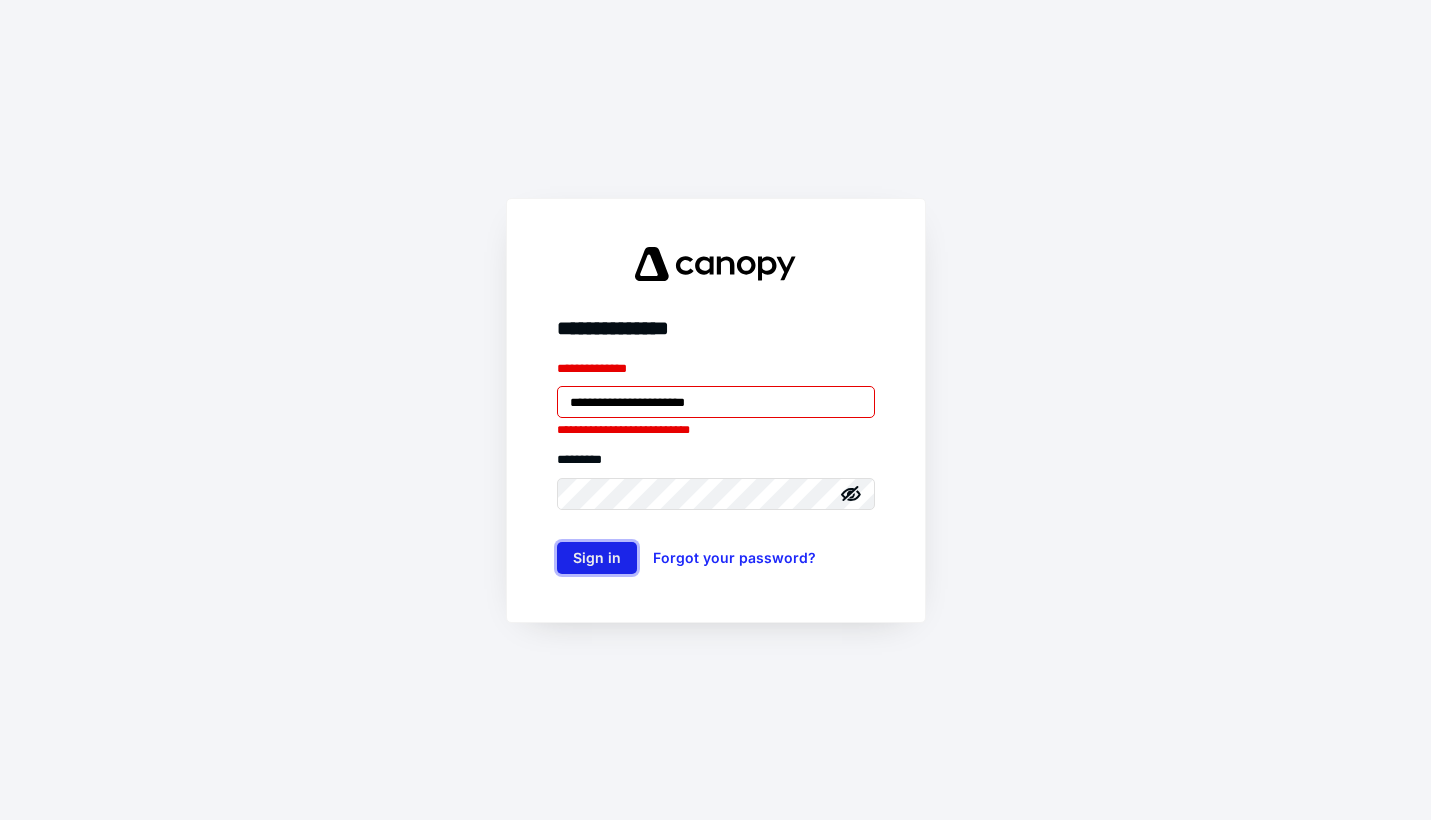 click on "Sign in" at bounding box center [597, 558] 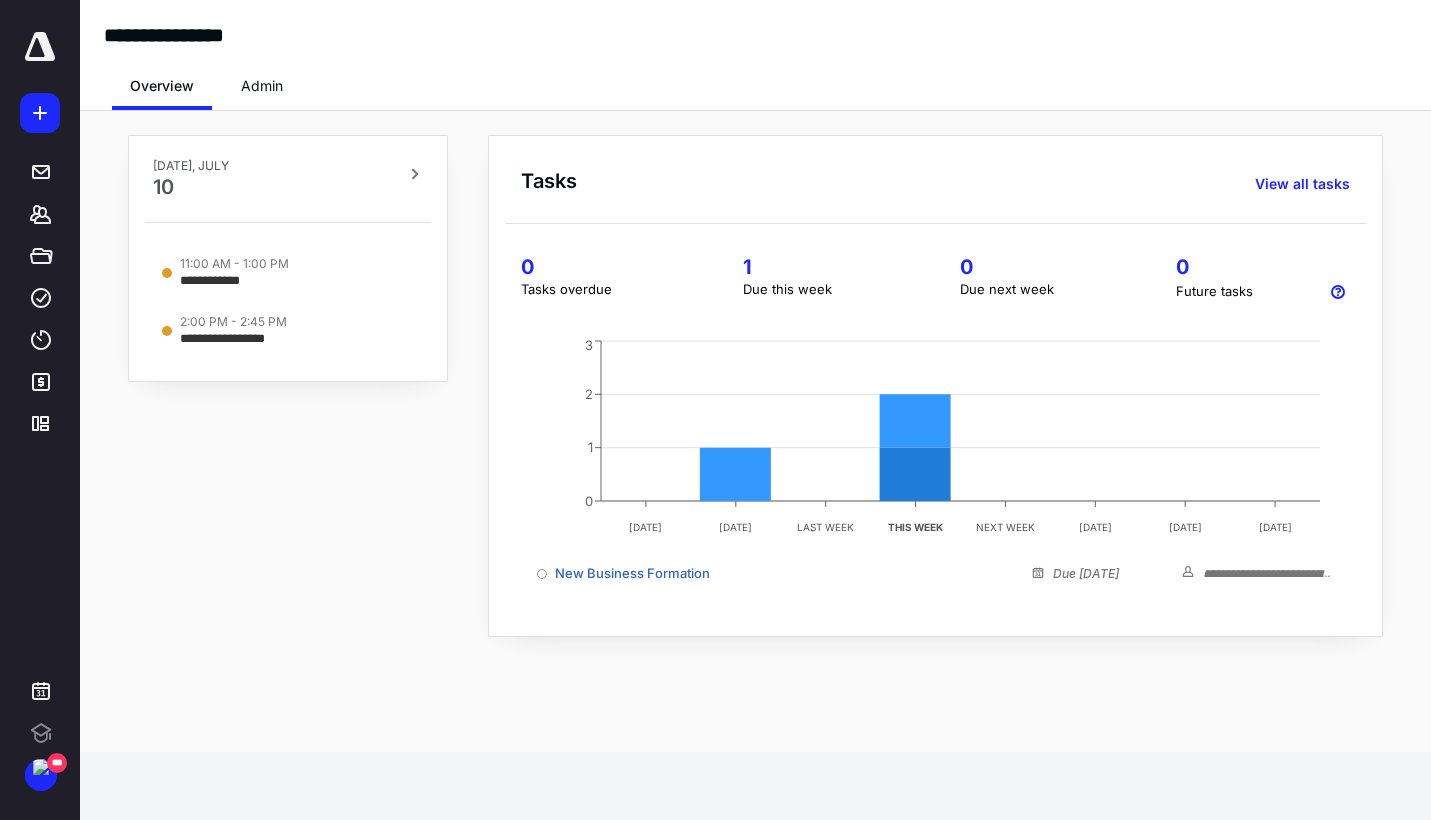 scroll, scrollTop: 0, scrollLeft: 0, axis: both 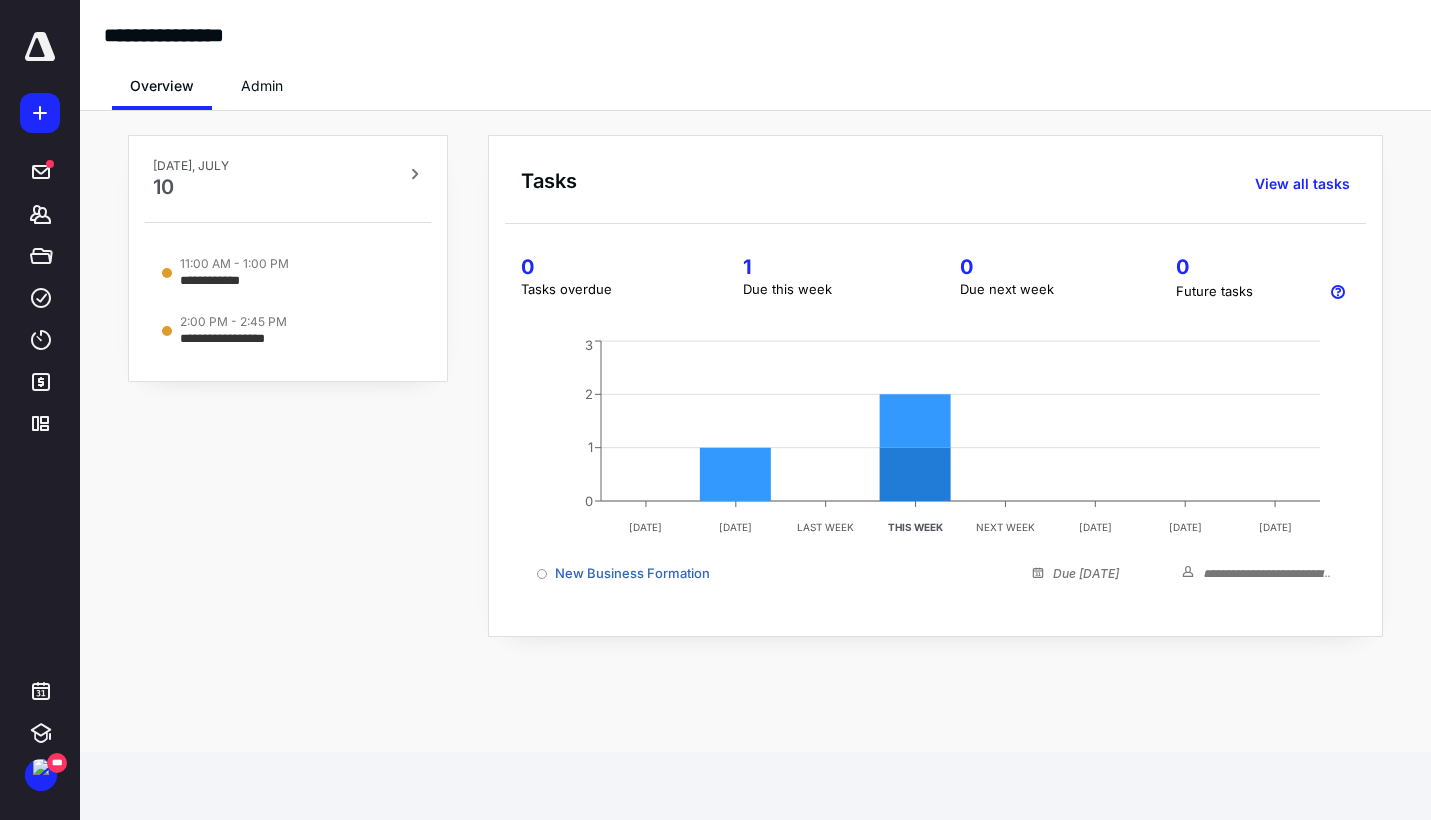 click 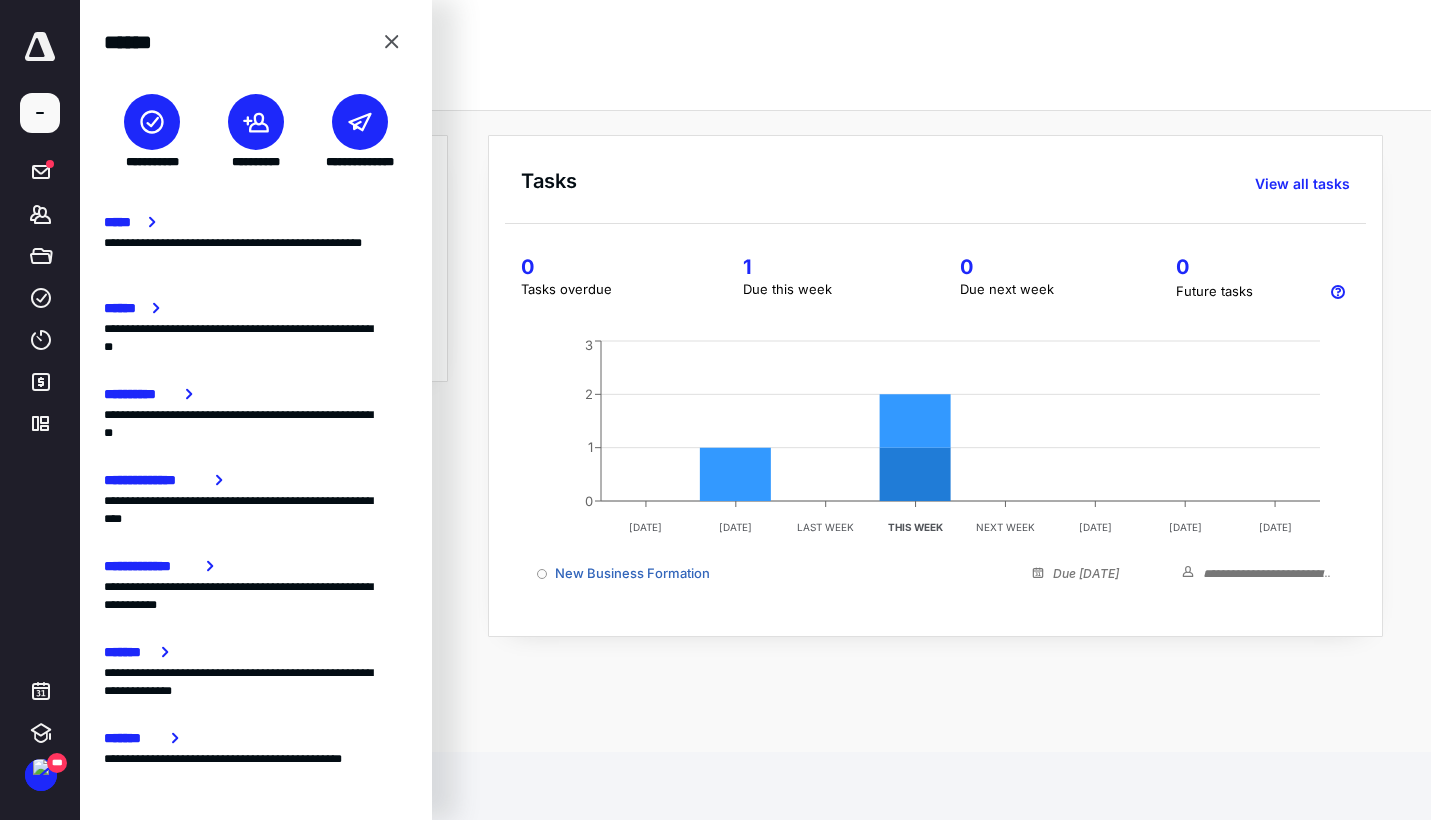 click 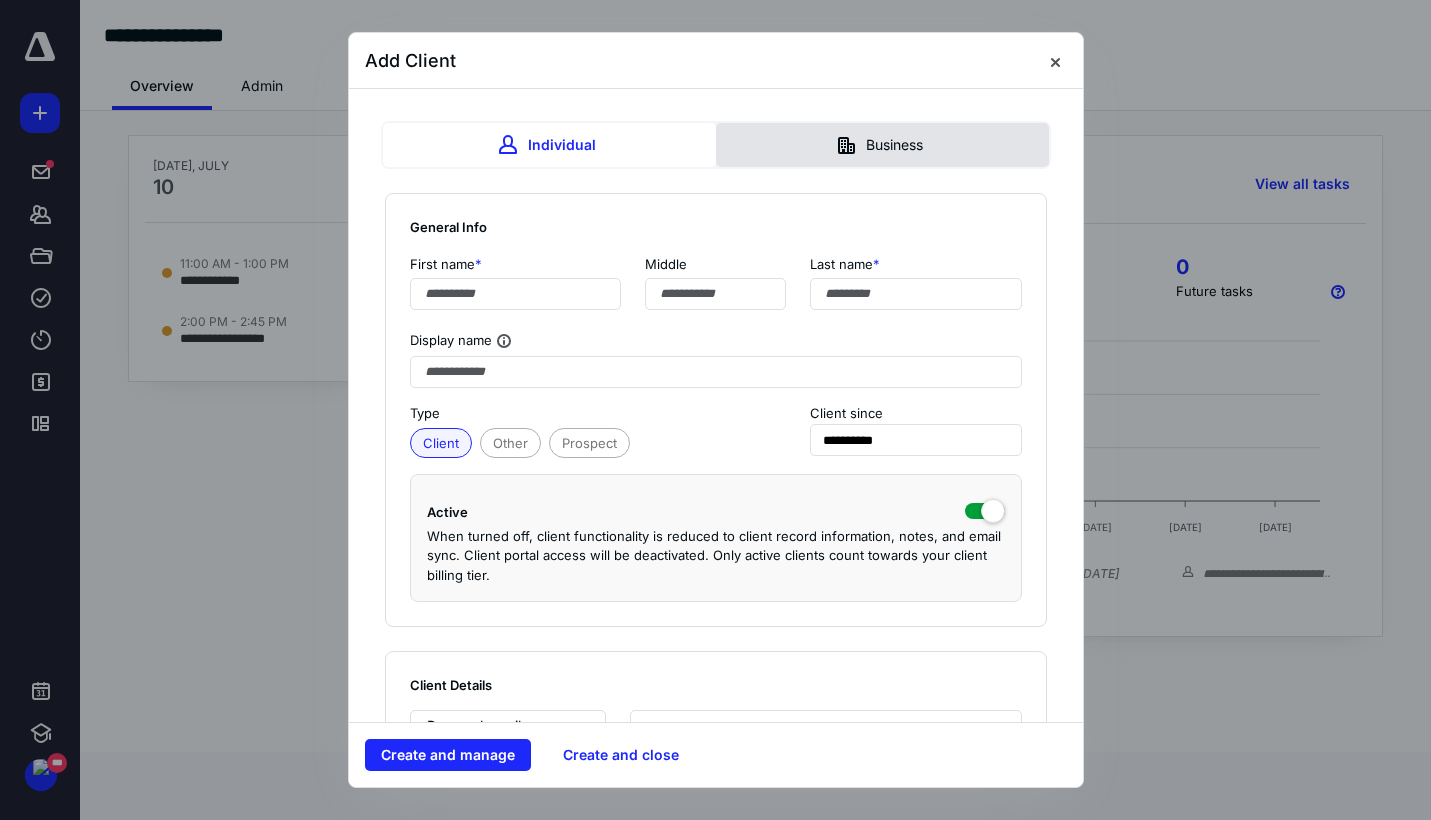 click on "Business" at bounding box center [882, 145] 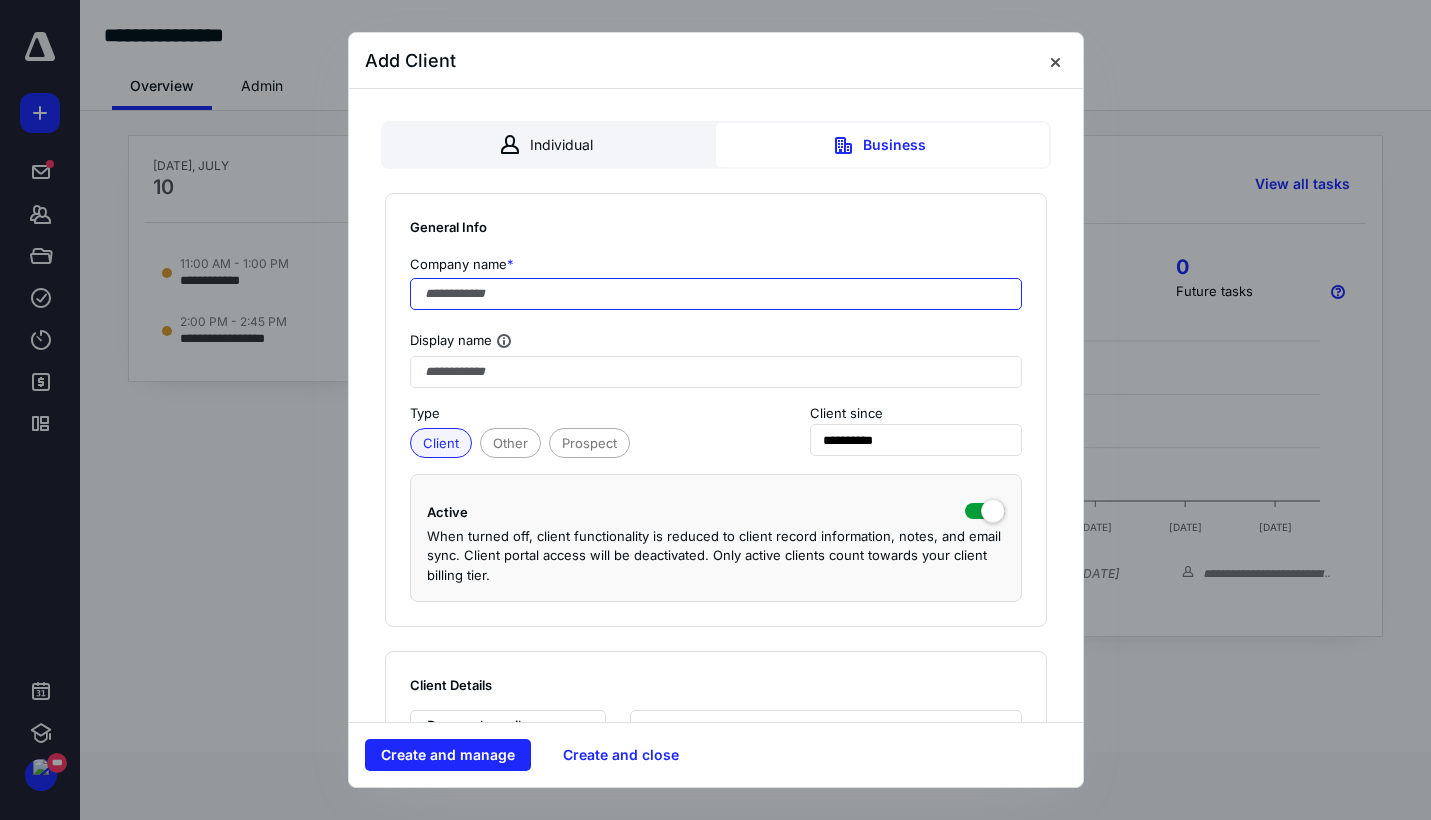 click at bounding box center (716, 294) 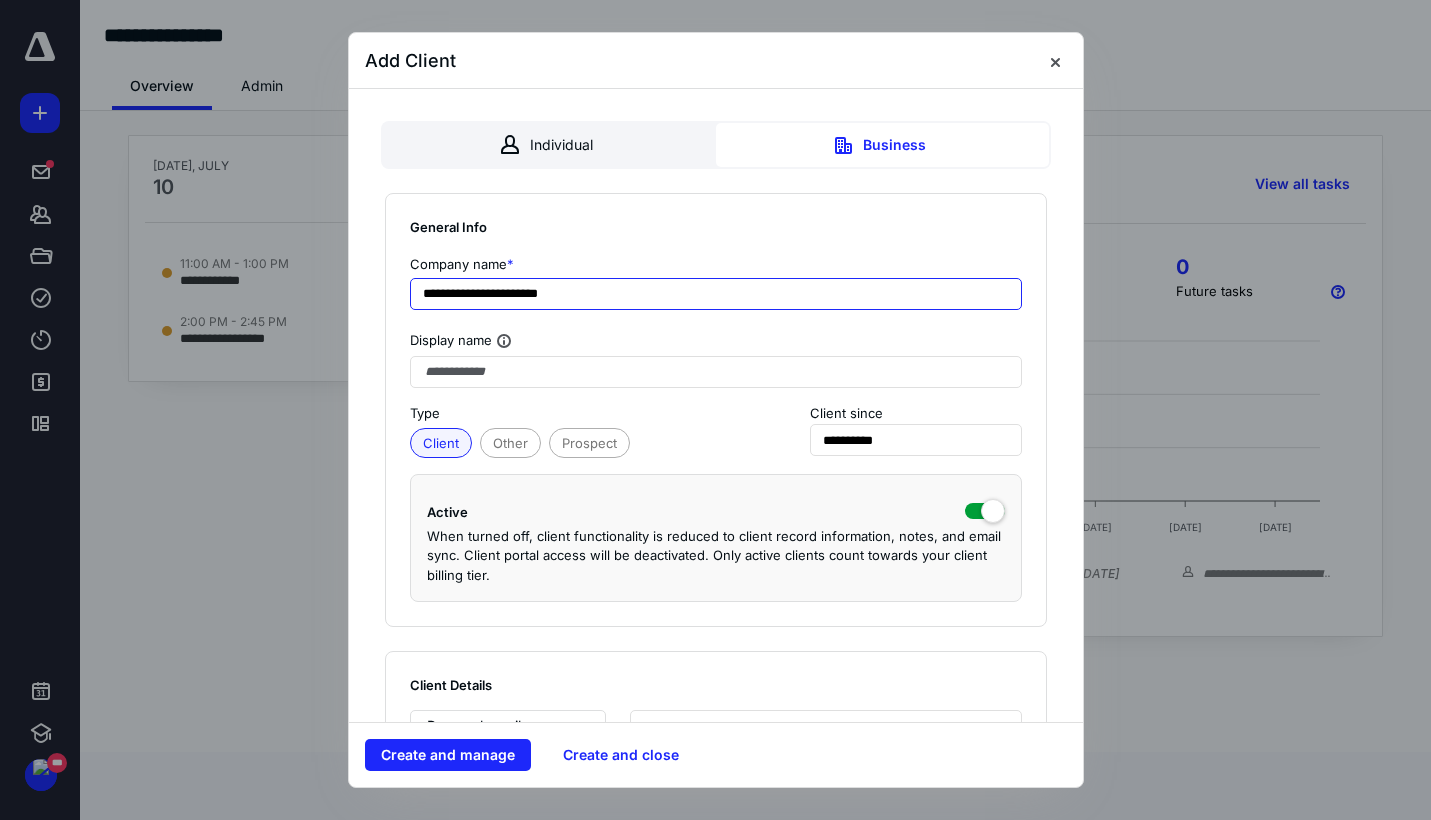 type on "**********" 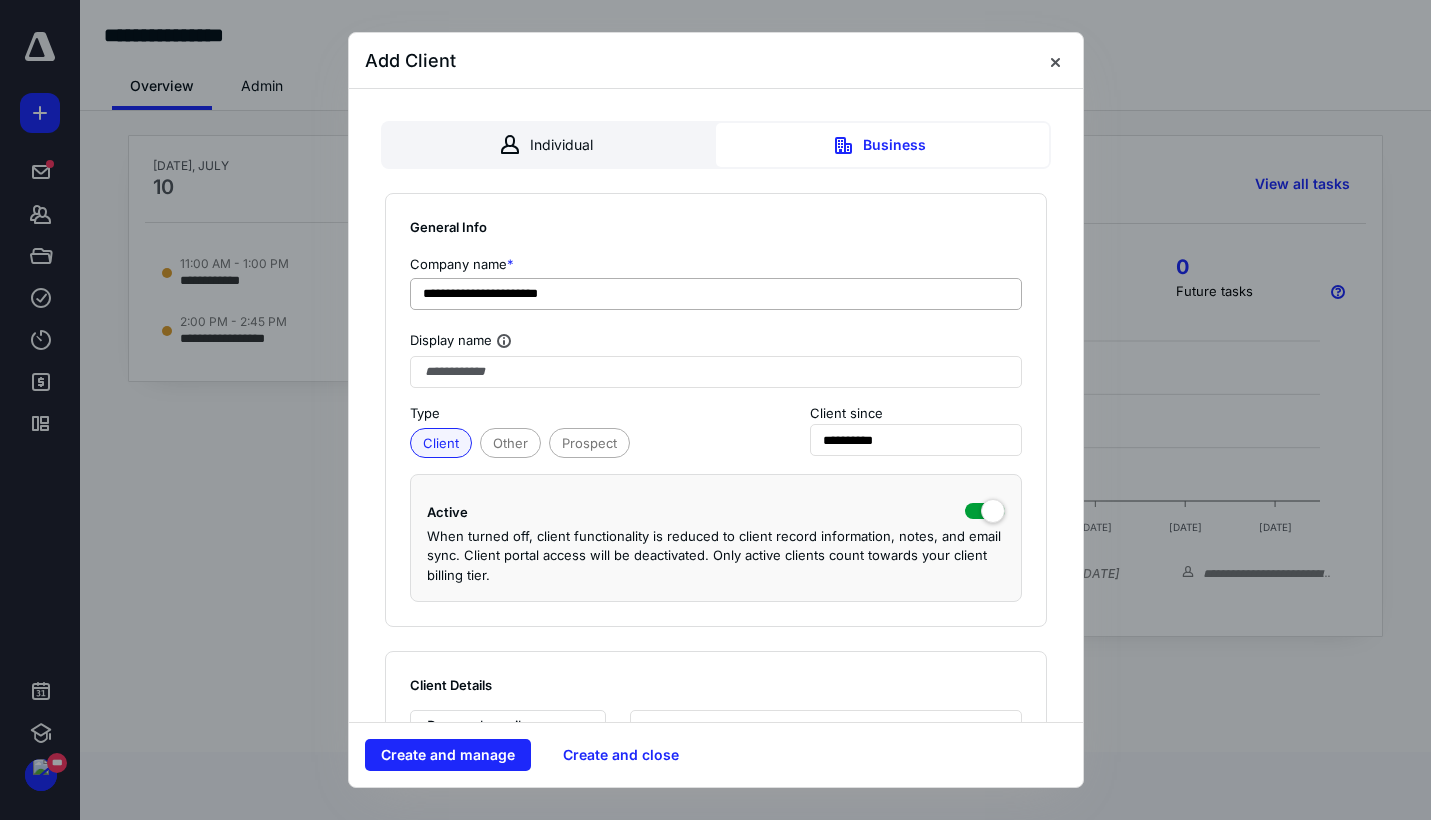 type 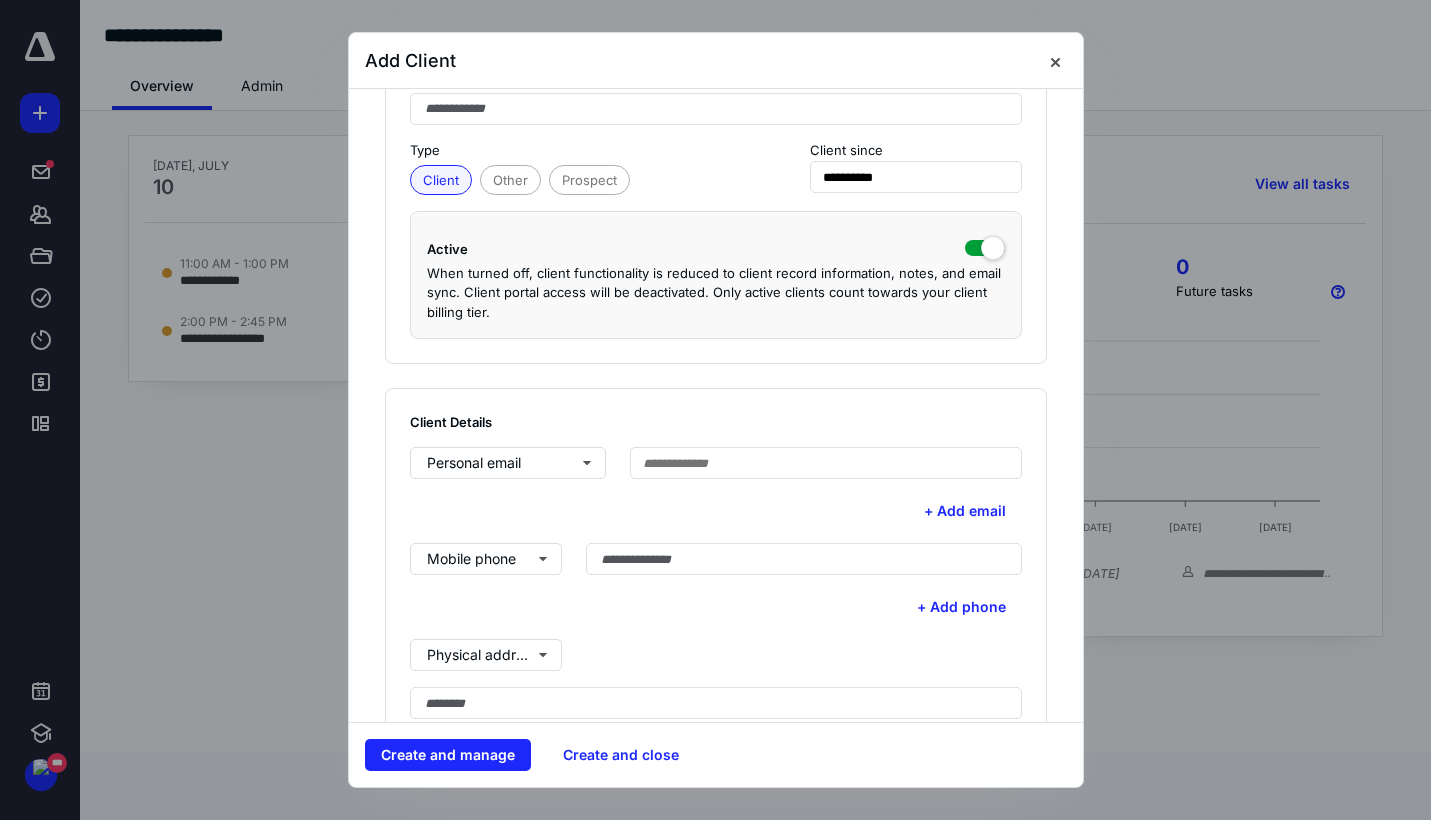 scroll, scrollTop: 265, scrollLeft: 0, axis: vertical 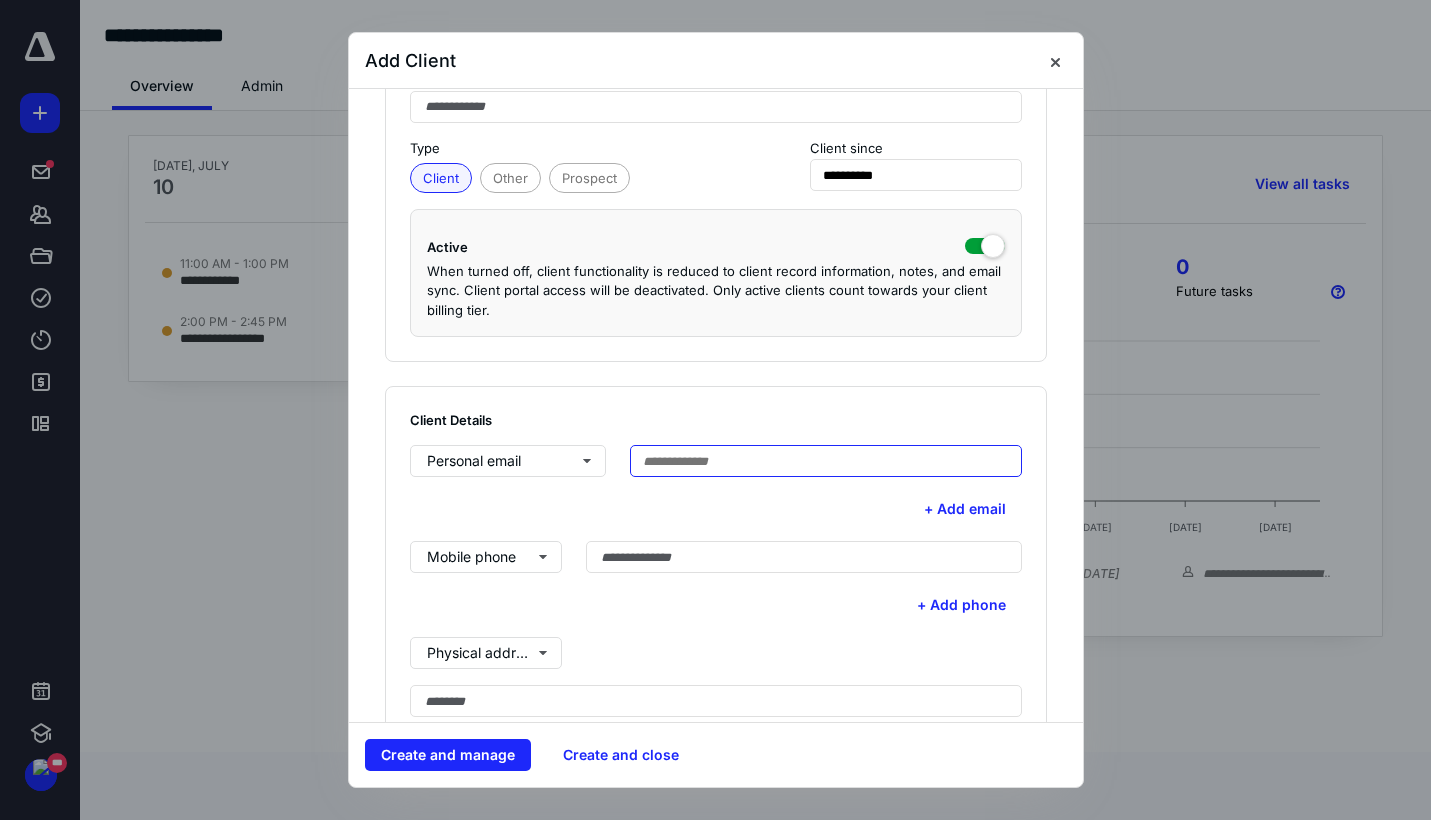 click at bounding box center [826, 461] 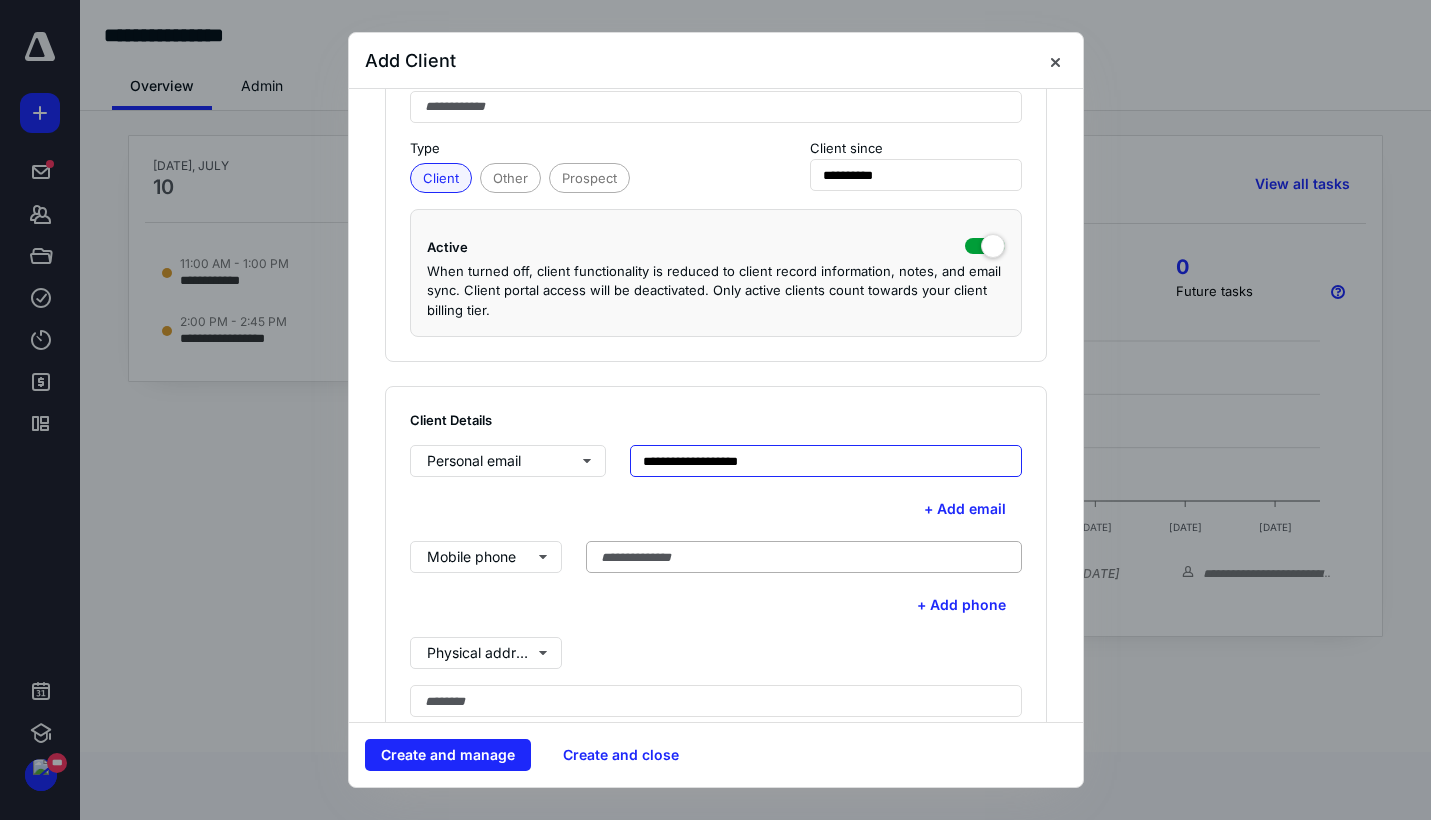type on "**********" 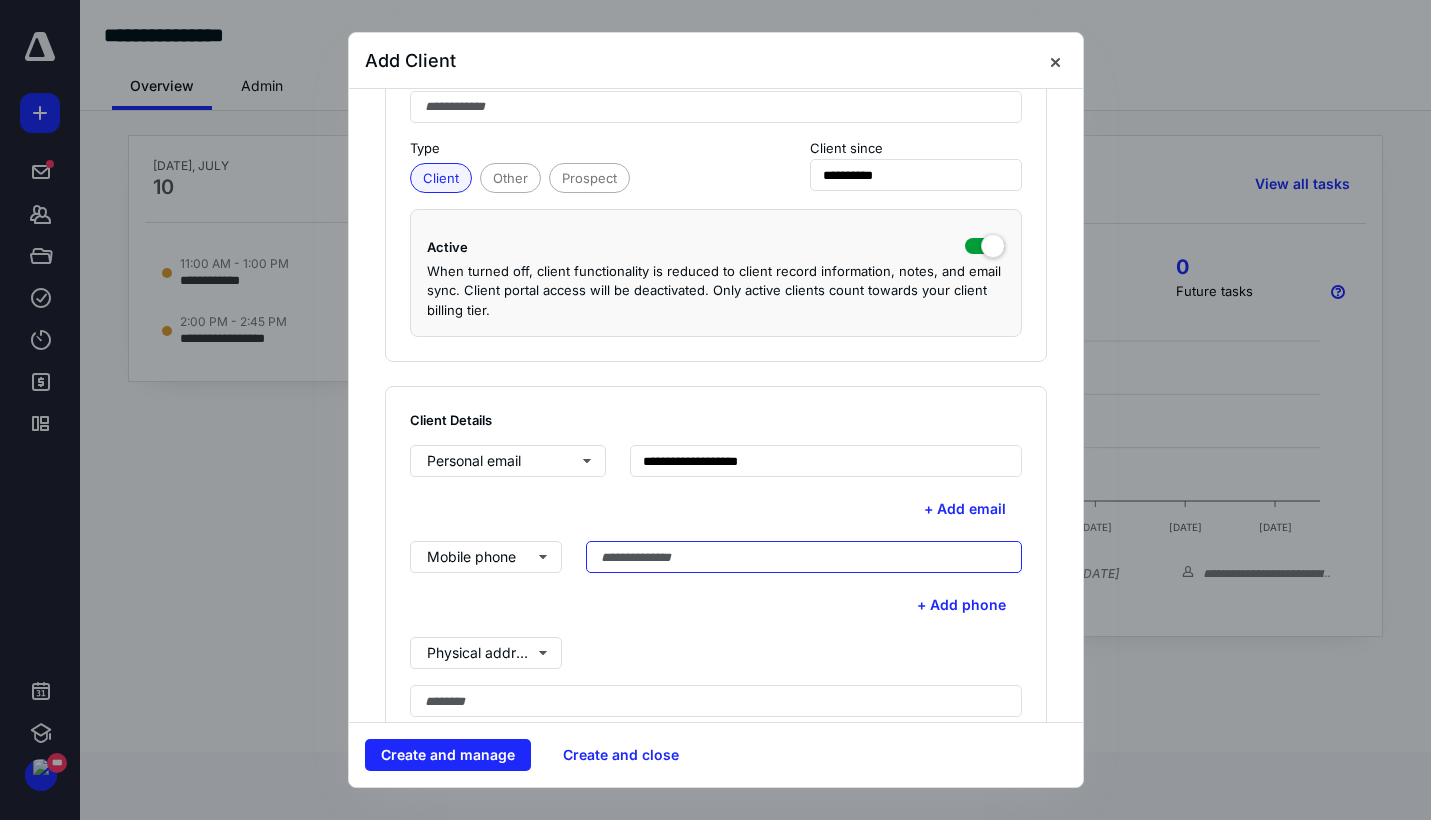 click at bounding box center [804, 557] 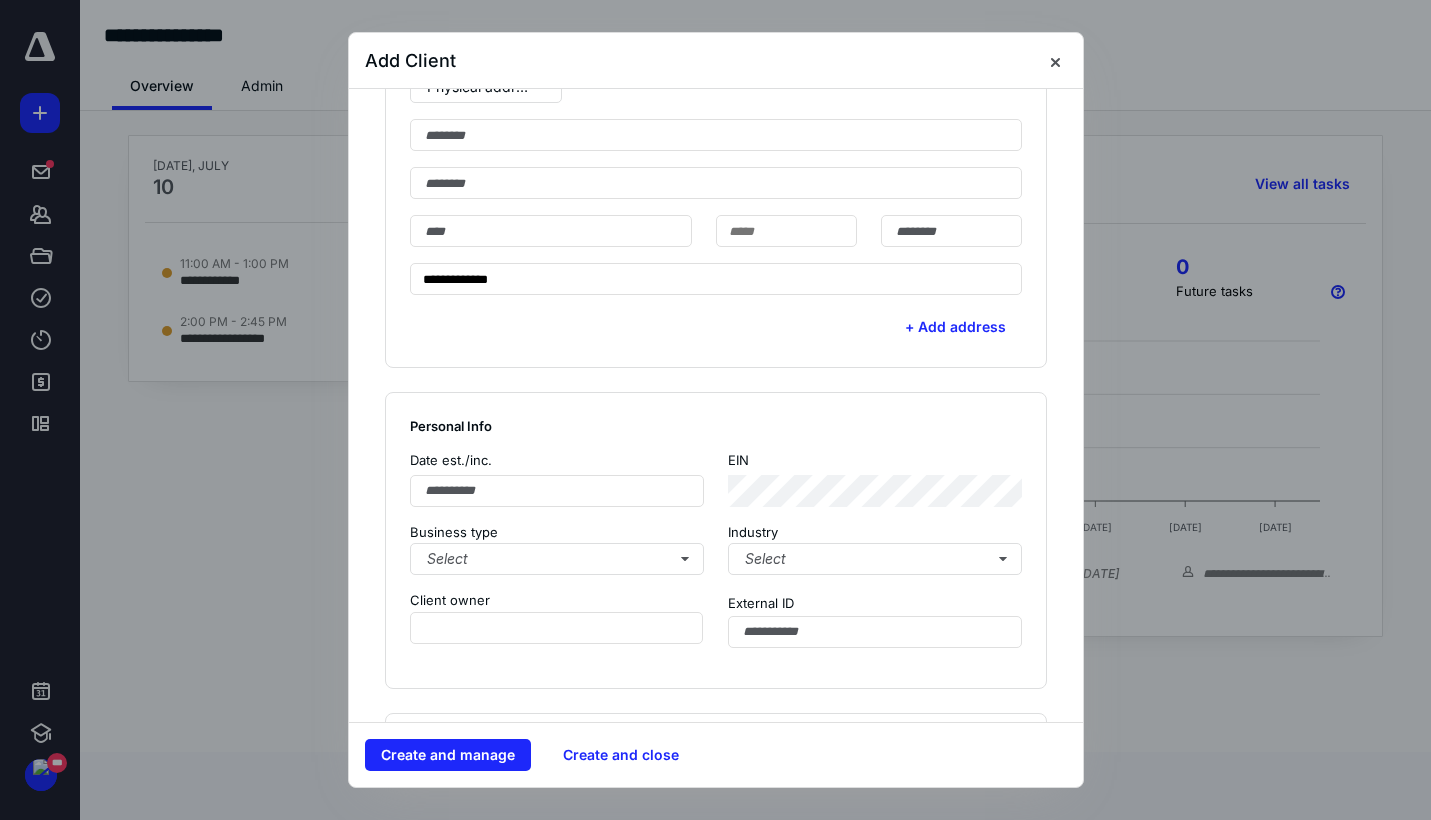 scroll, scrollTop: 843, scrollLeft: 0, axis: vertical 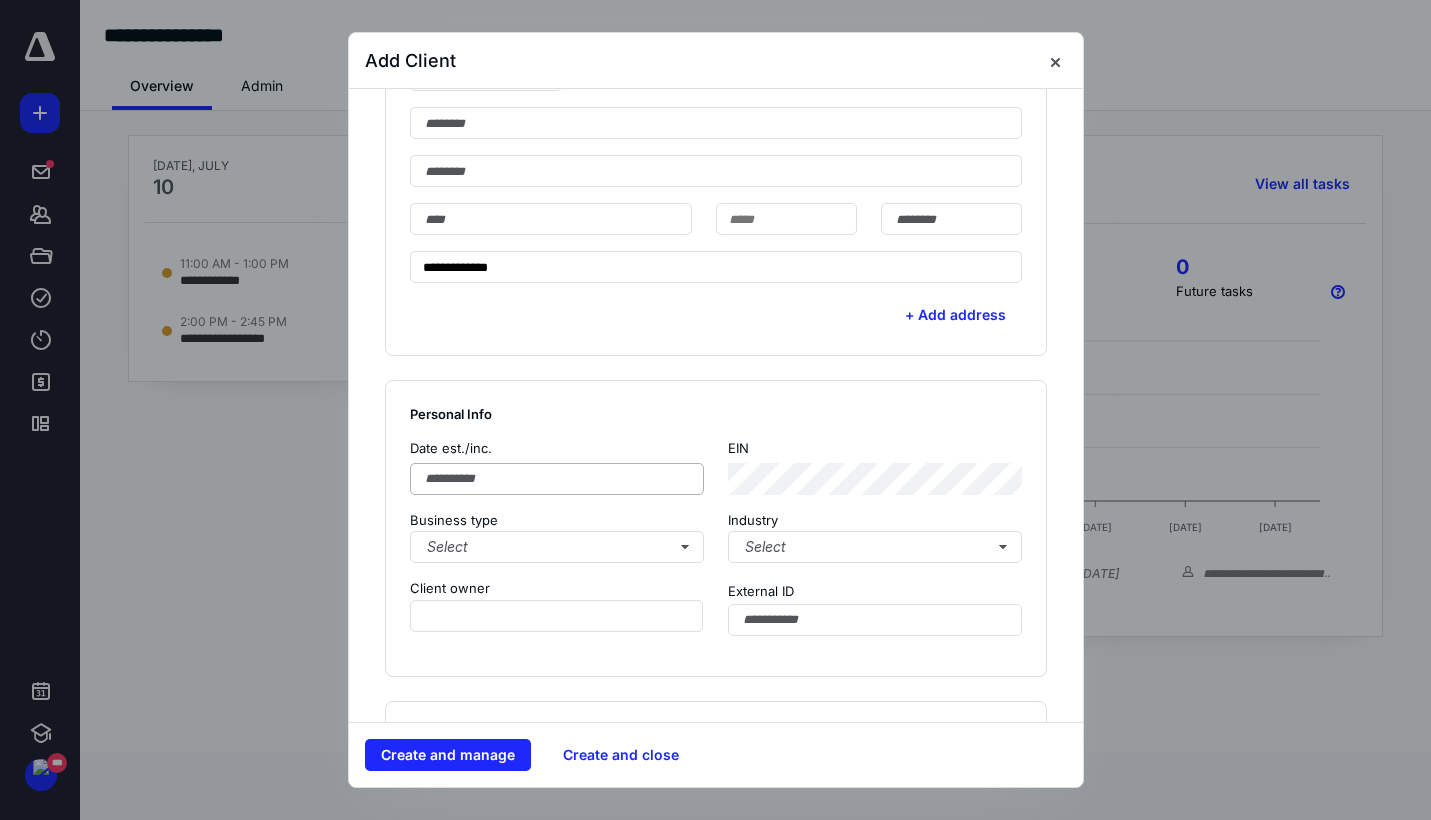 type on "**********" 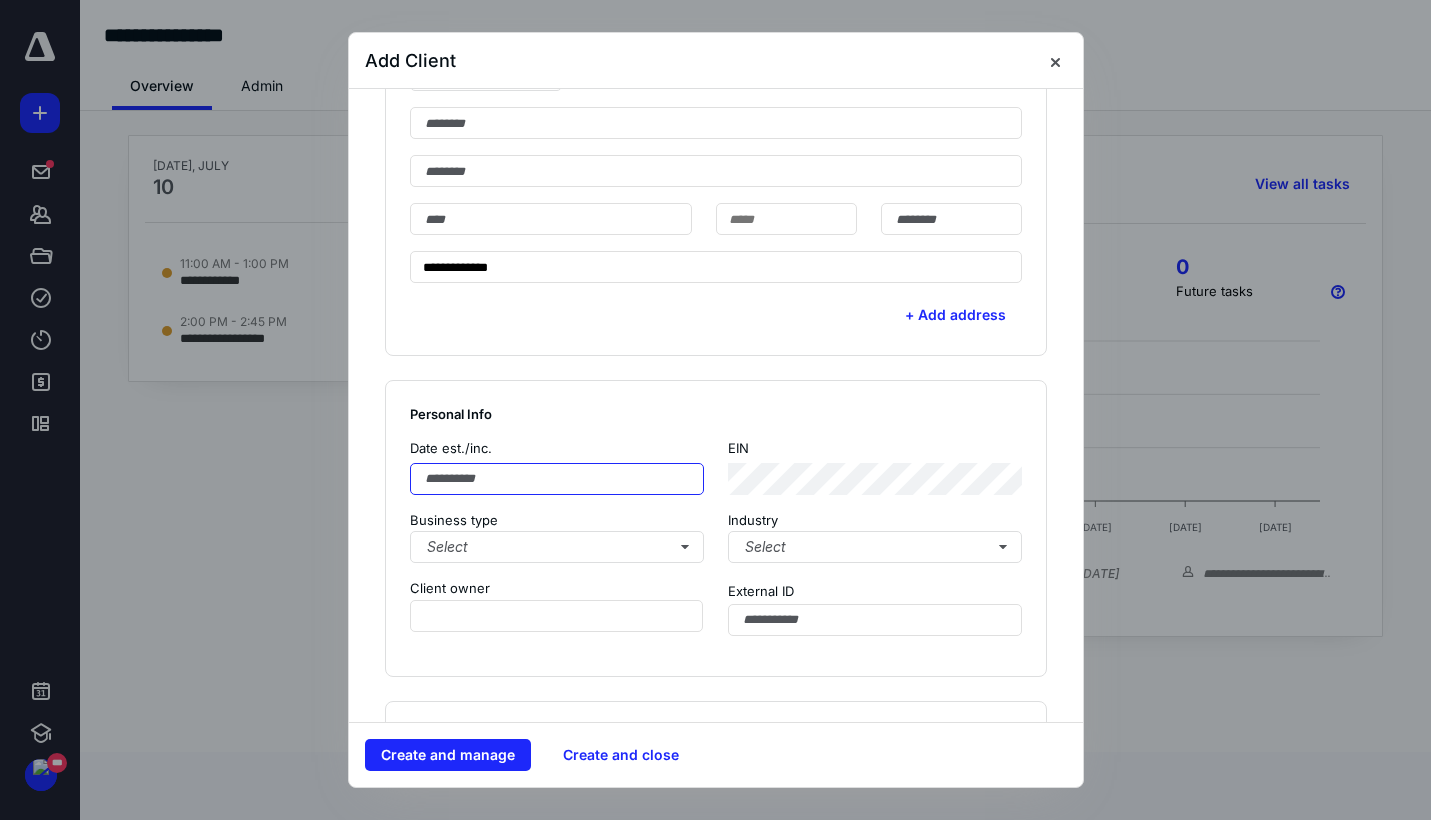 click at bounding box center (557, 479) 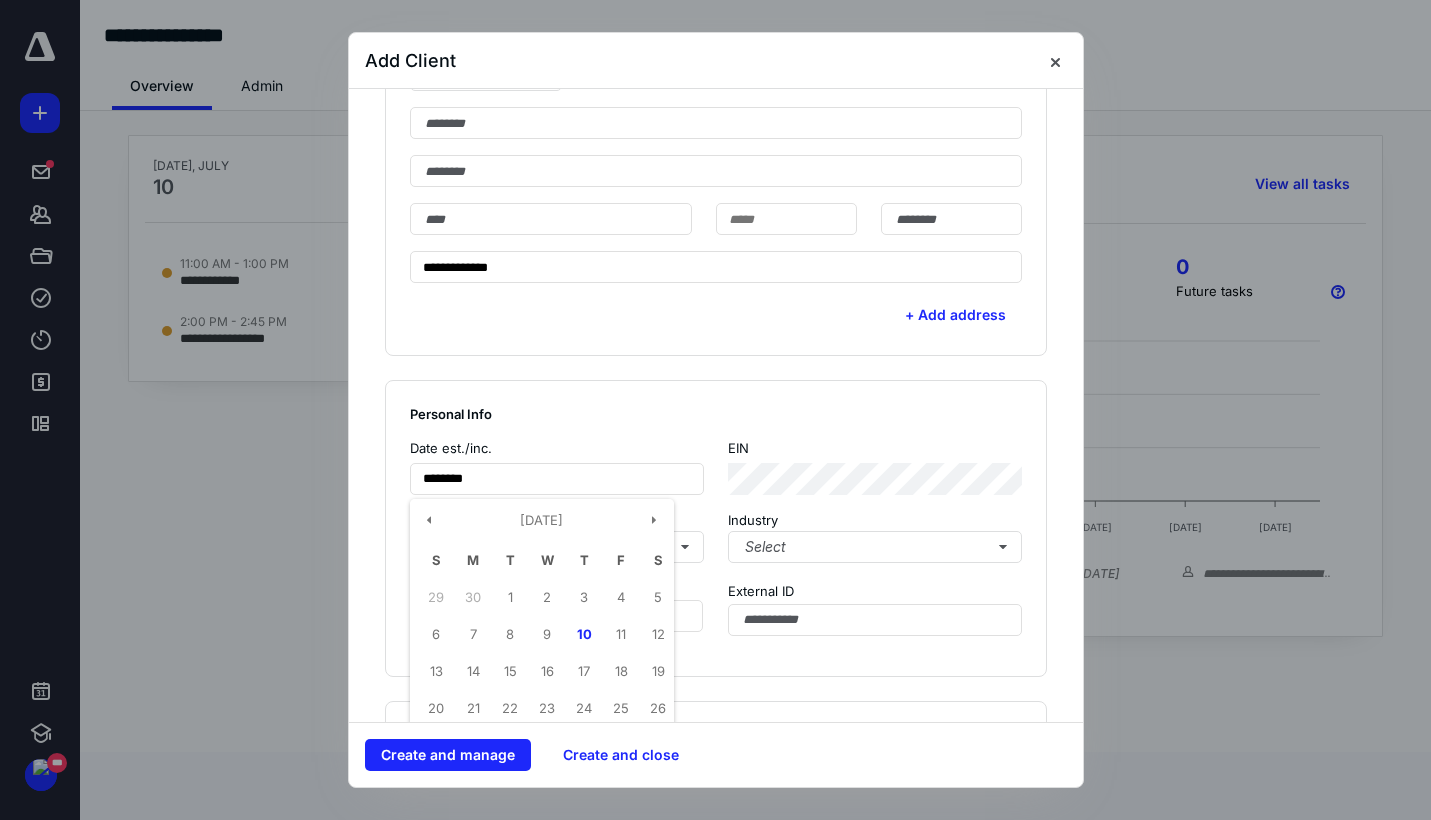 type on "**********" 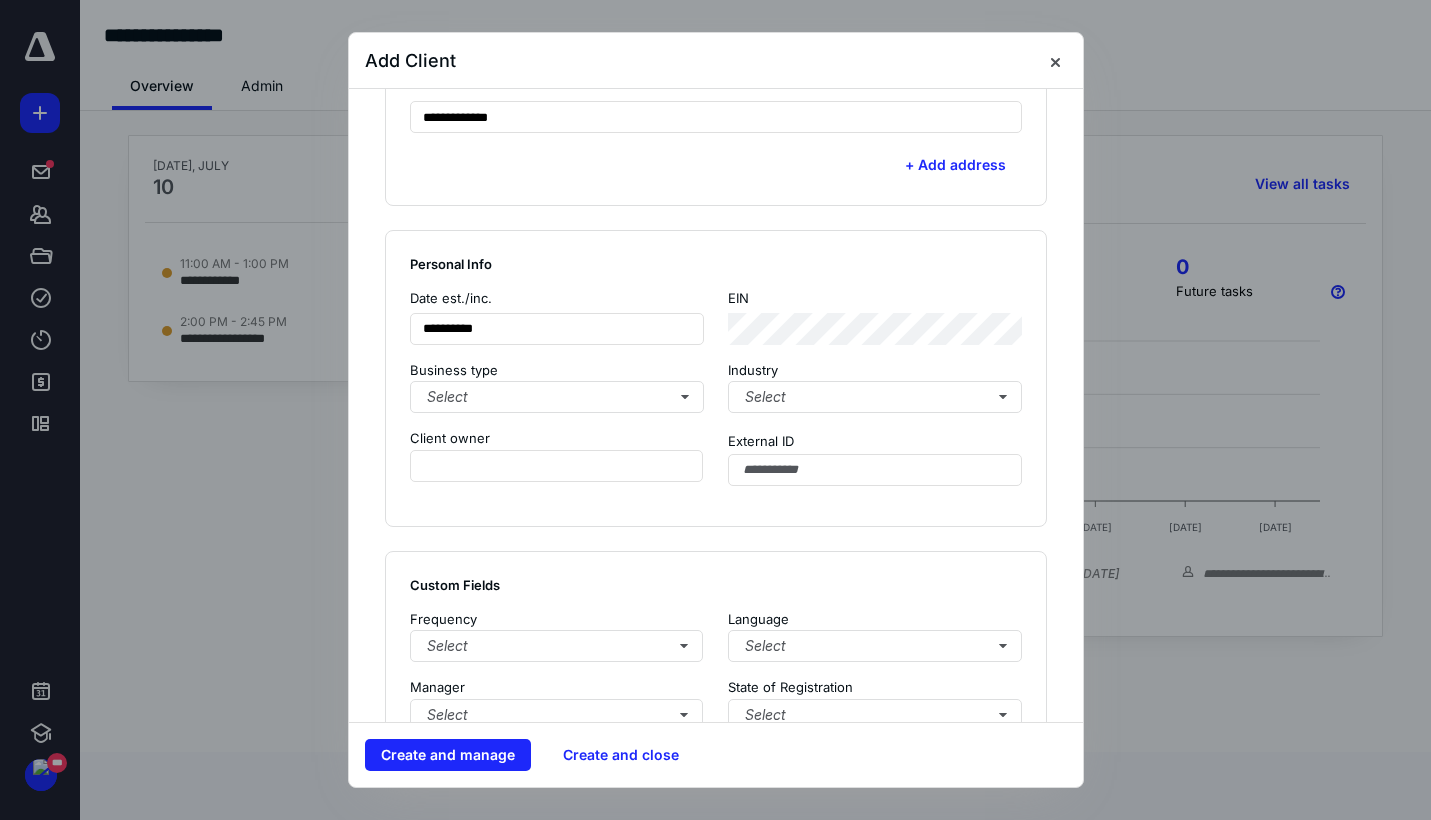 scroll, scrollTop: 1007, scrollLeft: 0, axis: vertical 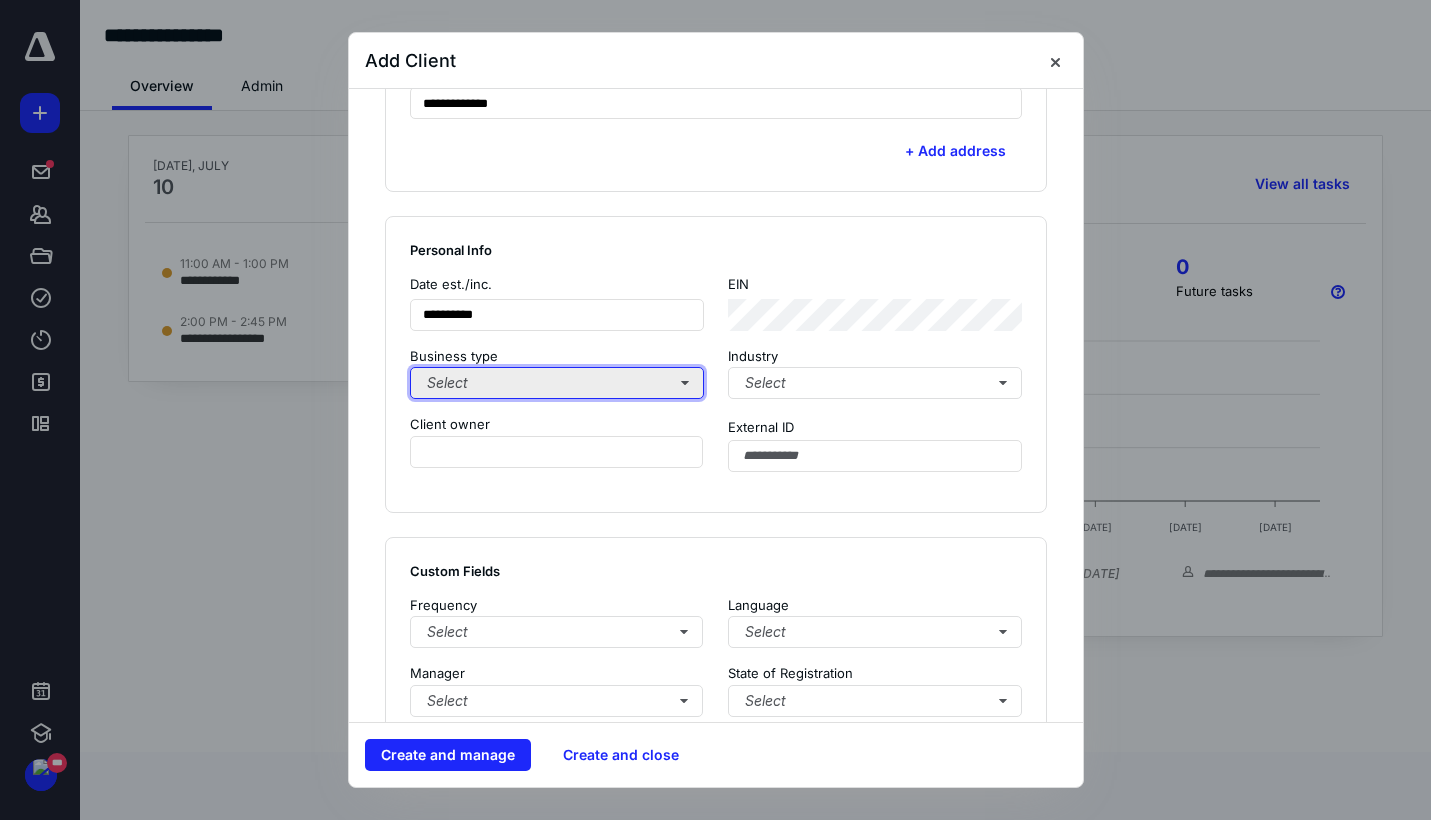 click on "Select" at bounding box center [557, 383] 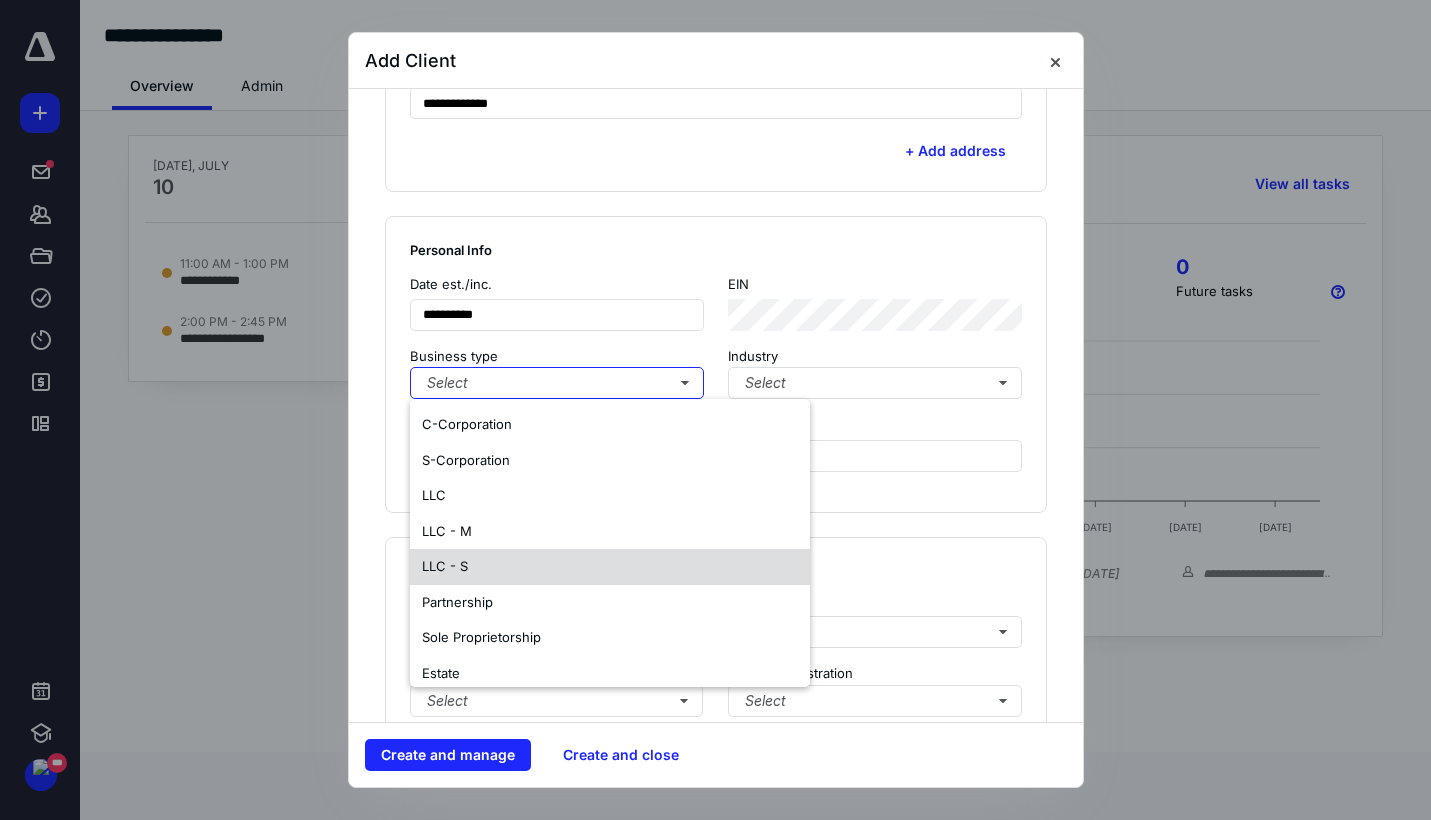 click on "LLC - S" at bounding box center [610, 567] 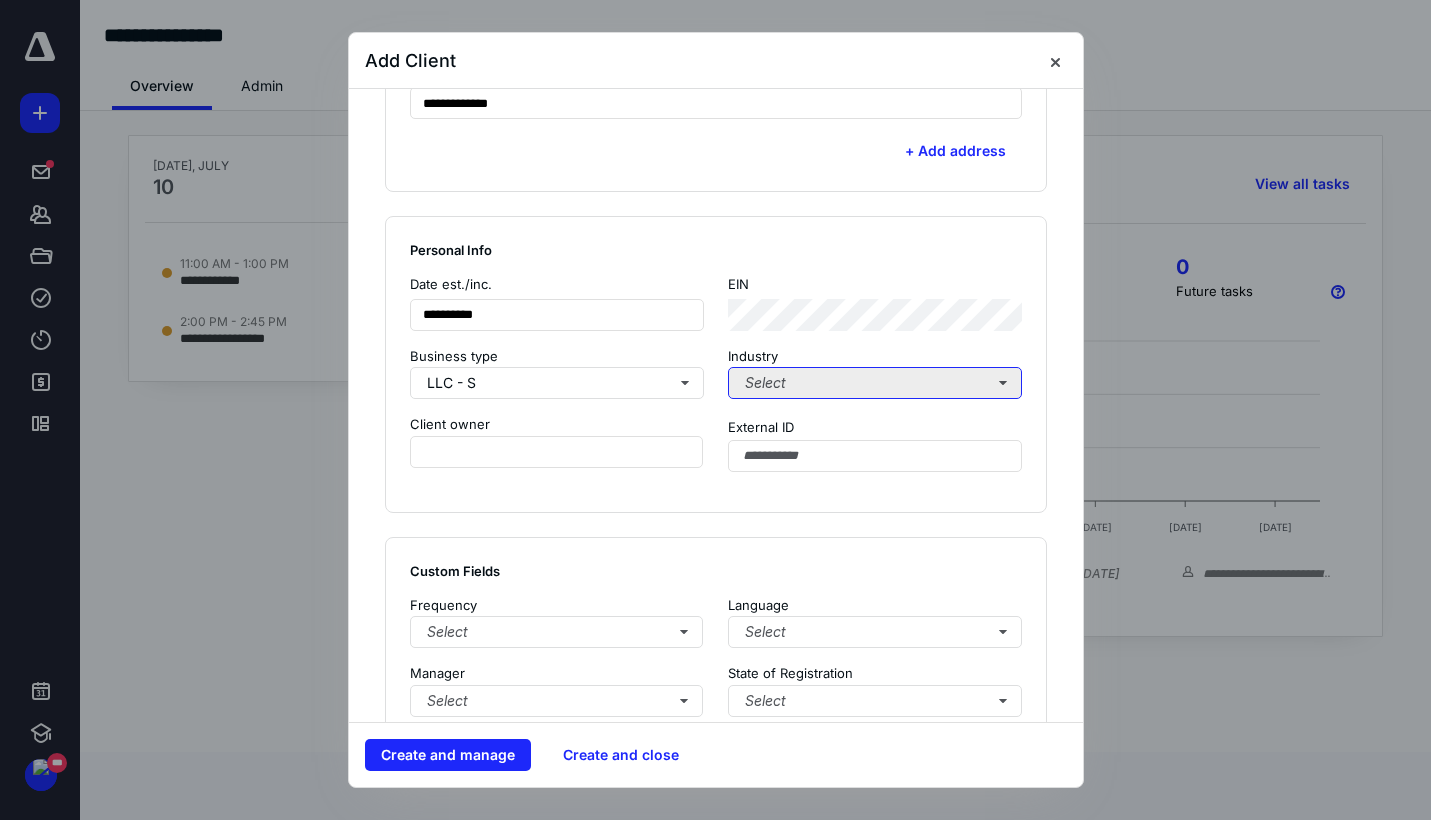 click on "Select" at bounding box center (875, 383) 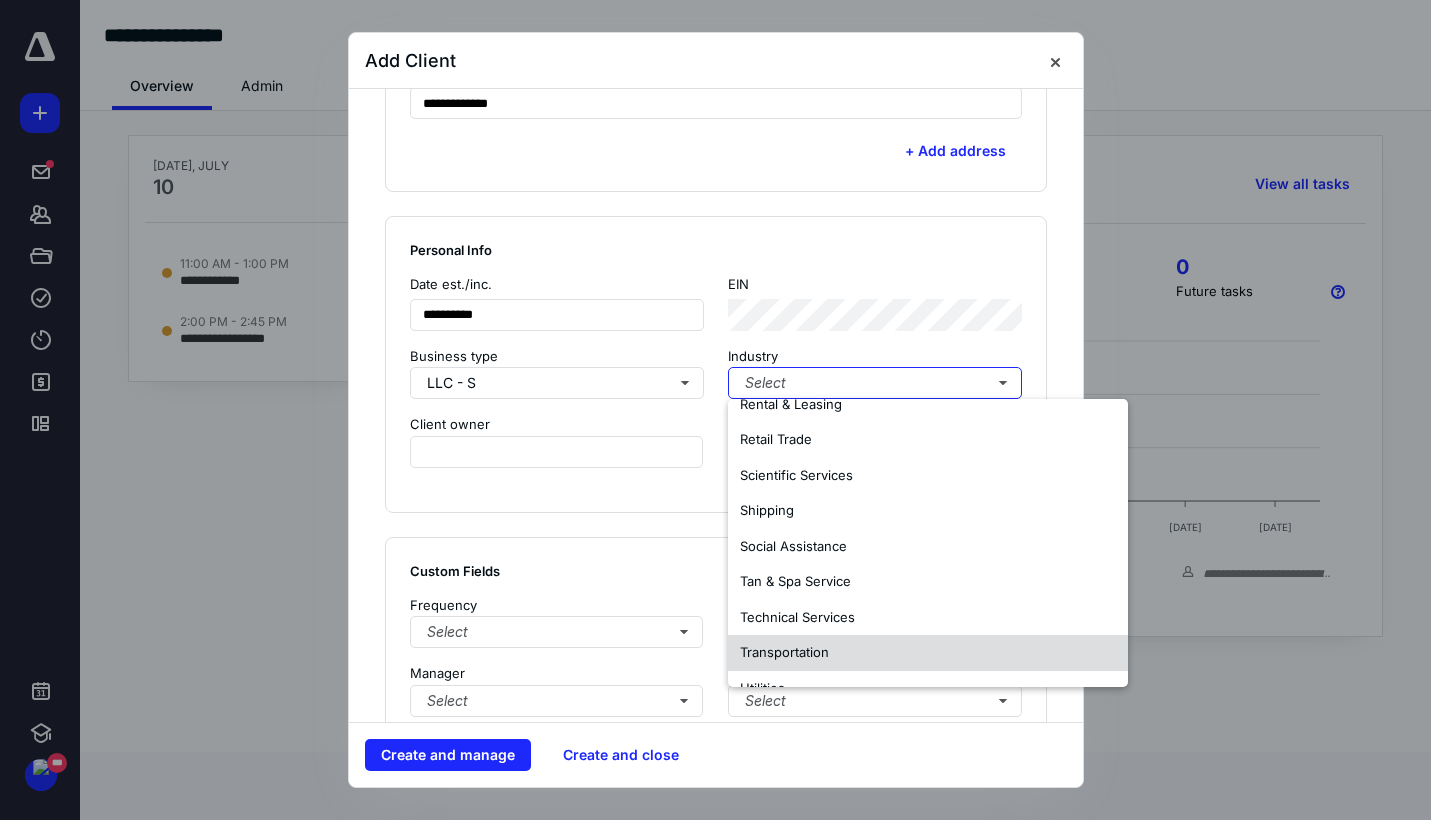 scroll, scrollTop: 1306, scrollLeft: 0, axis: vertical 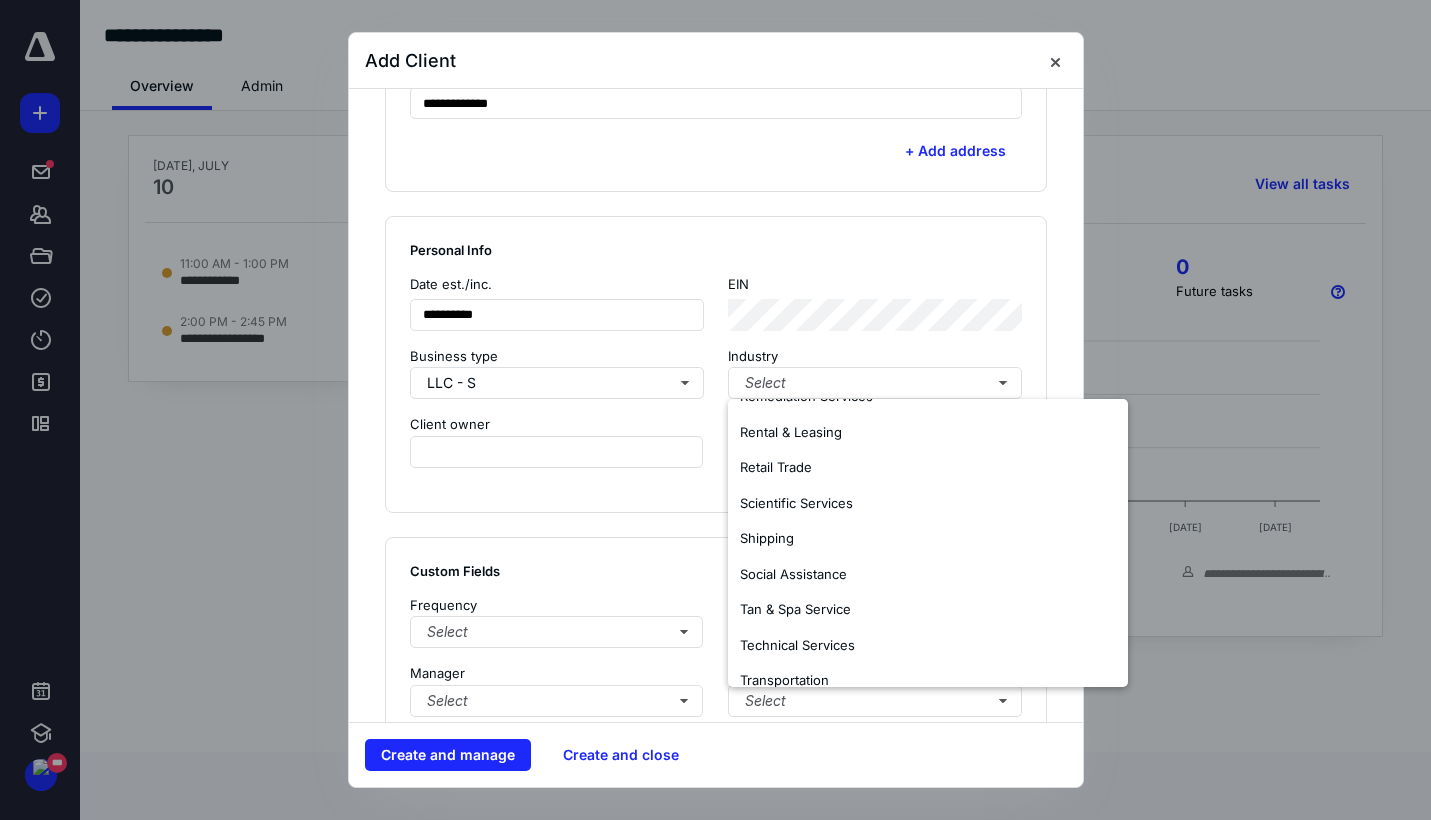 click on "**********" at bounding box center (716, 364) 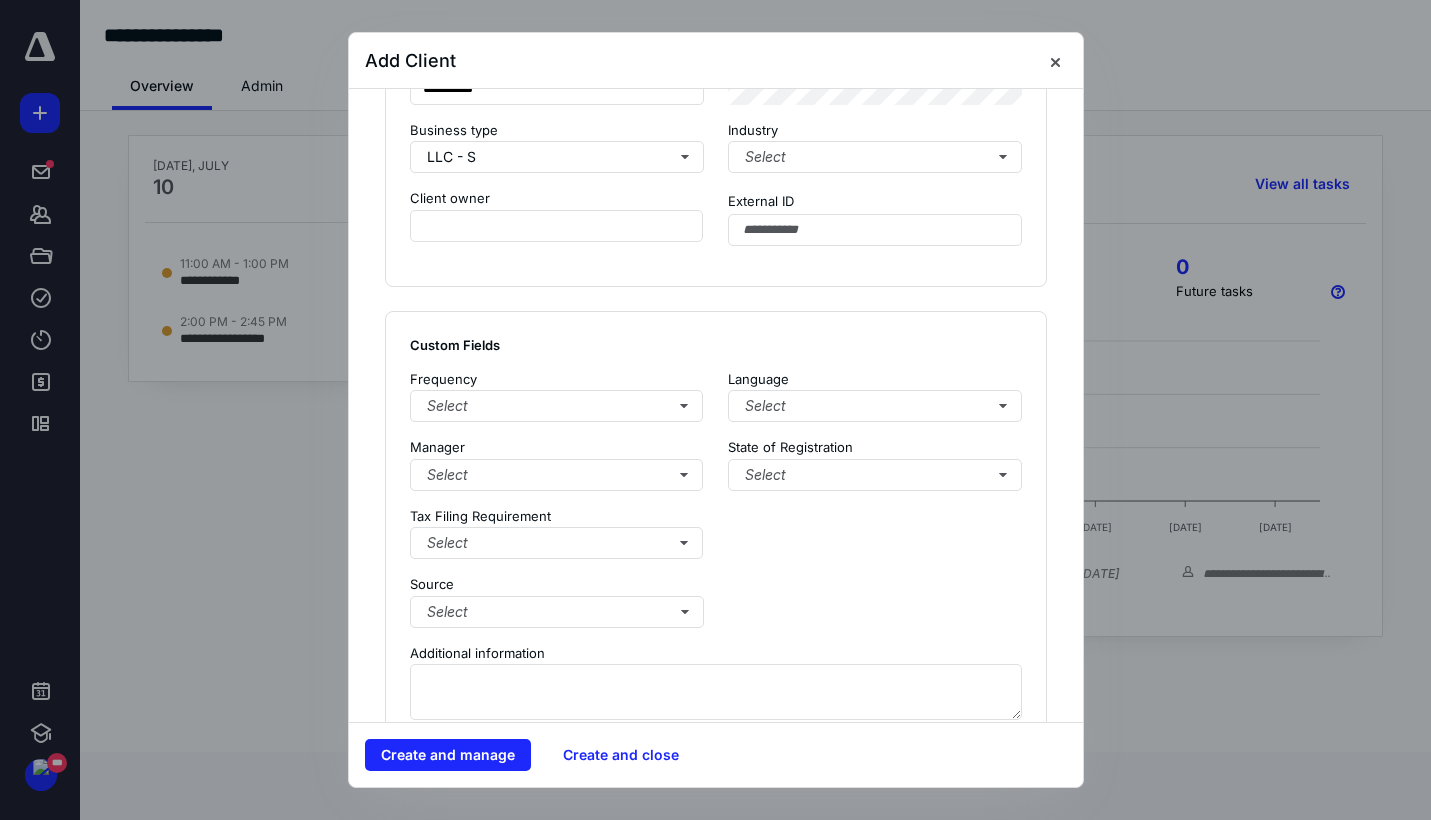 scroll, scrollTop: 1248, scrollLeft: 0, axis: vertical 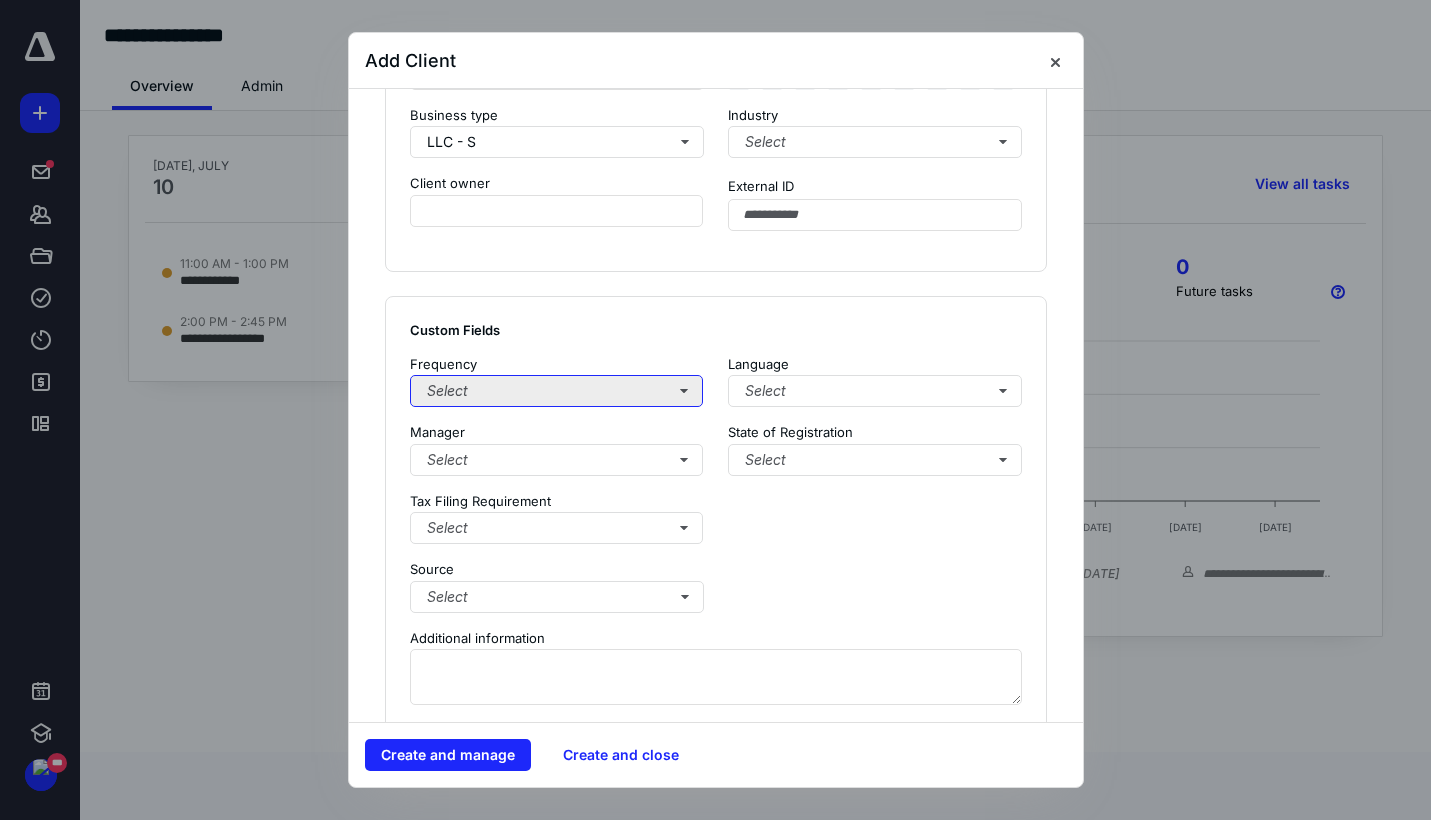 click on "Select" at bounding box center (557, 391) 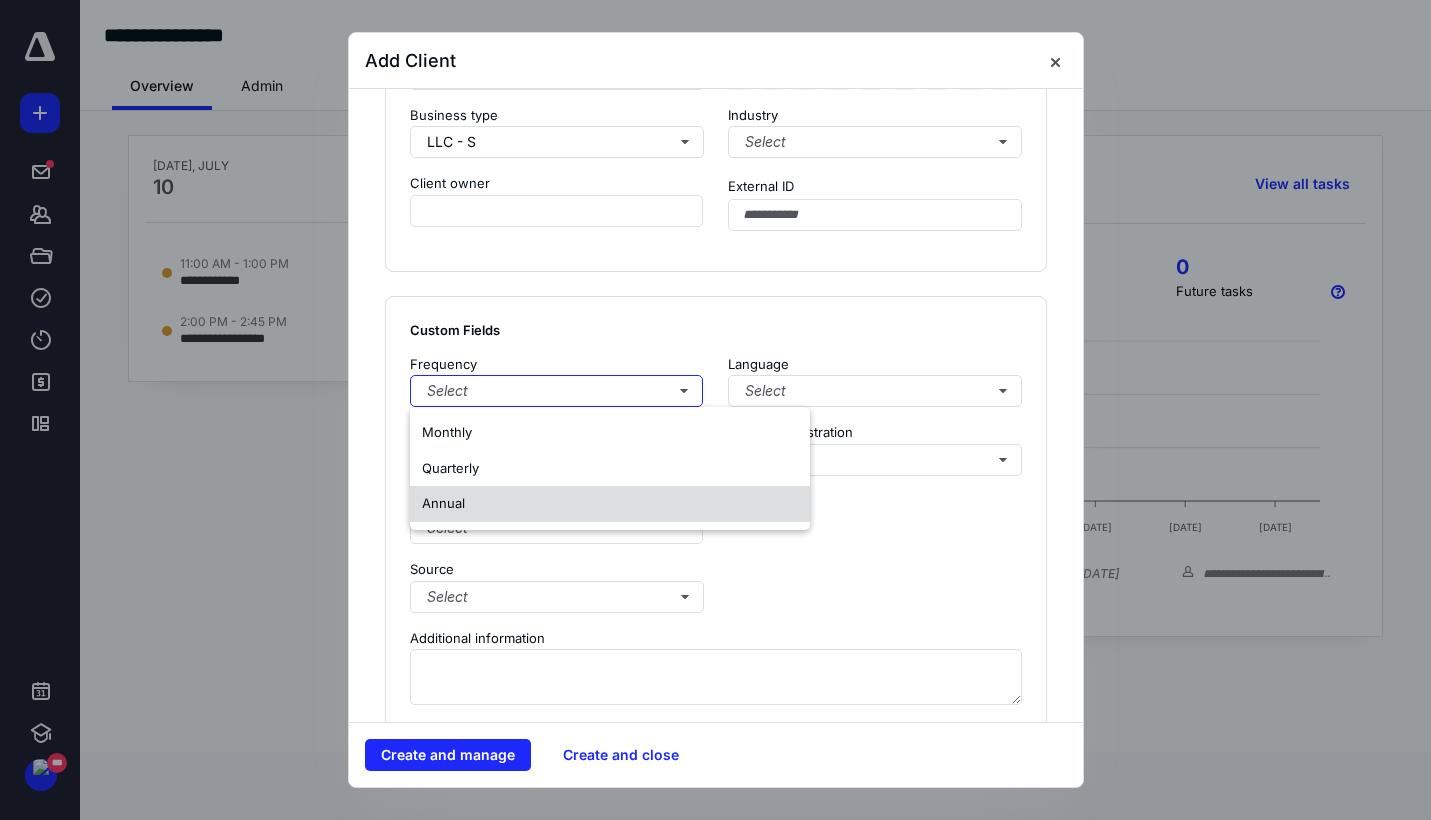 click on "Annual" at bounding box center [610, 504] 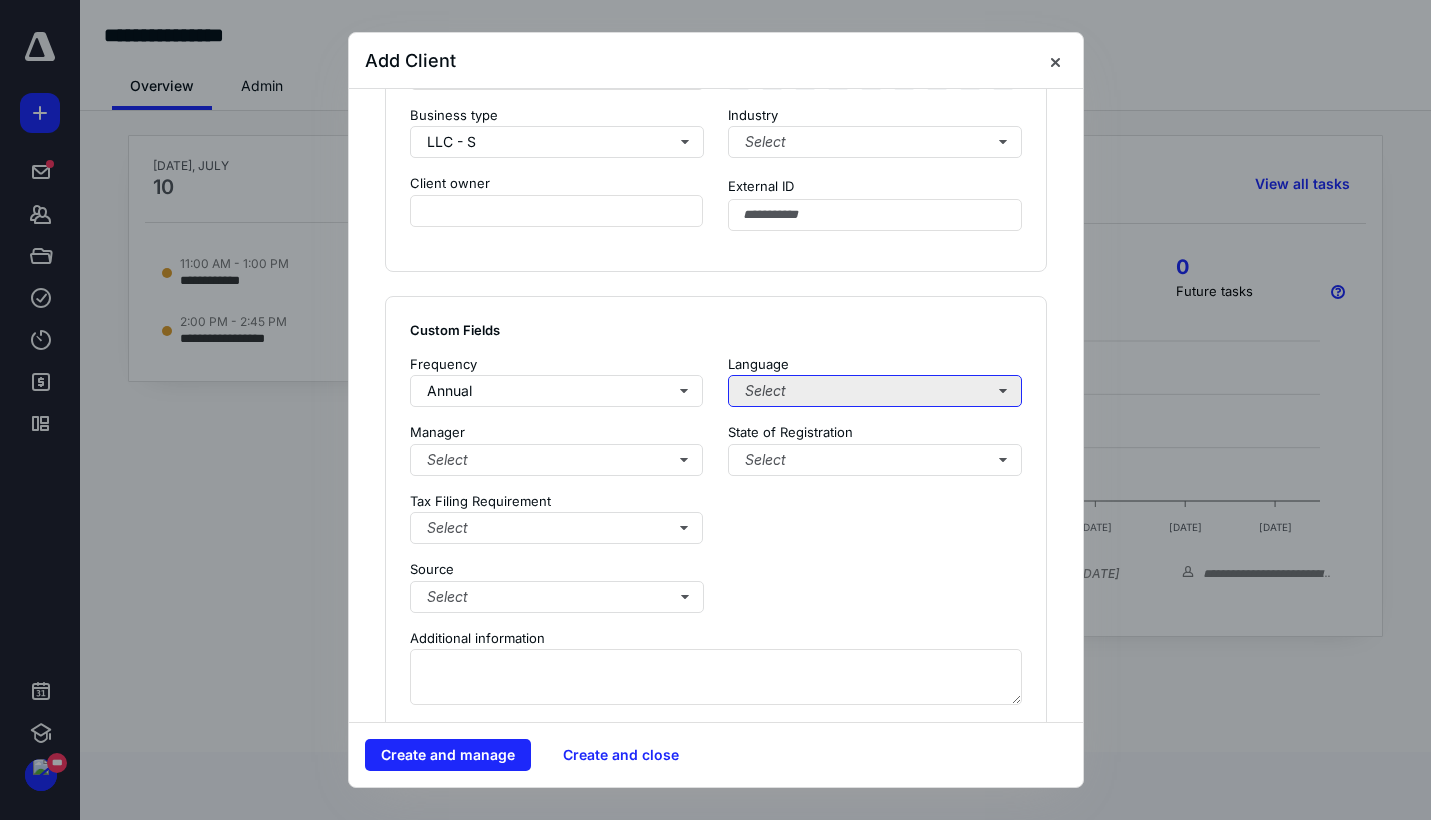 click on "Select" at bounding box center (875, 391) 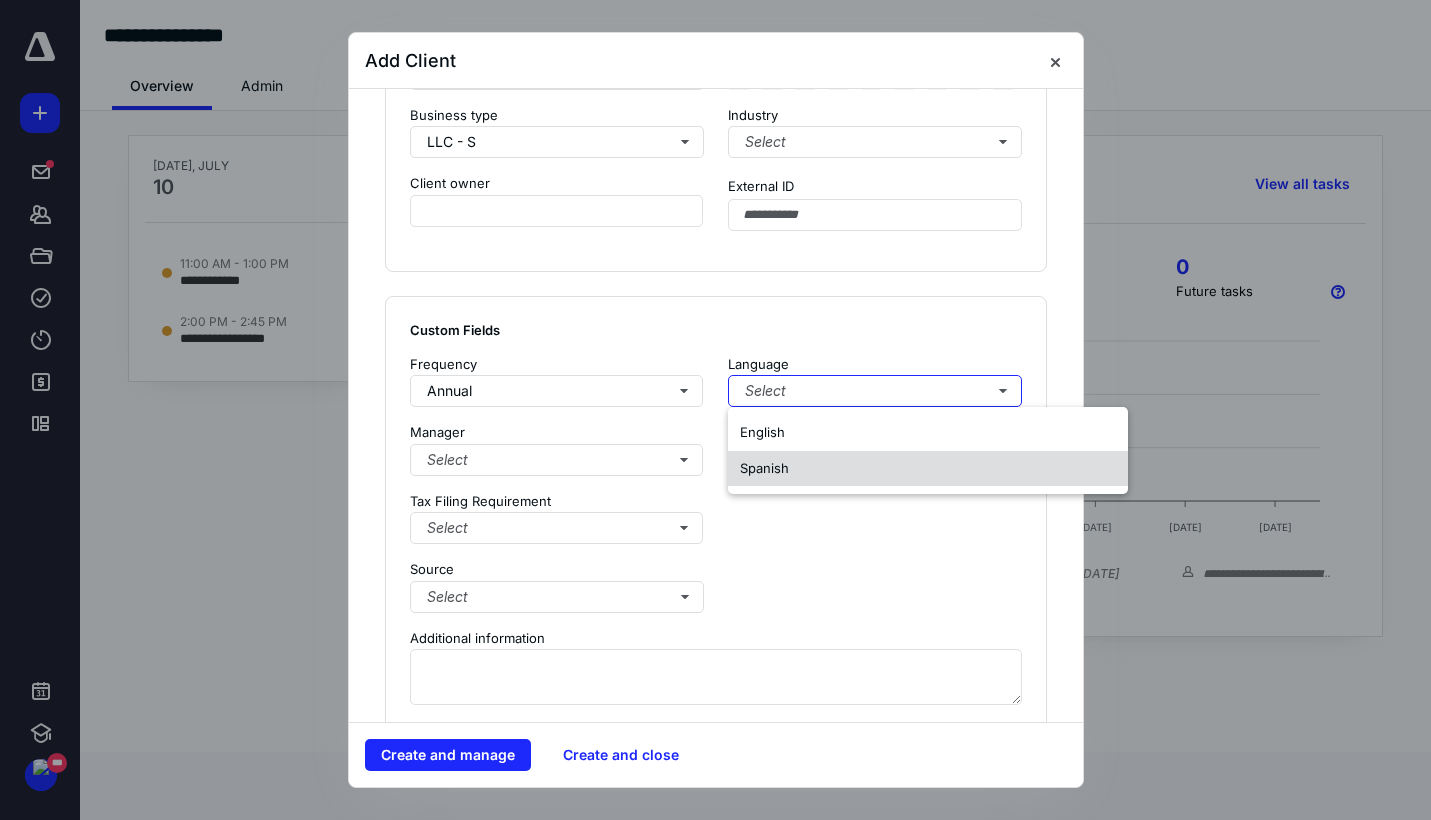 click on "Spanish" at bounding box center [928, 469] 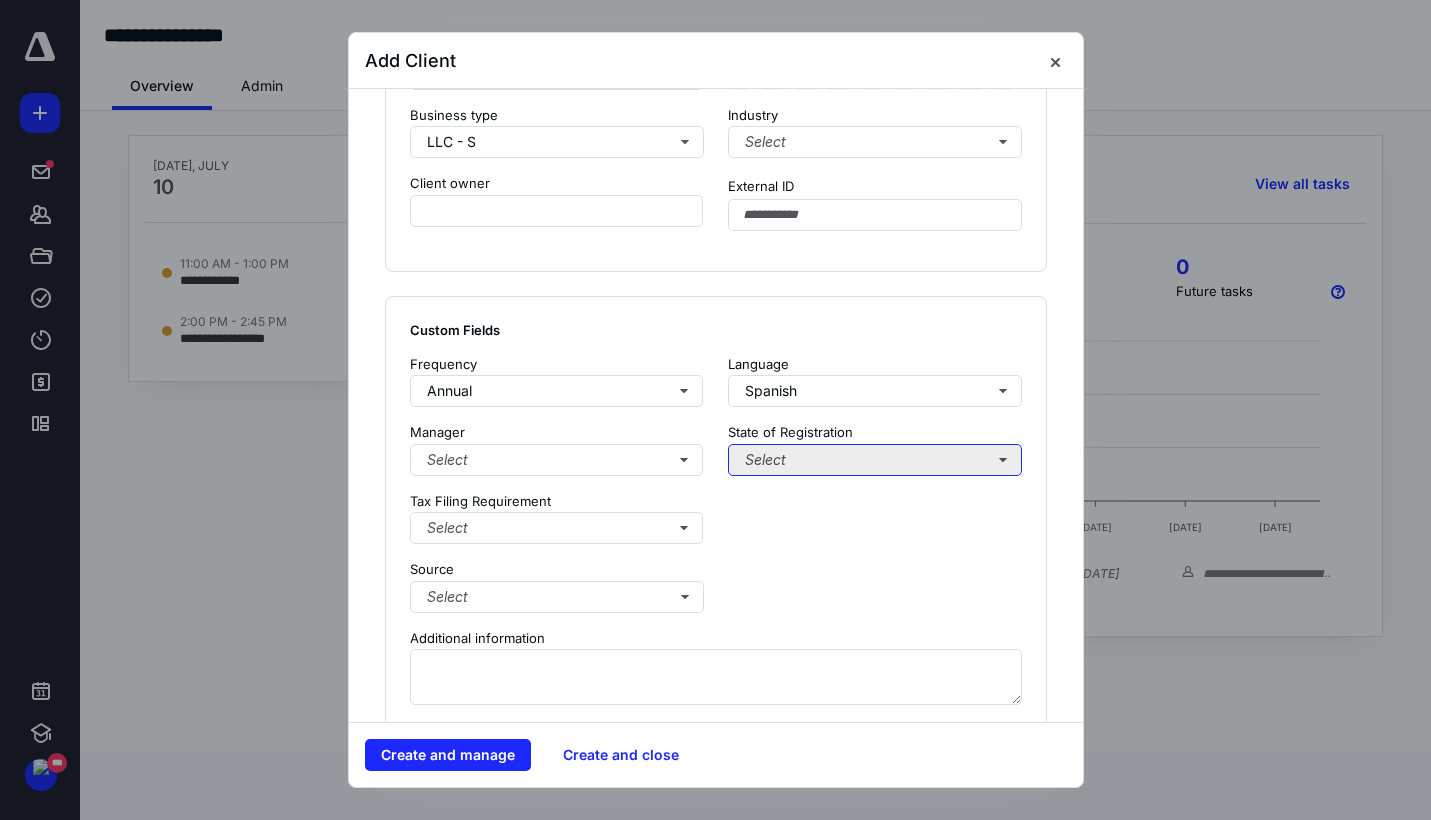 click on "Select" at bounding box center [875, 460] 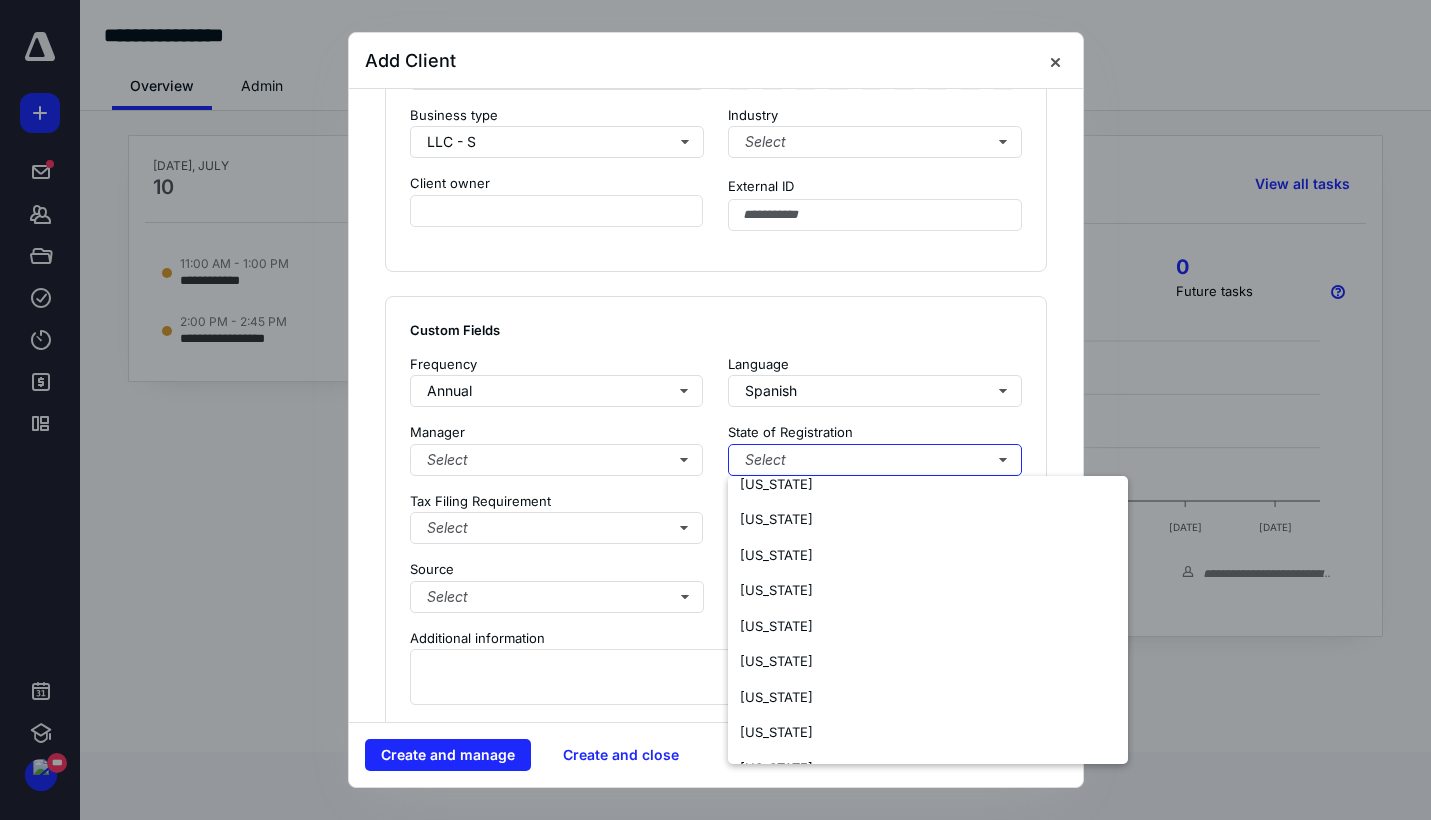 scroll, scrollTop: 1043, scrollLeft: 0, axis: vertical 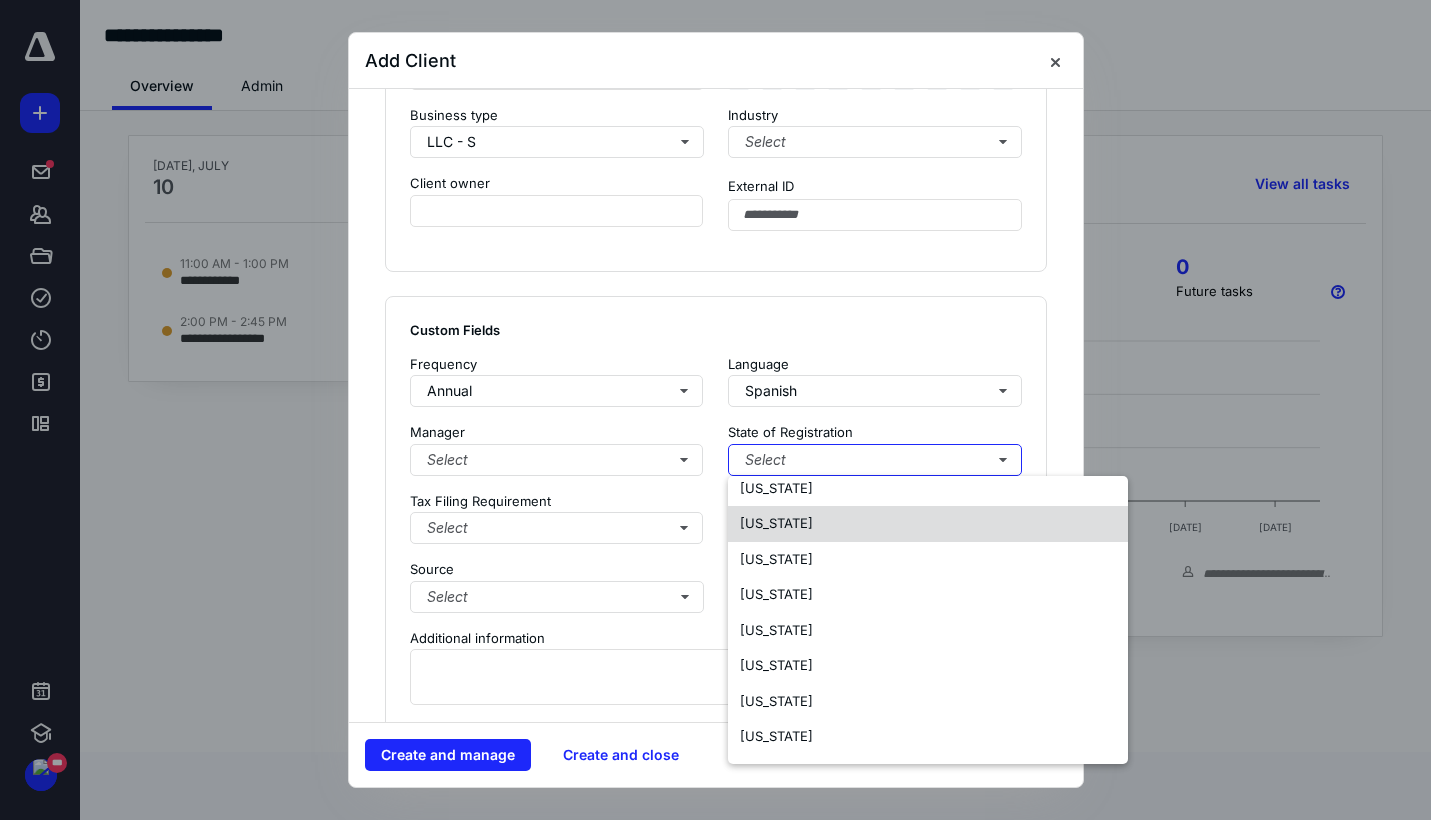 click on "New Mexico" at bounding box center (776, 524) 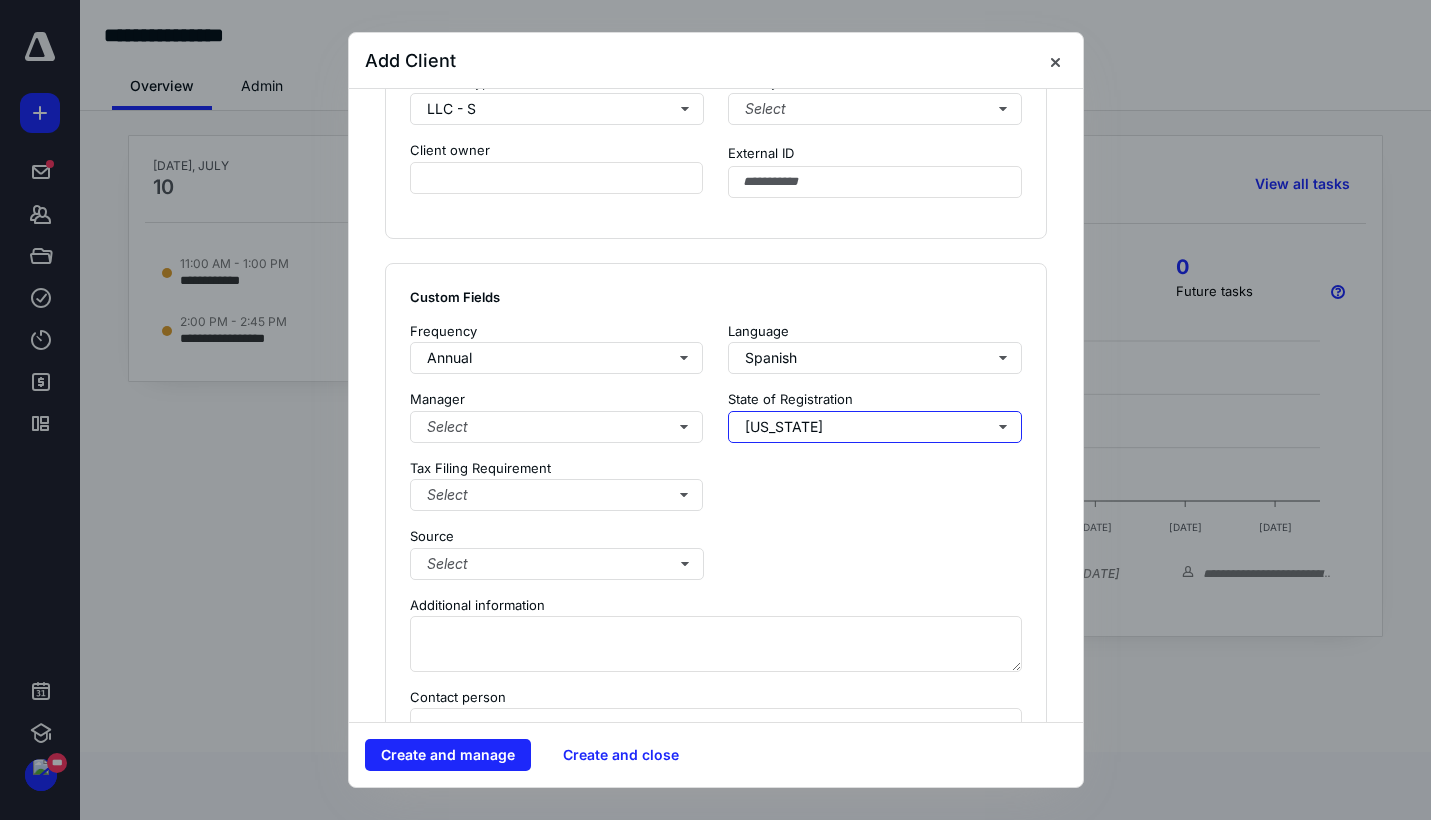 scroll, scrollTop: 1286, scrollLeft: 0, axis: vertical 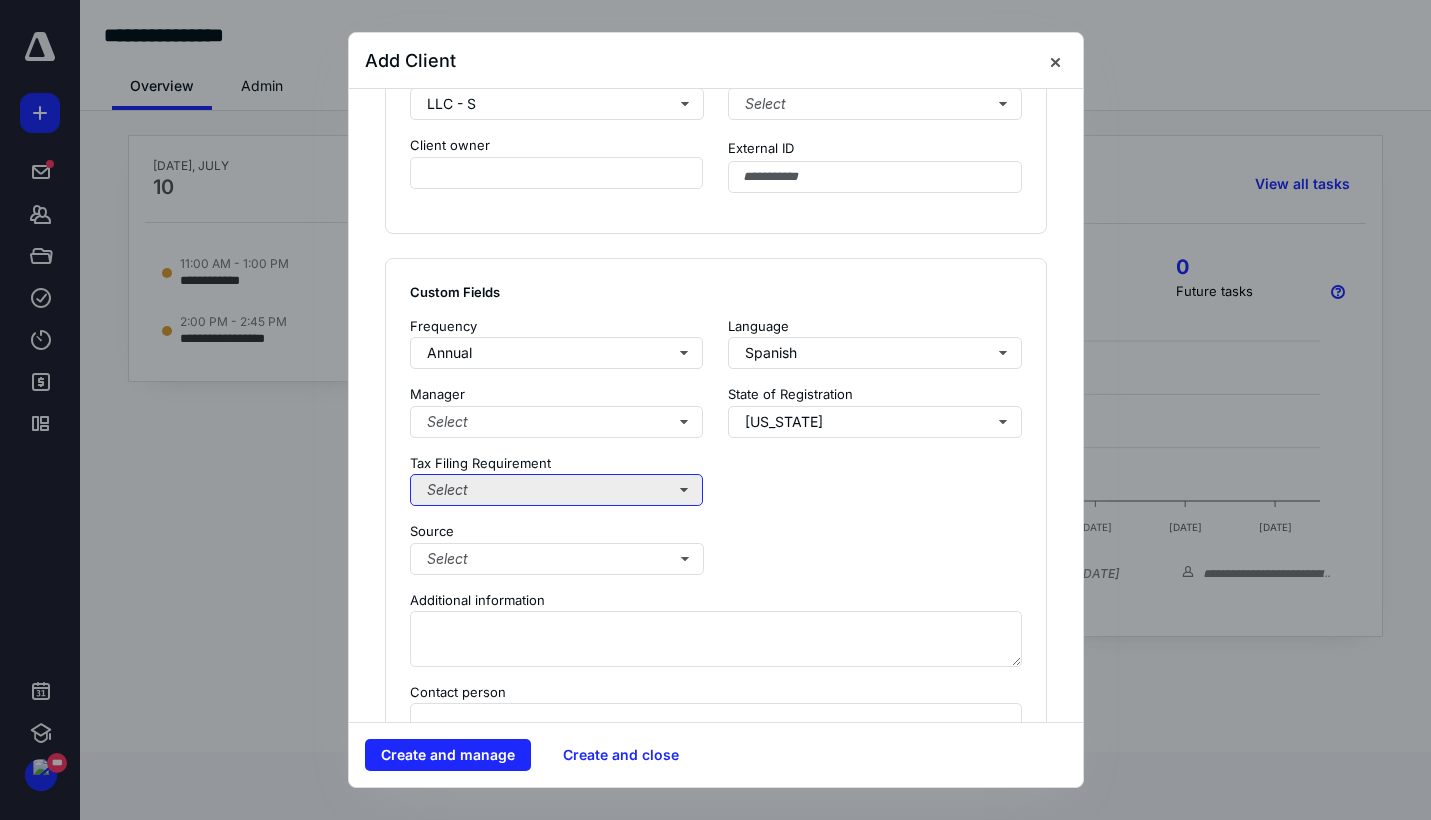 click on "Select" at bounding box center [557, 490] 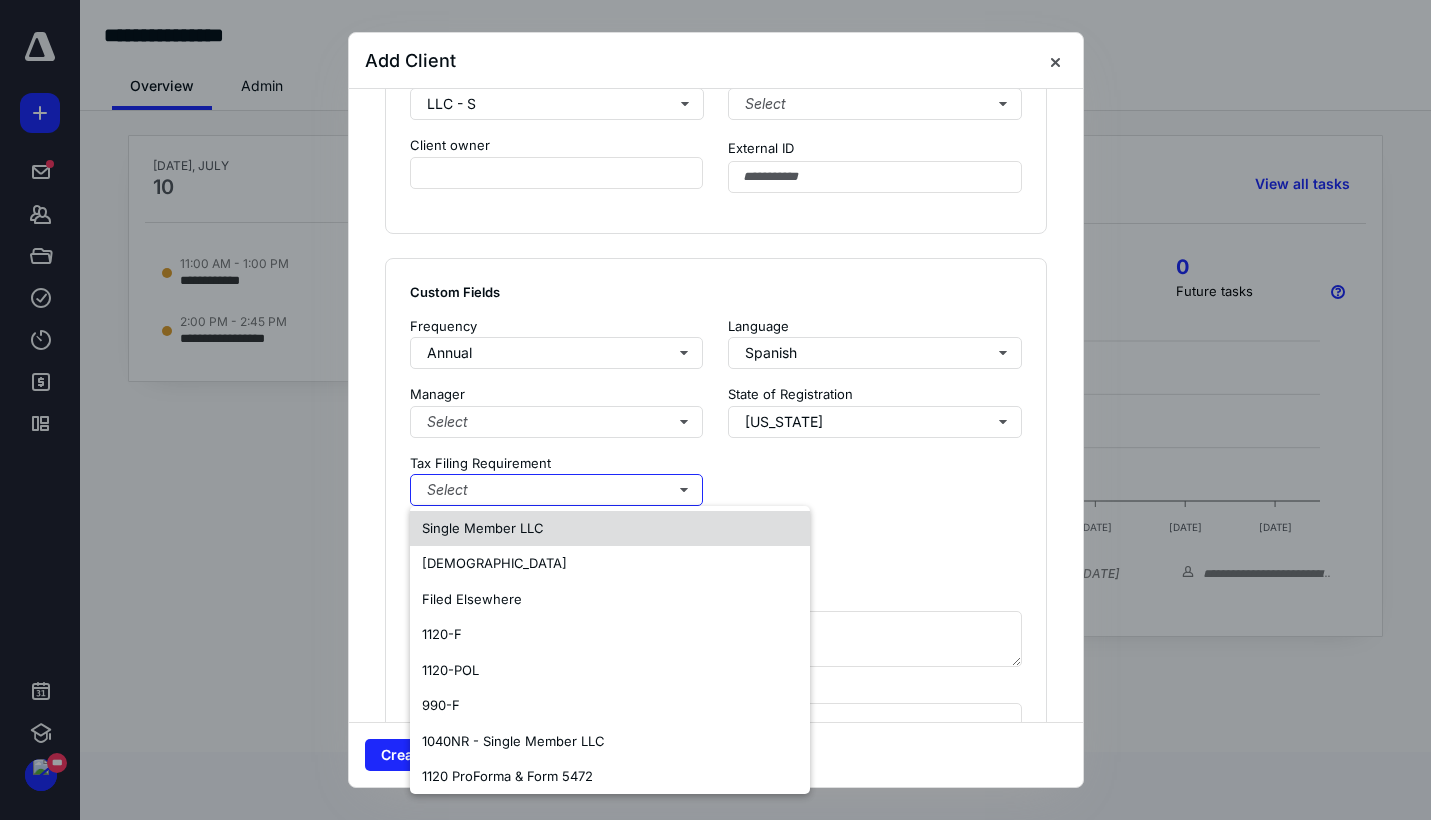 scroll, scrollTop: 332, scrollLeft: 0, axis: vertical 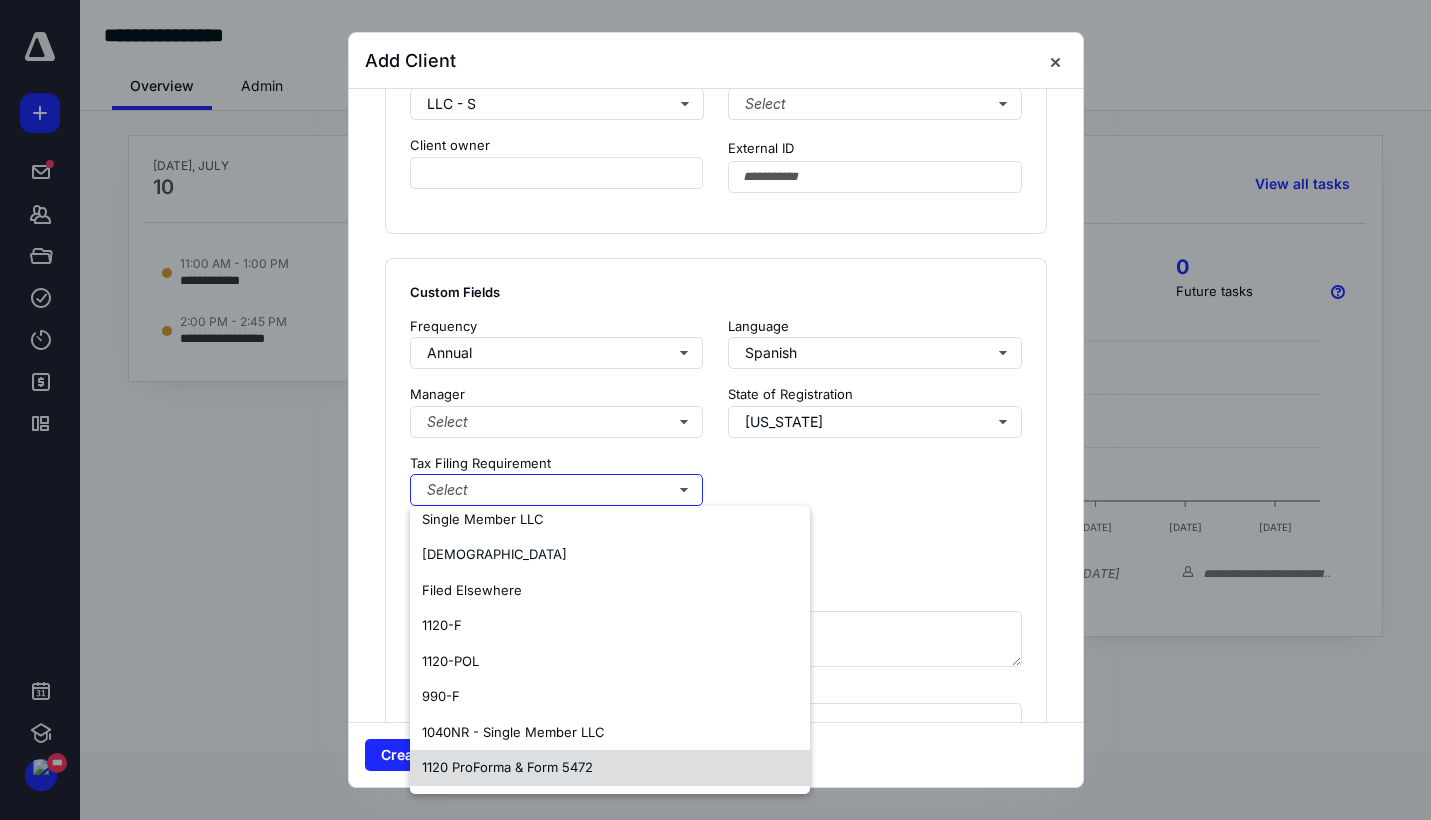 click on "1120 ProForma & Form 5472" at bounding box center [507, 767] 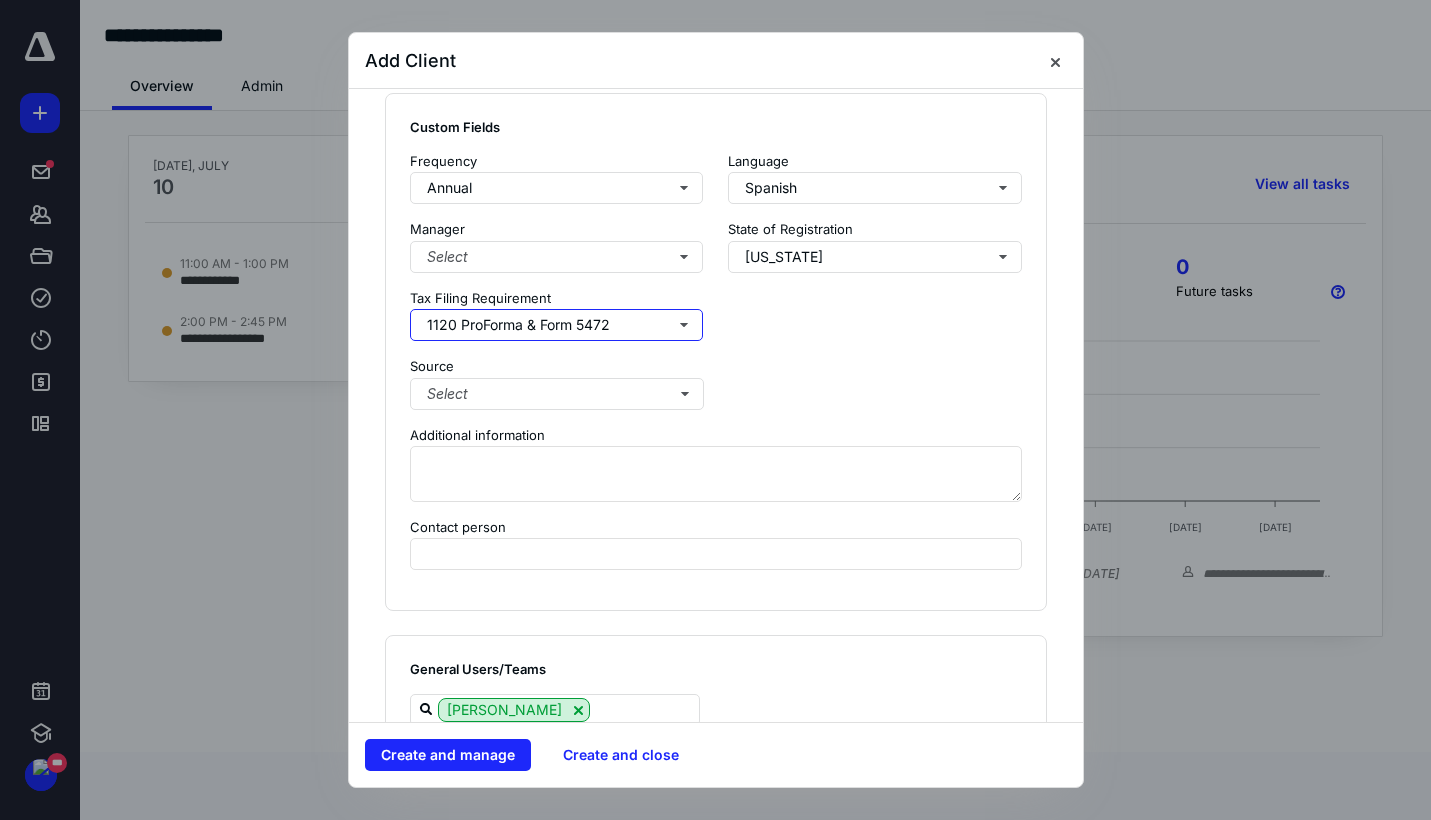 scroll, scrollTop: 1457, scrollLeft: 0, axis: vertical 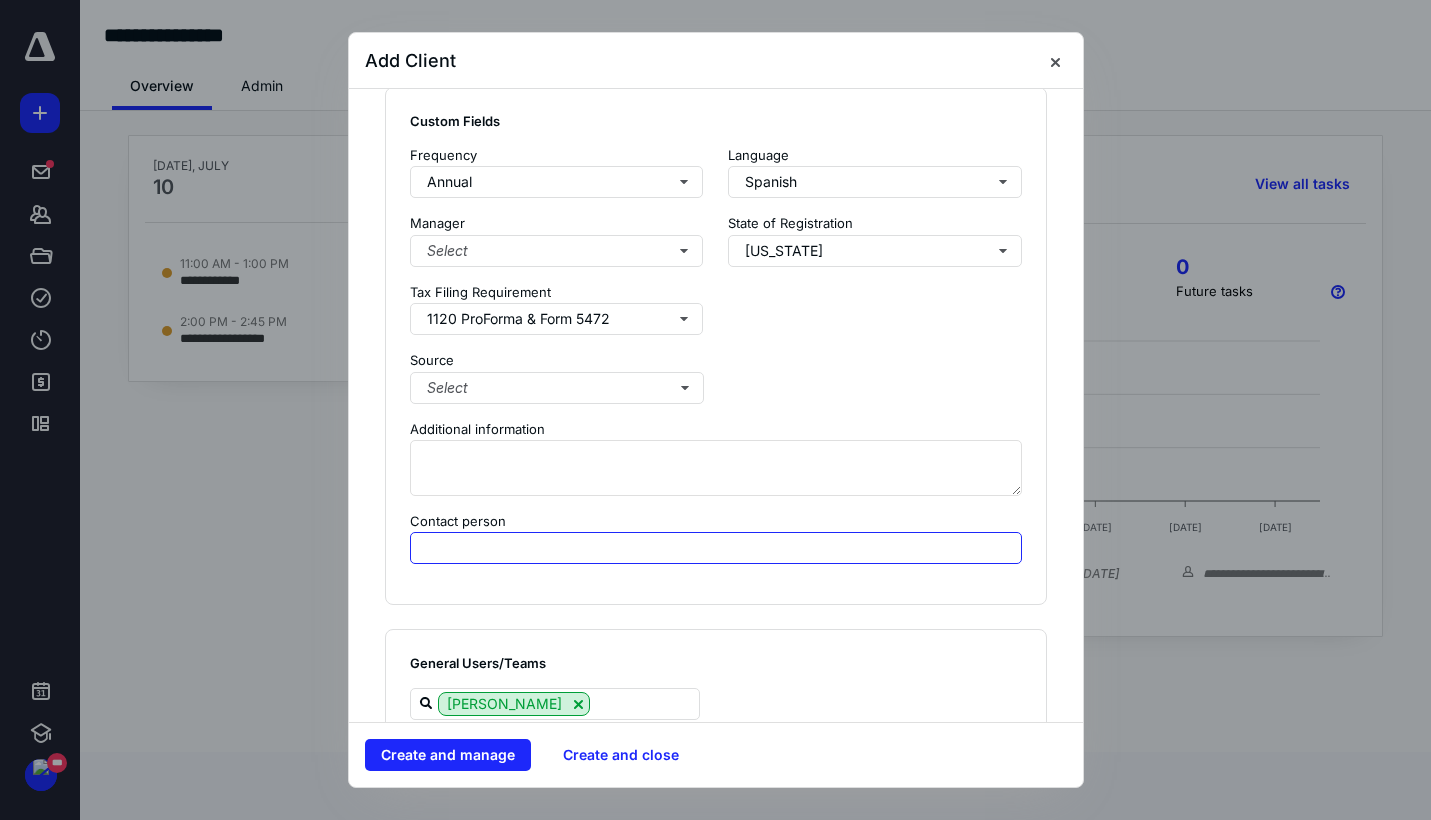 click at bounding box center (716, 548) 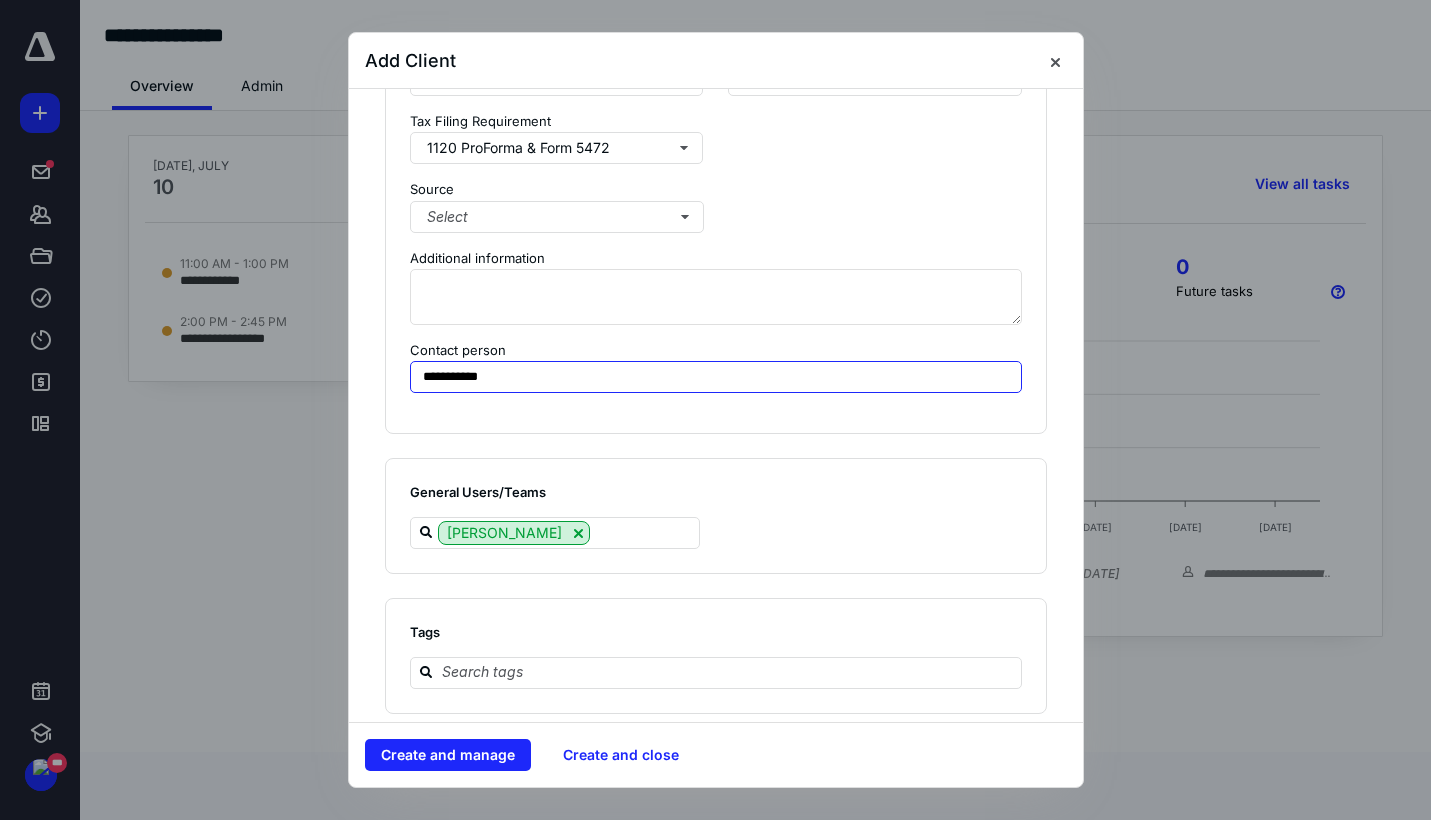 scroll, scrollTop: 1652, scrollLeft: 0, axis: vertical 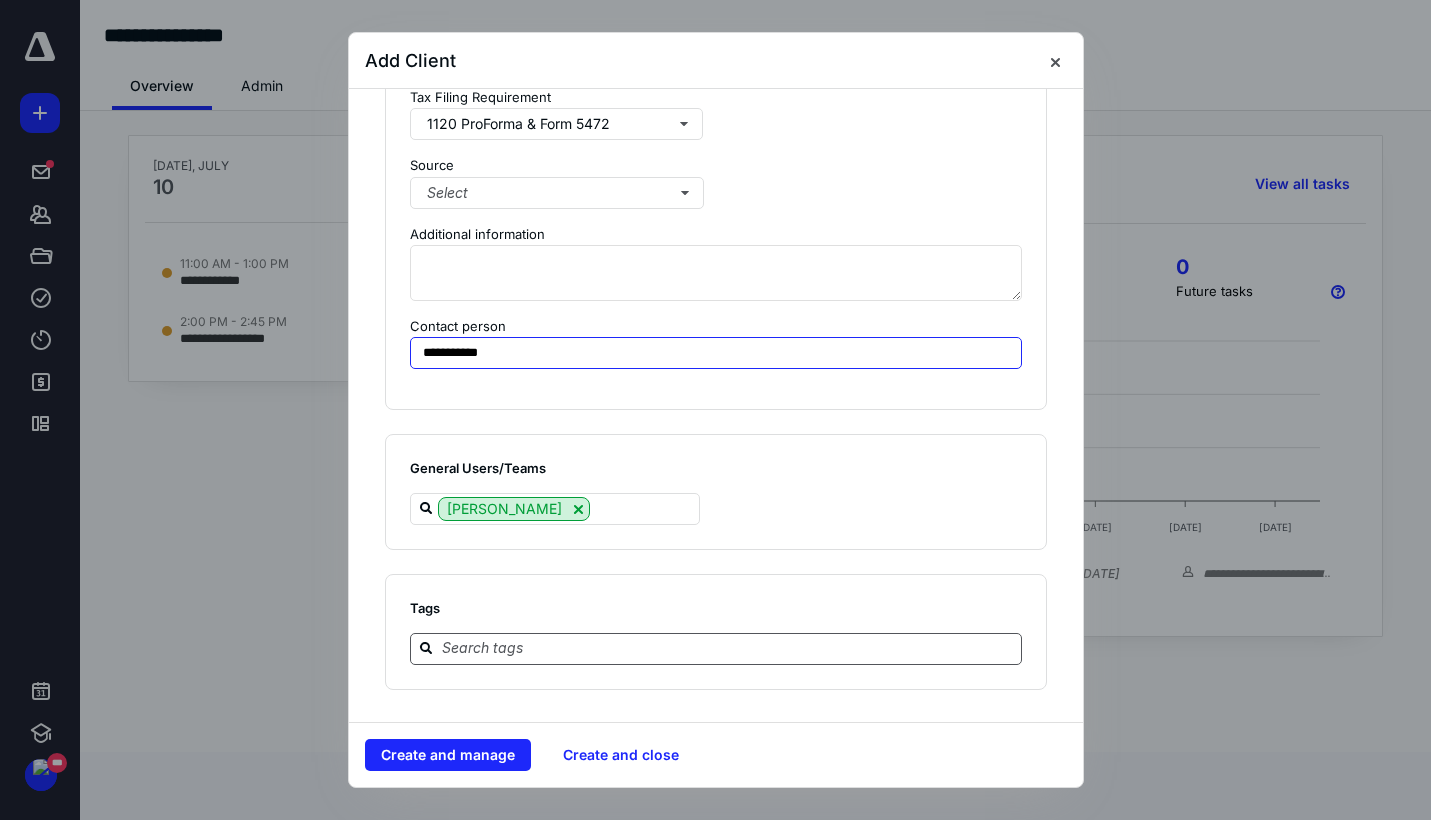 type on "**********" 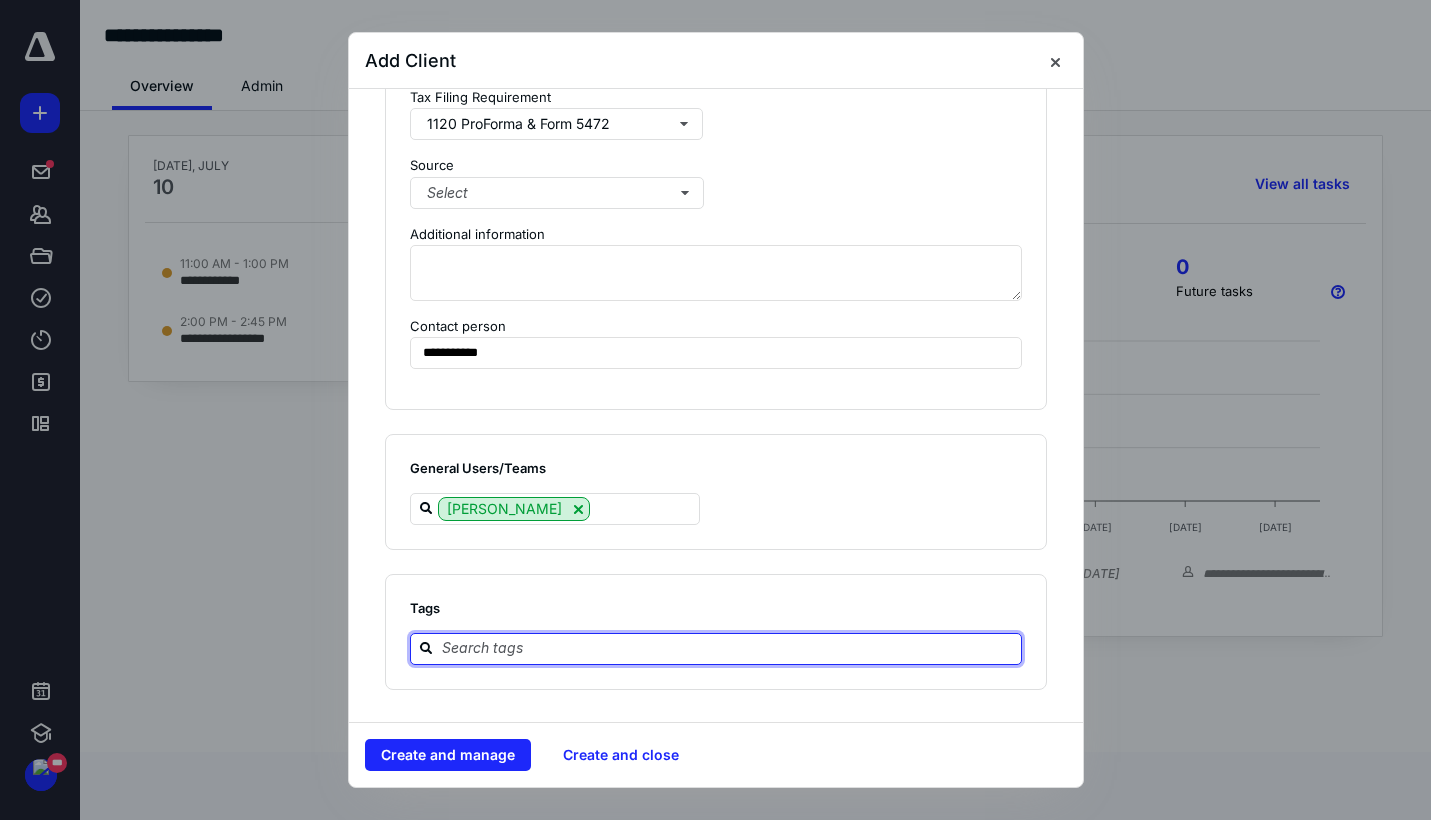 click at bounding box center [728, 648] 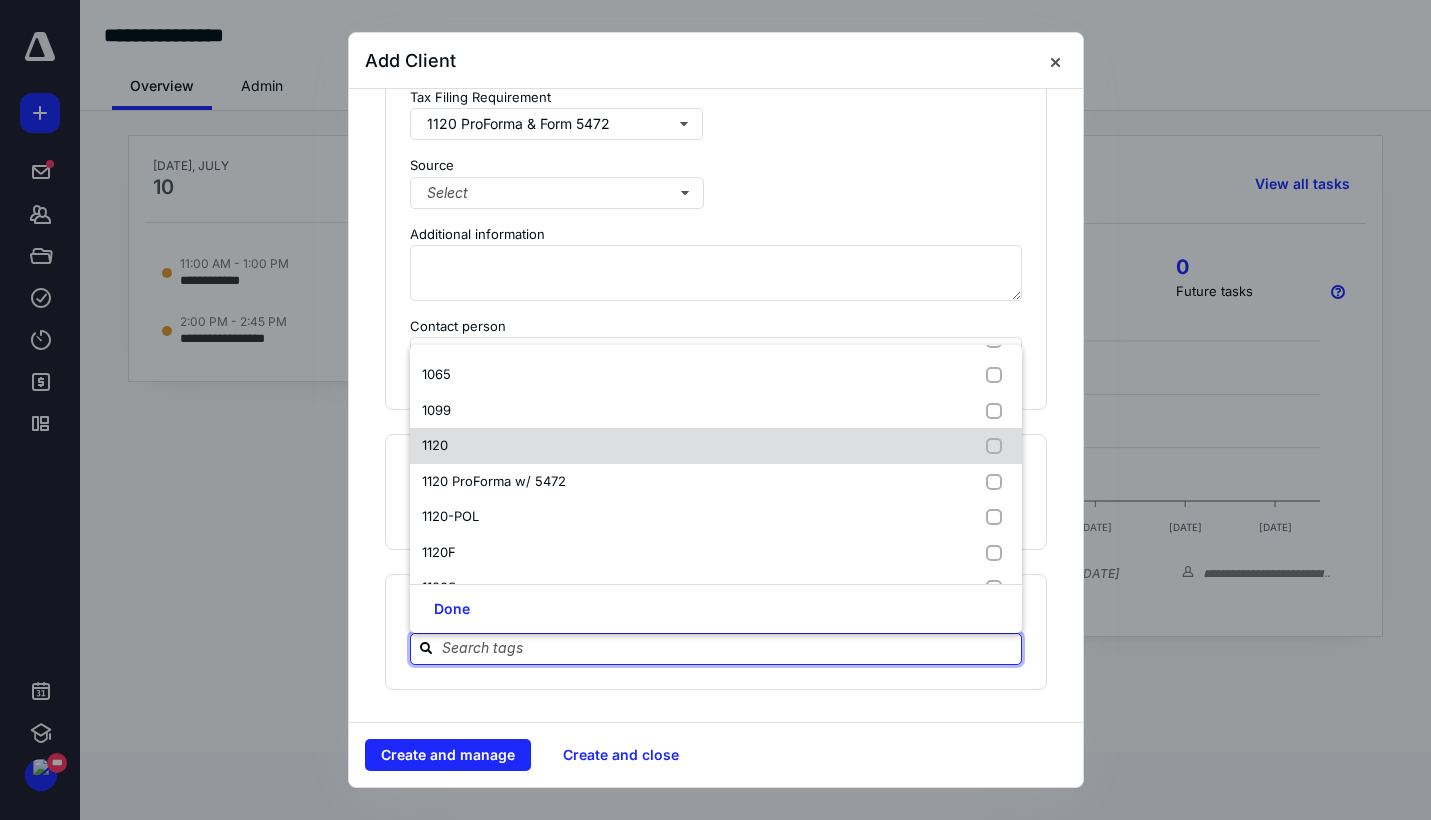 scroll, scrollTop: 142, scrollLeft: 0, axis: vertical 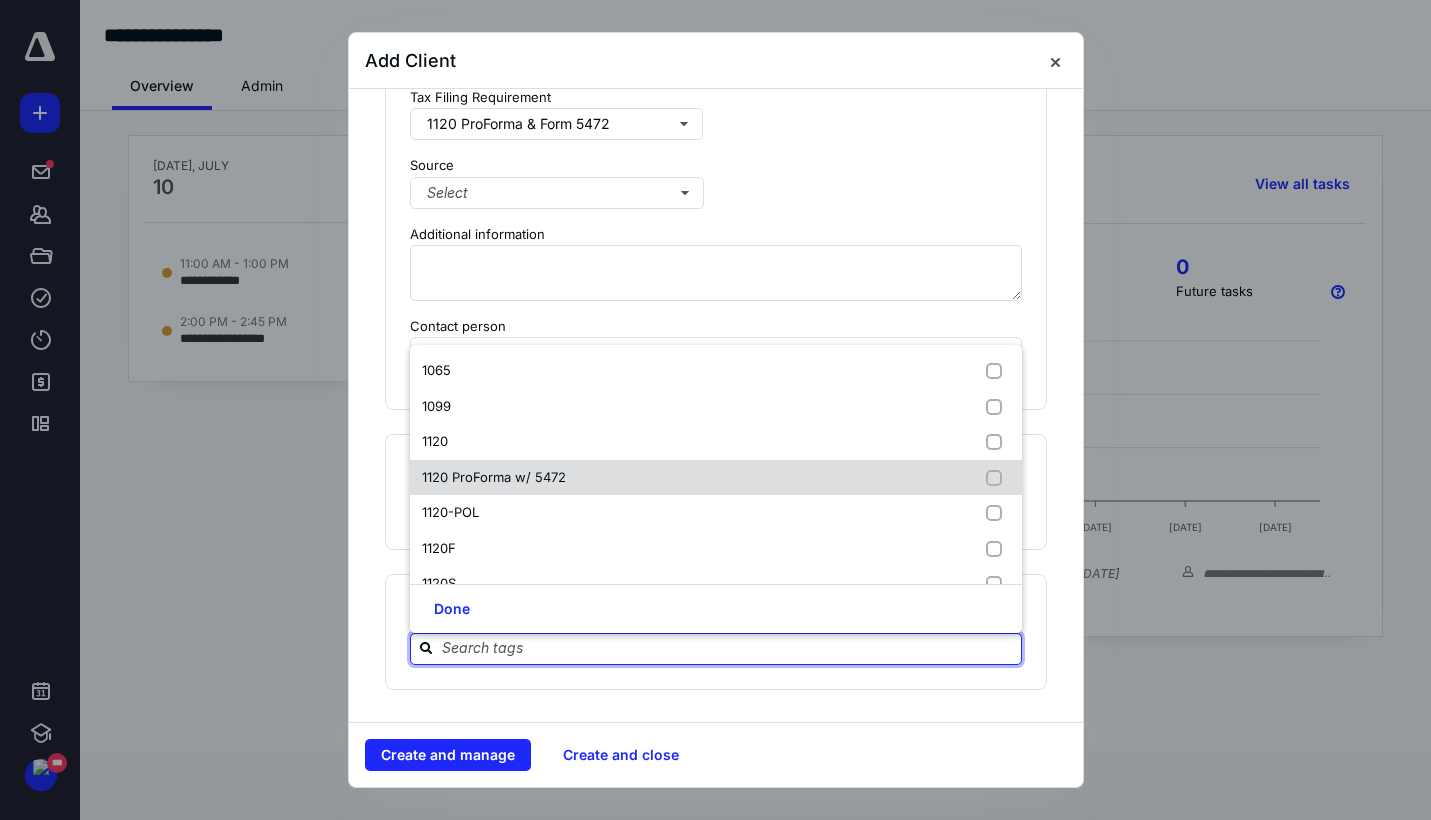 click on "1120 ProForma w/ 5472" at bounding box center [716, 478] 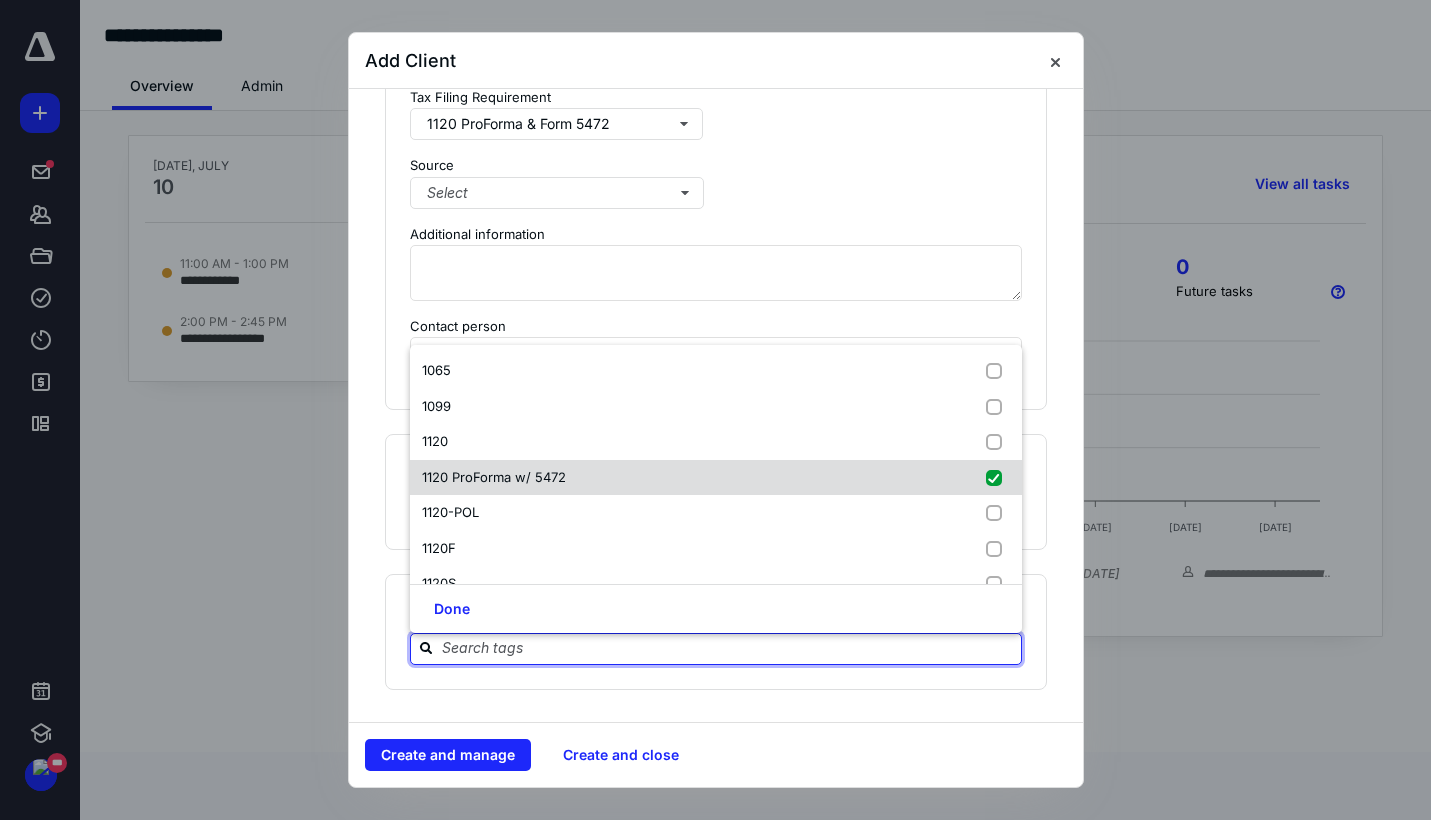 checkbox on "true" 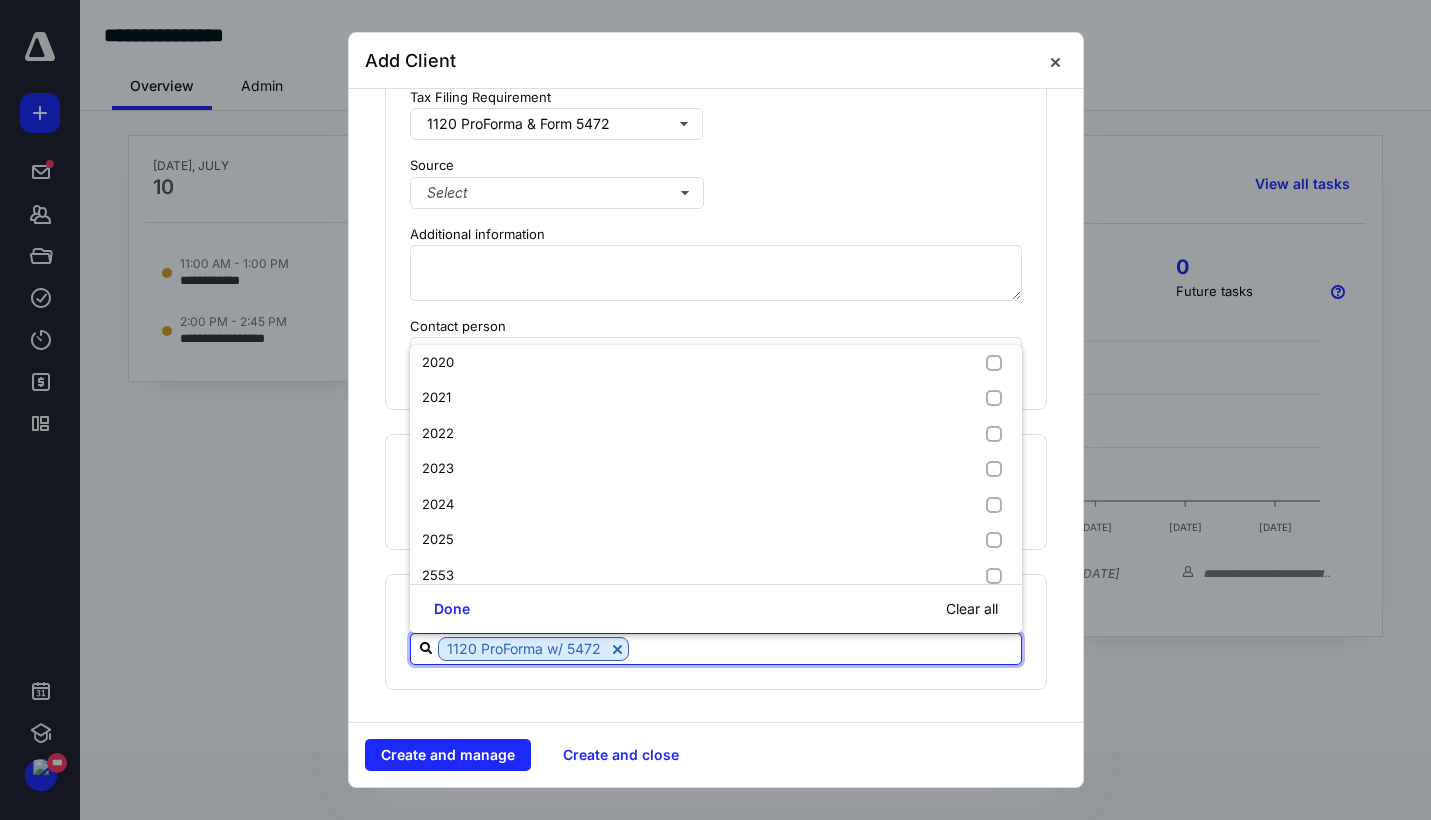 scroll, scrollTop: 543, scrollLeft: 0, axis: vertical 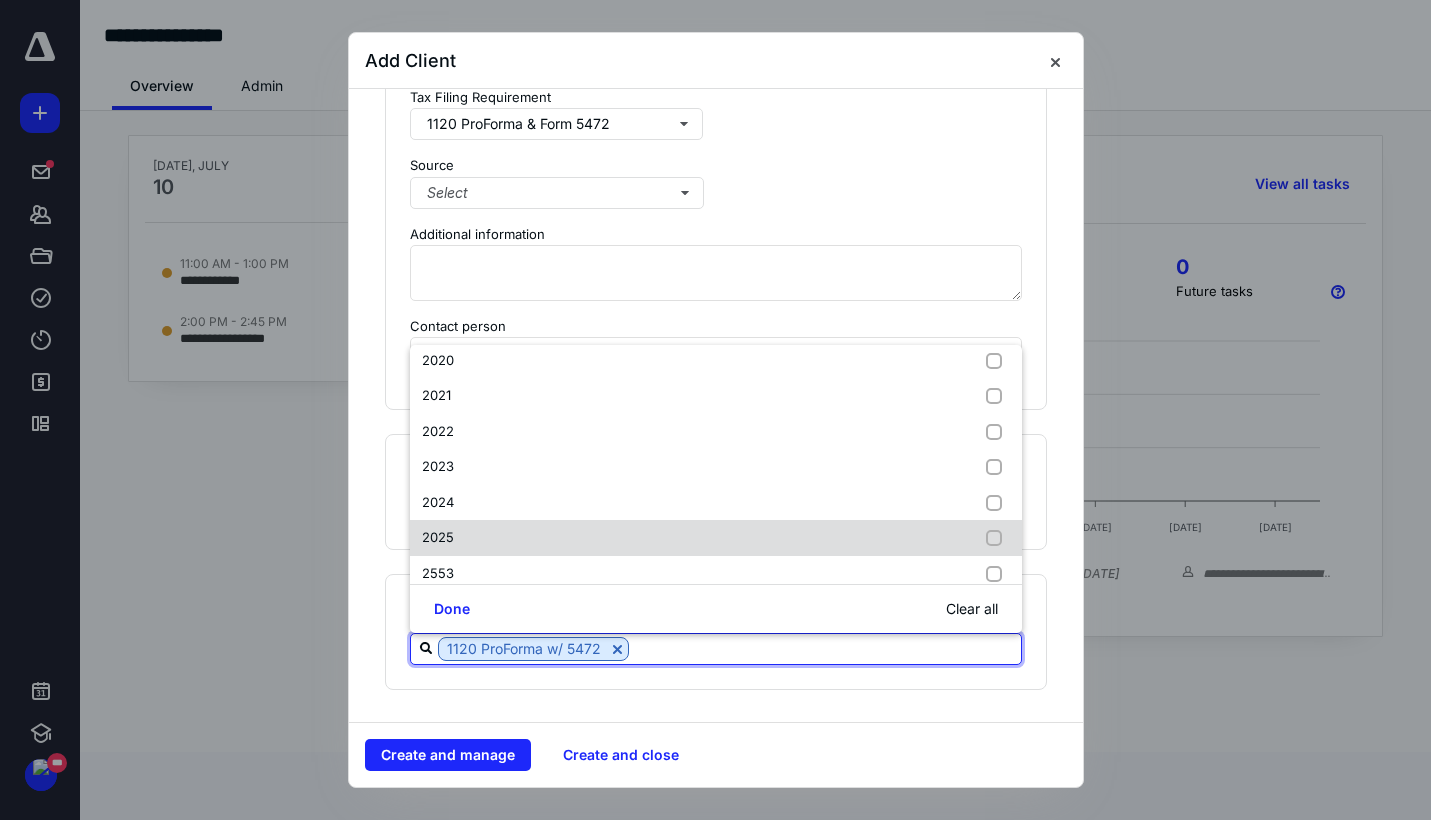 click on "2025" at bounding box center (716, 538) 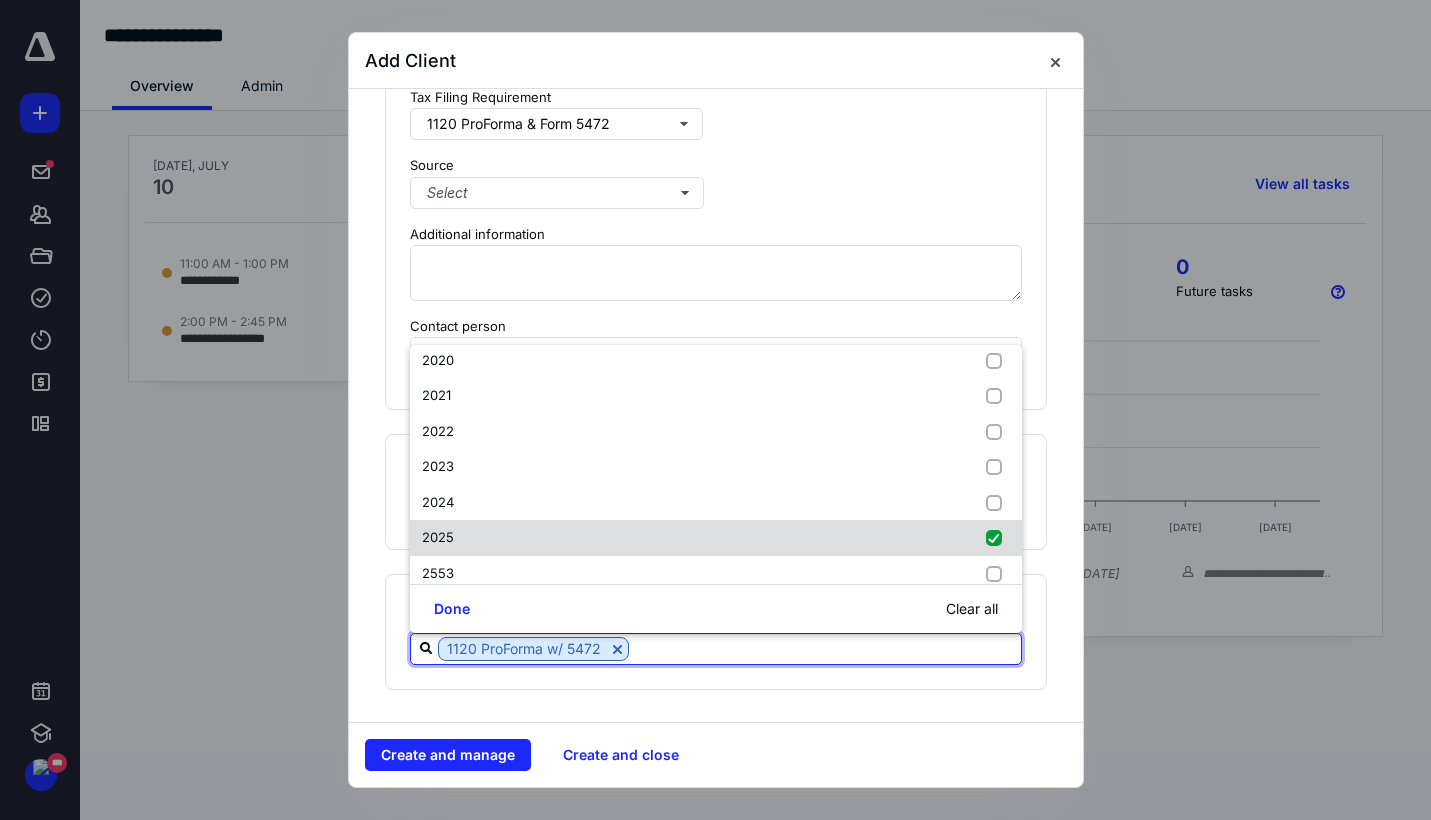 checkbox on "true" 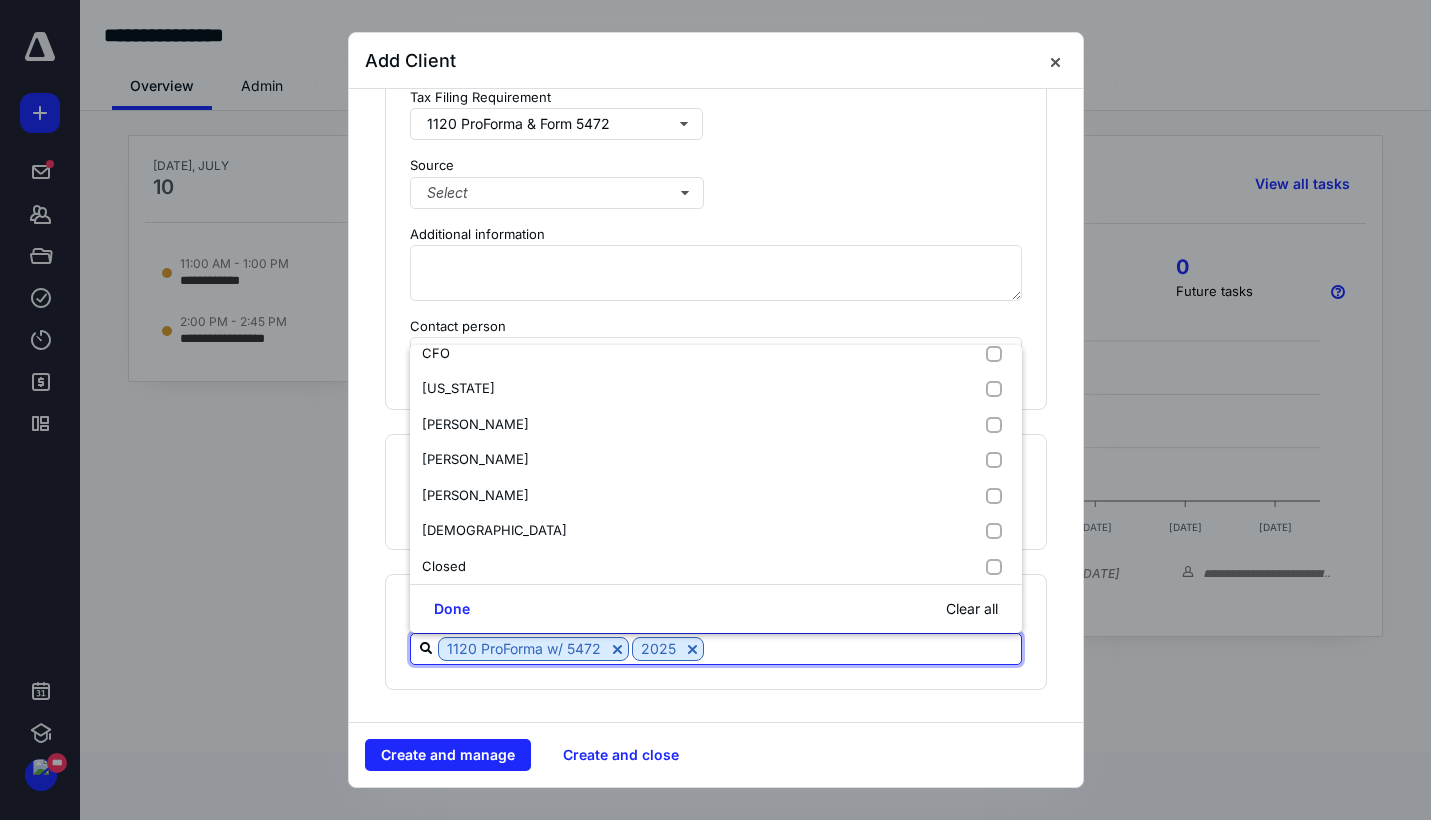 scroll, scrollTop: 1697, scrollLeft: 0, axis: vertical 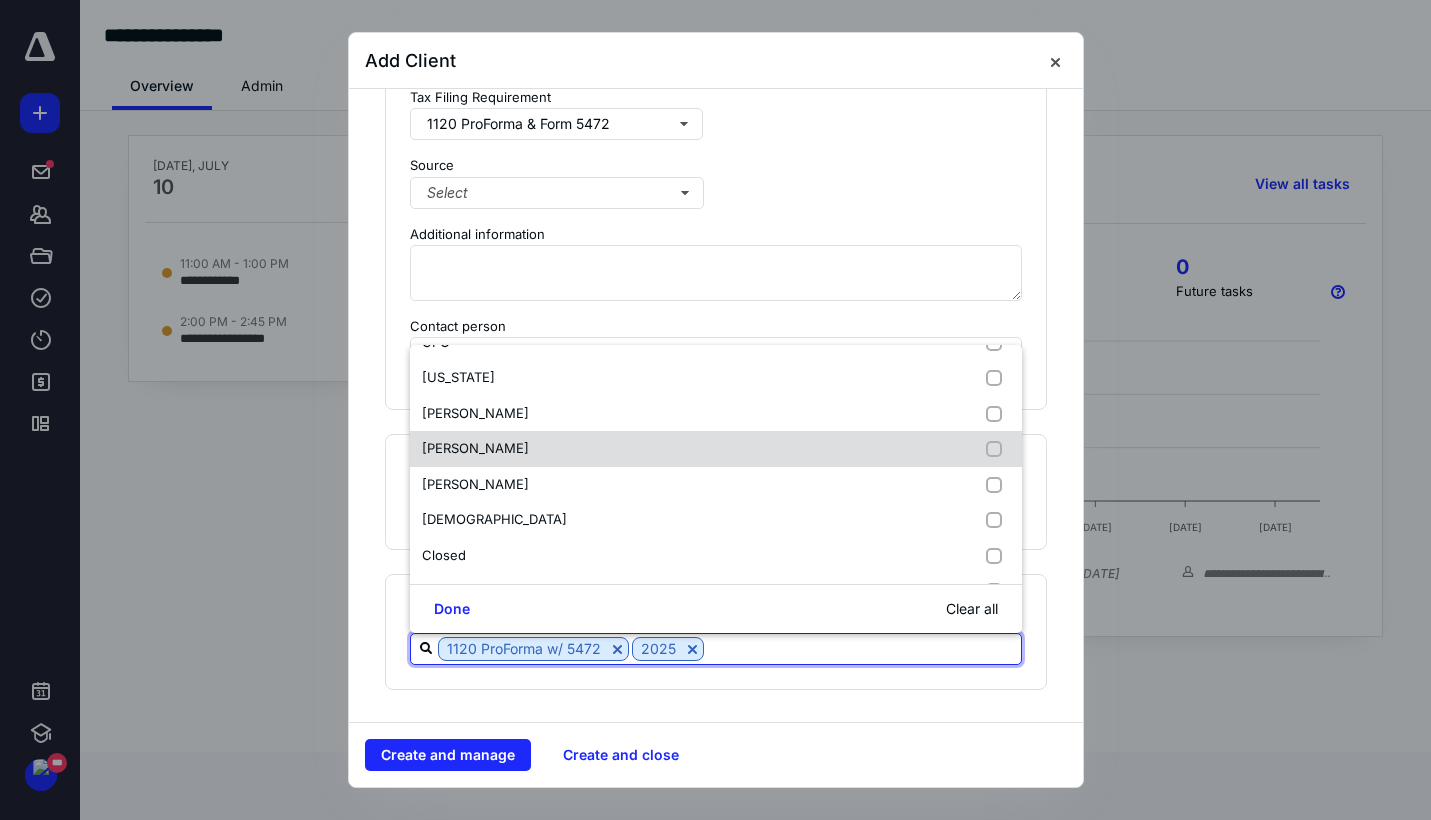 click on "Carlos" at bounding box center [716, 449] 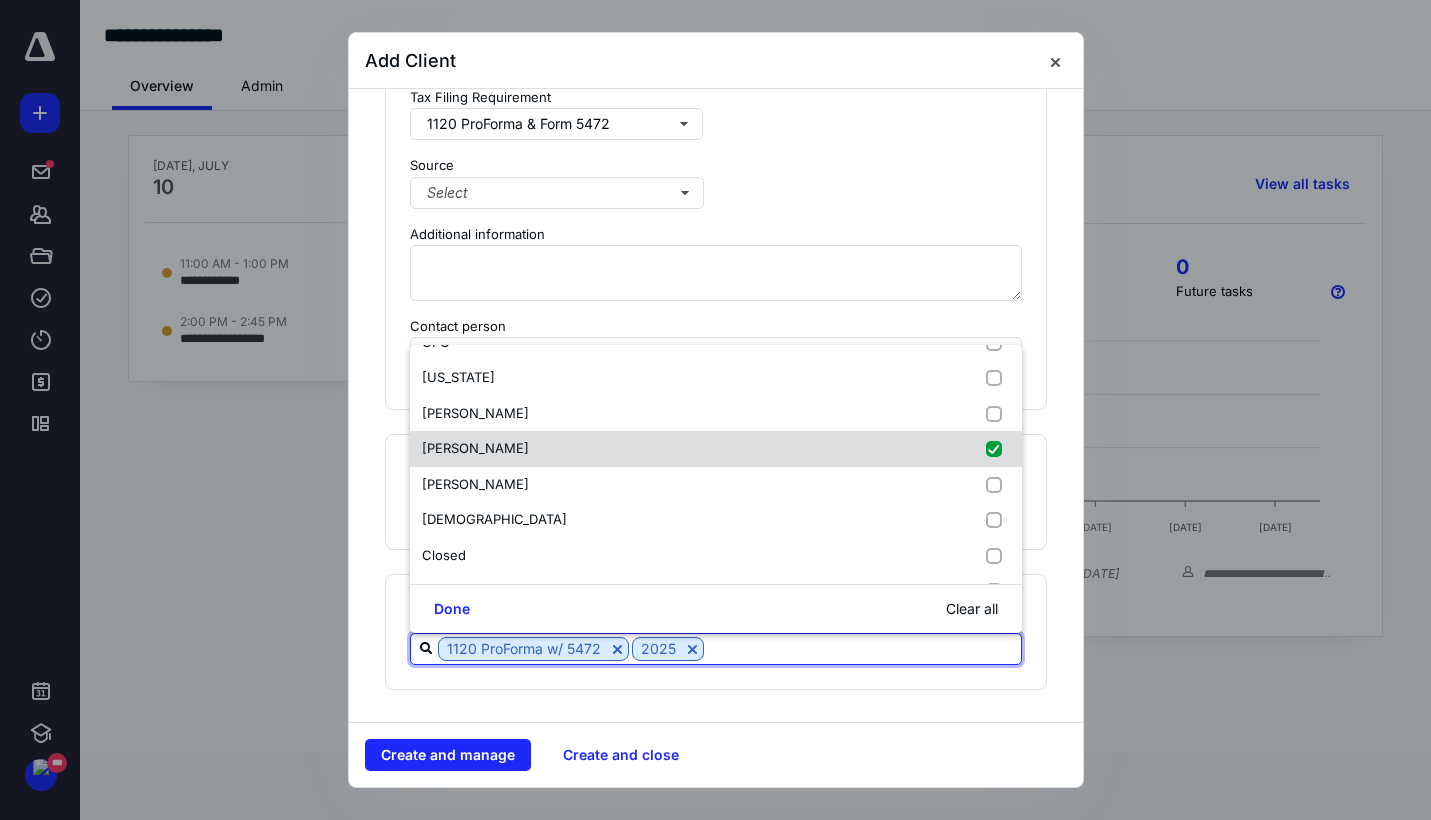 checkbox on "true" 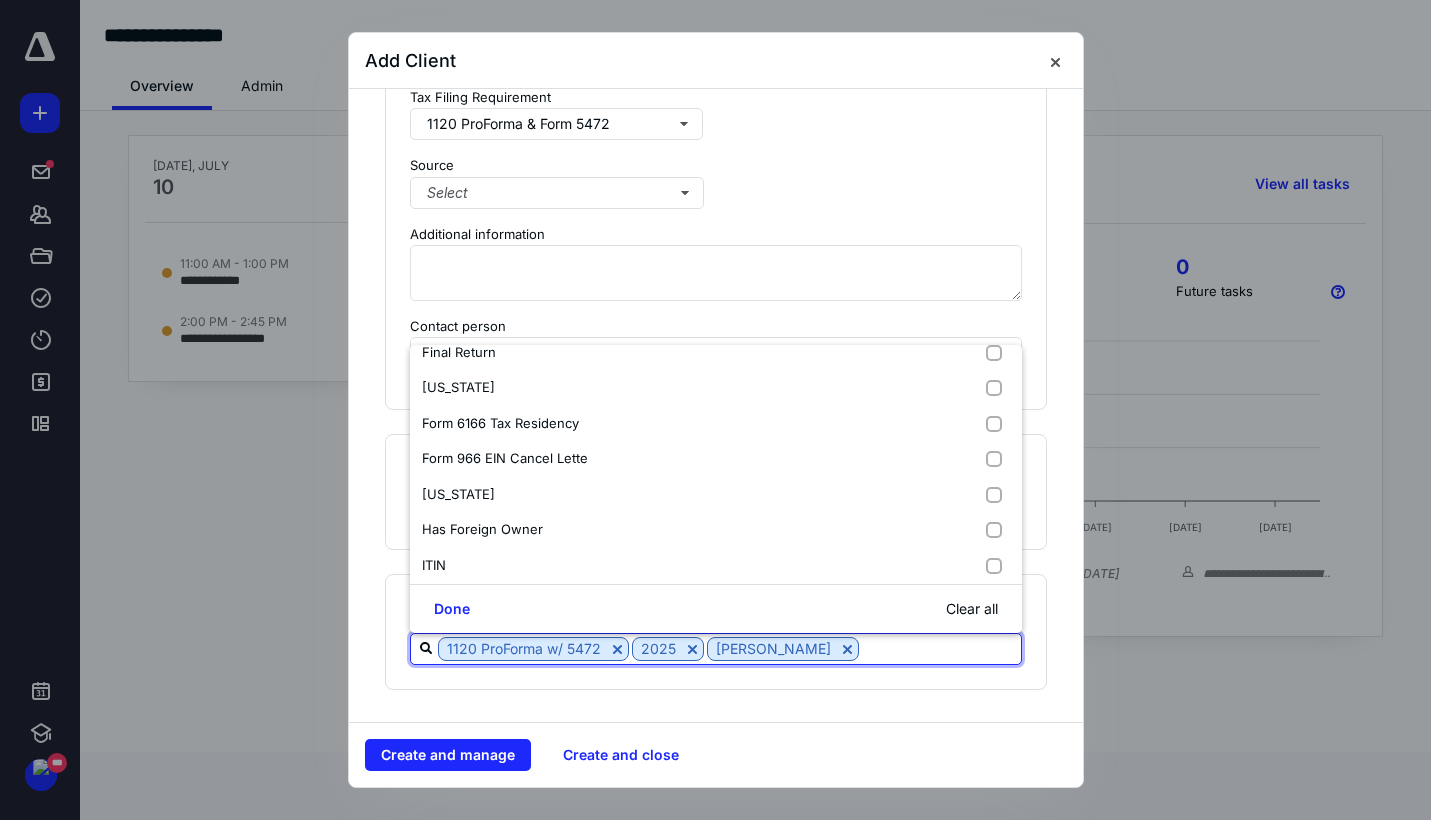 scroll, scrollTop: 2425, scrollLeft: 0, axis: vertical 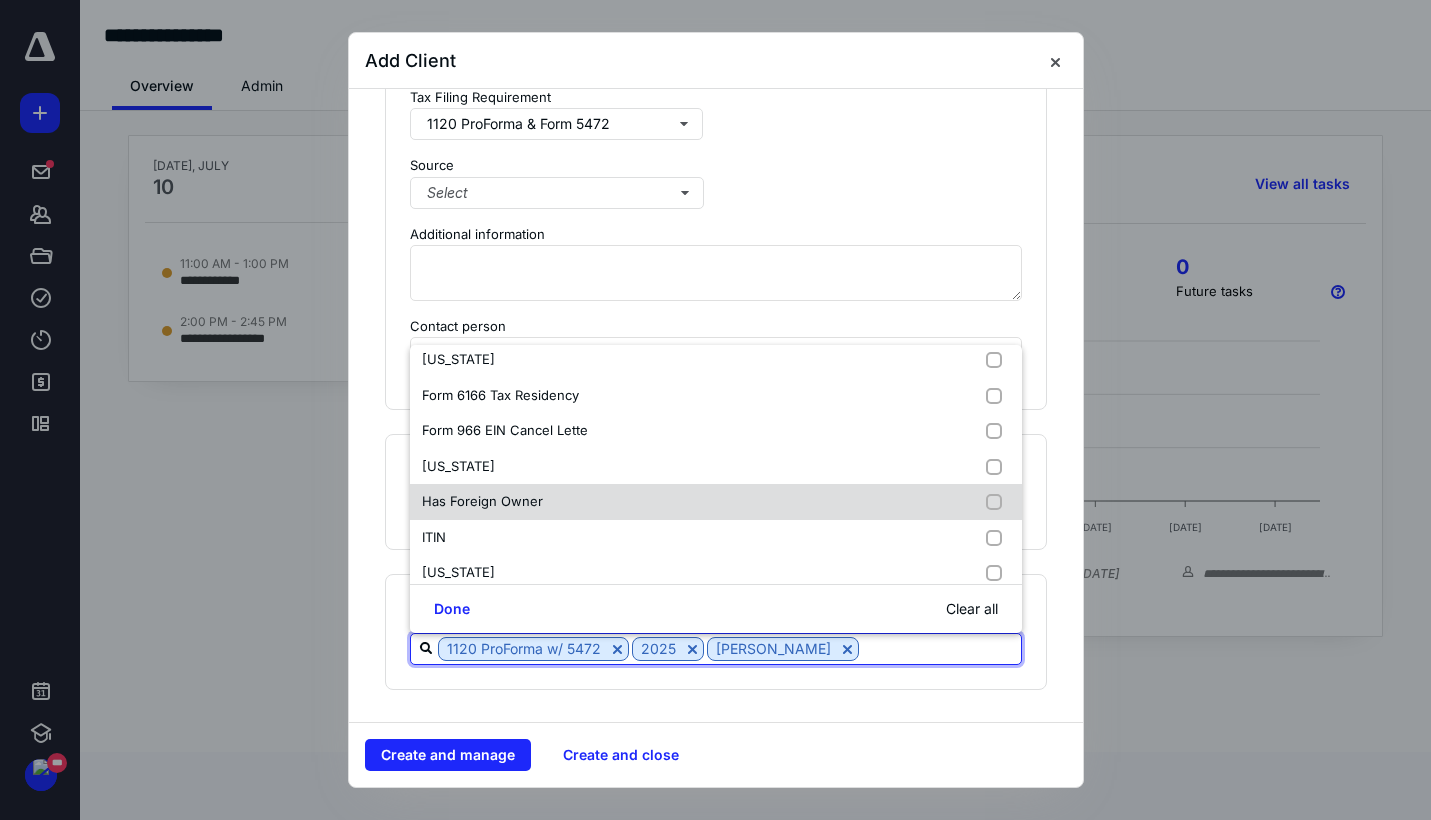 click on "Has Foreign Owner" at bounding box center (716, 502) 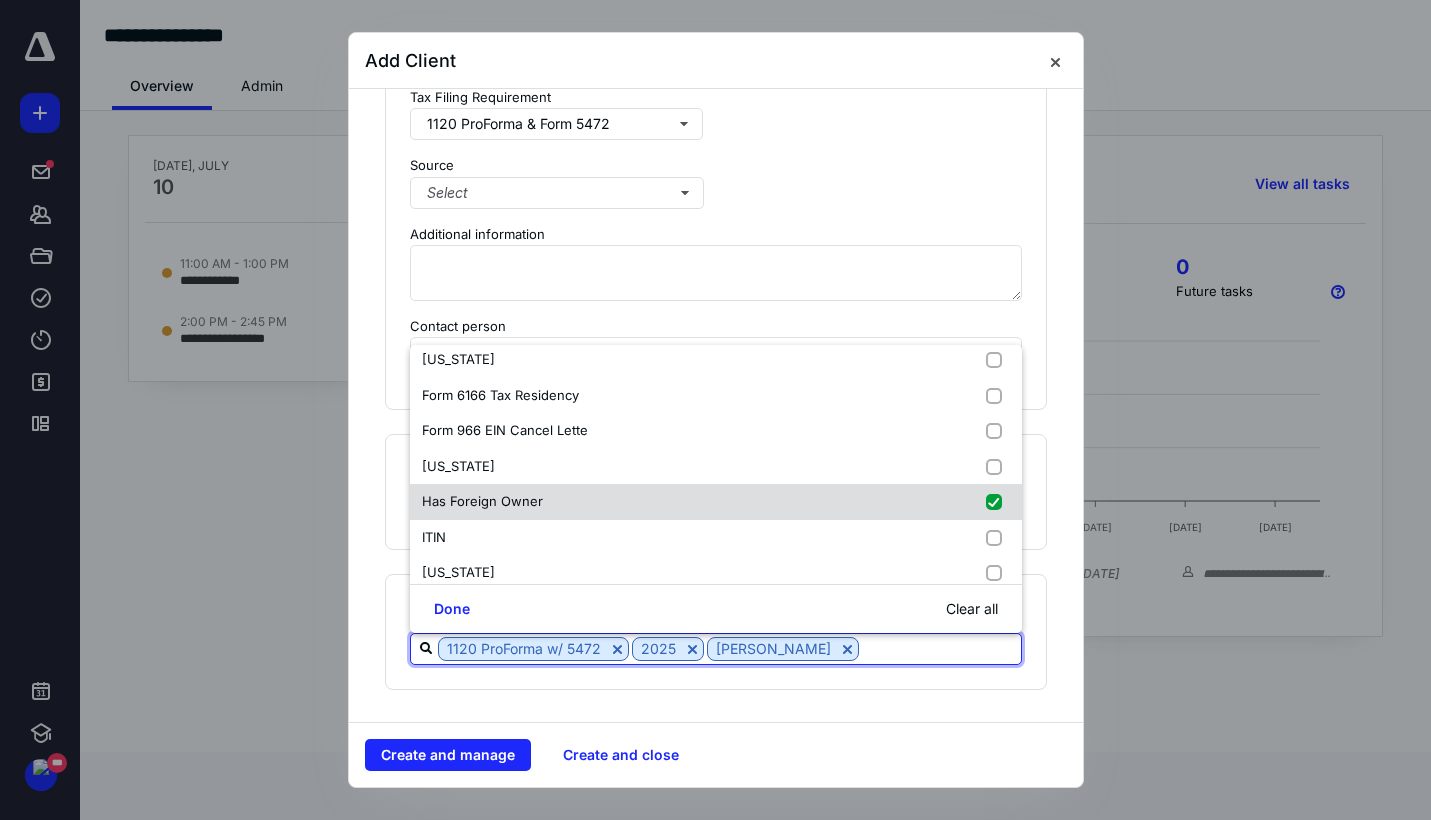 checkbox on "true" 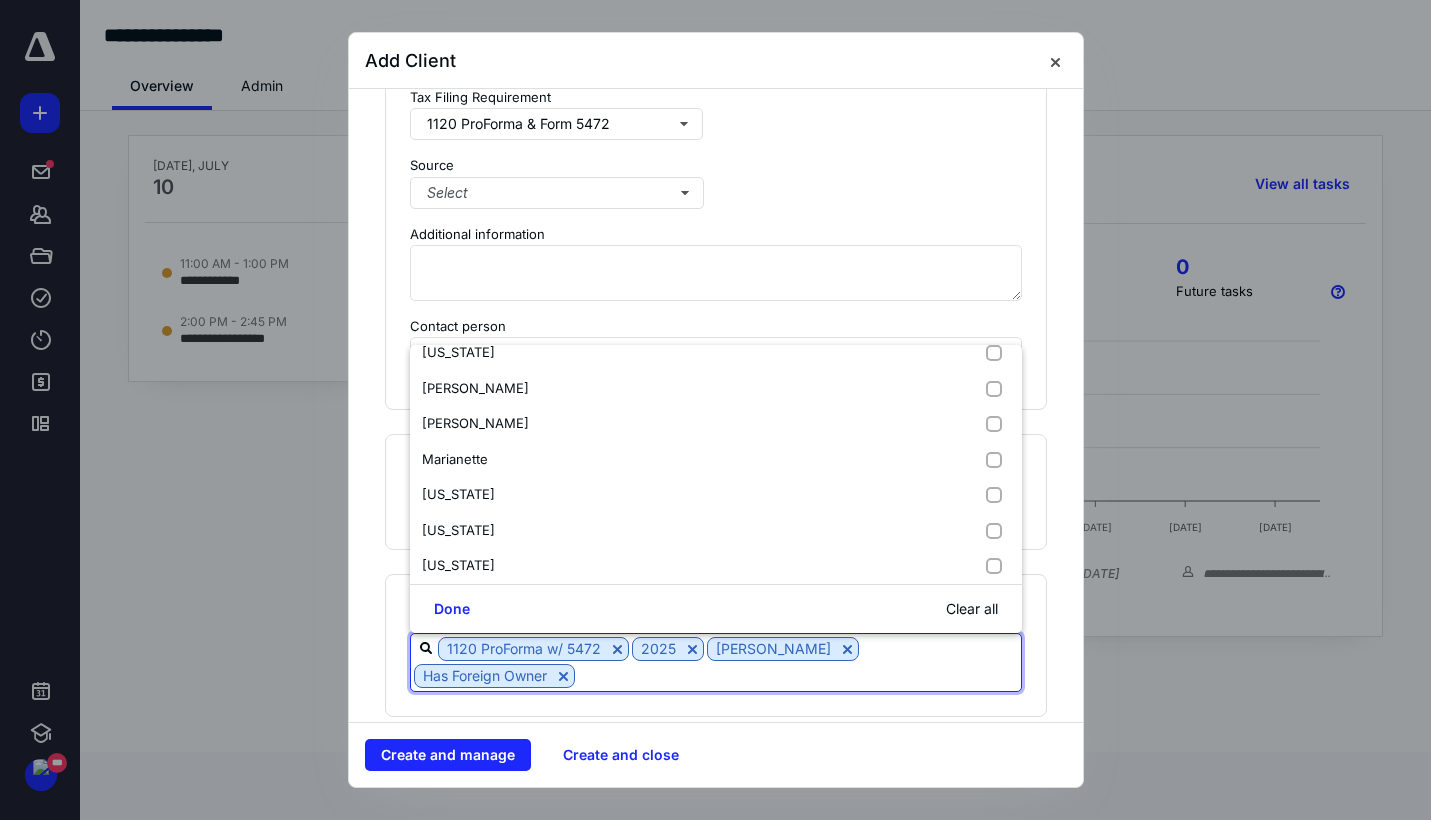 scroll, scrollTop: 2717, scrollLeft: 0, axis: vertical 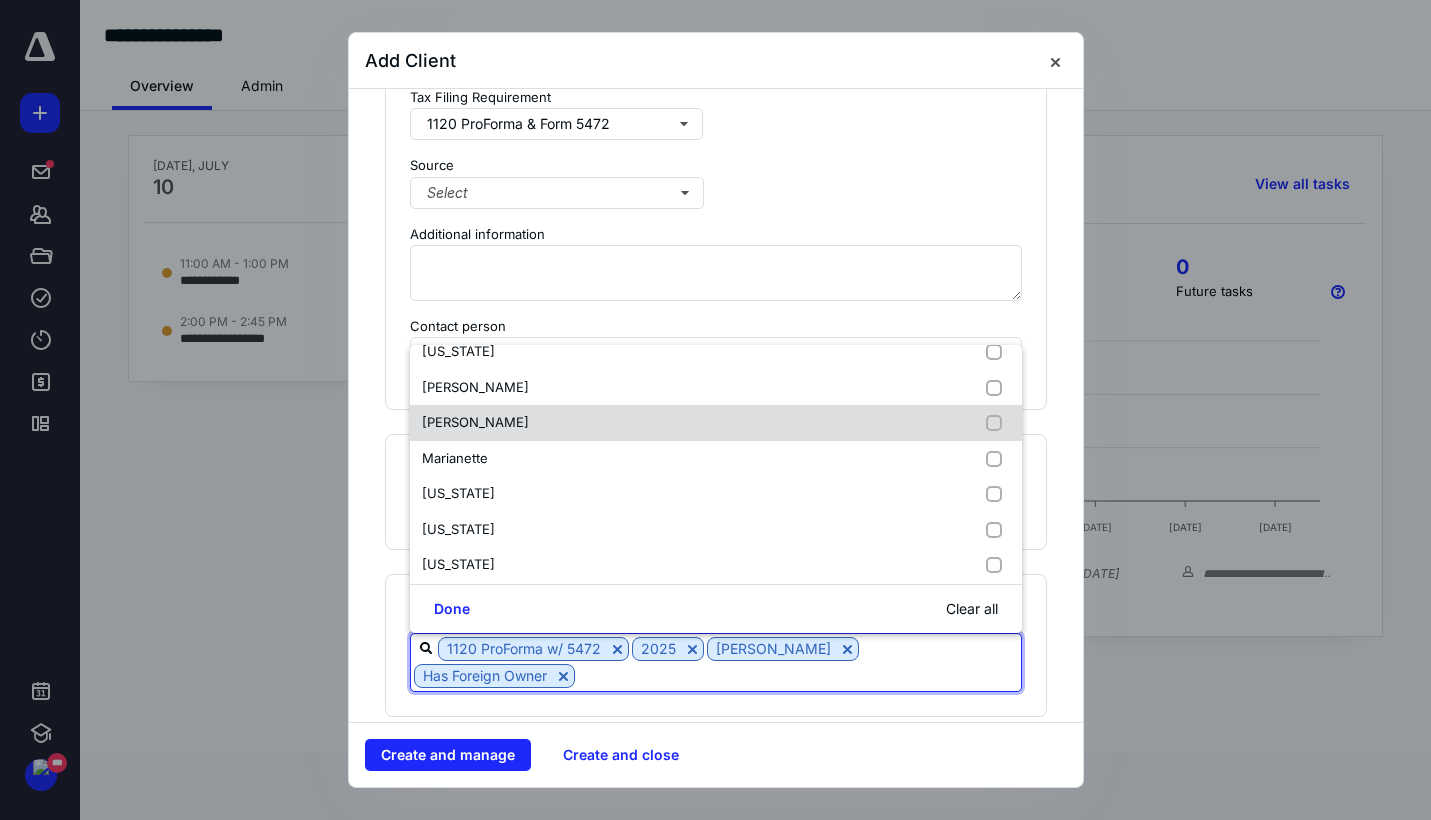 click on "Kevin" at bounding box center [716, 423] 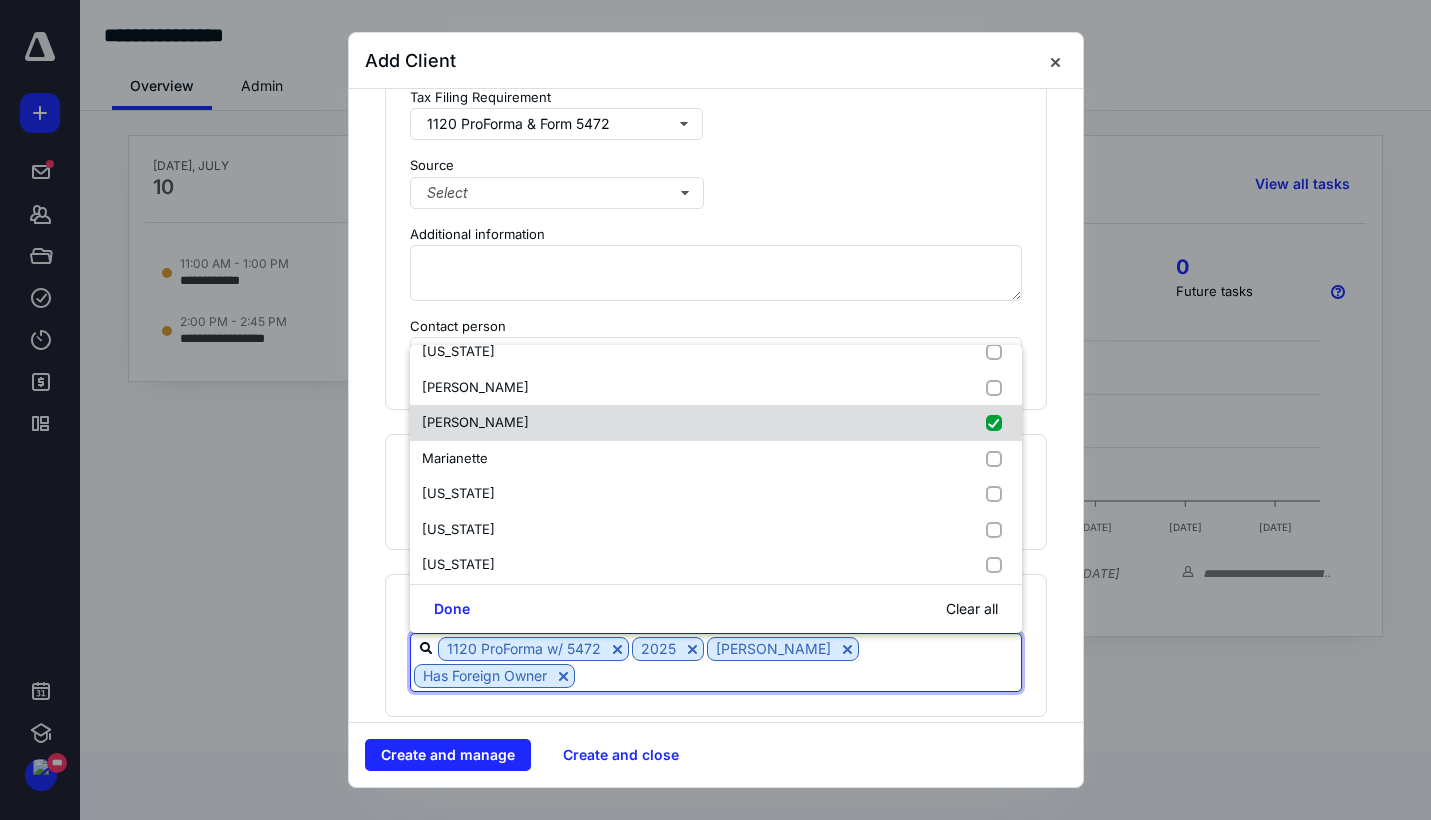 checkbox on "true" 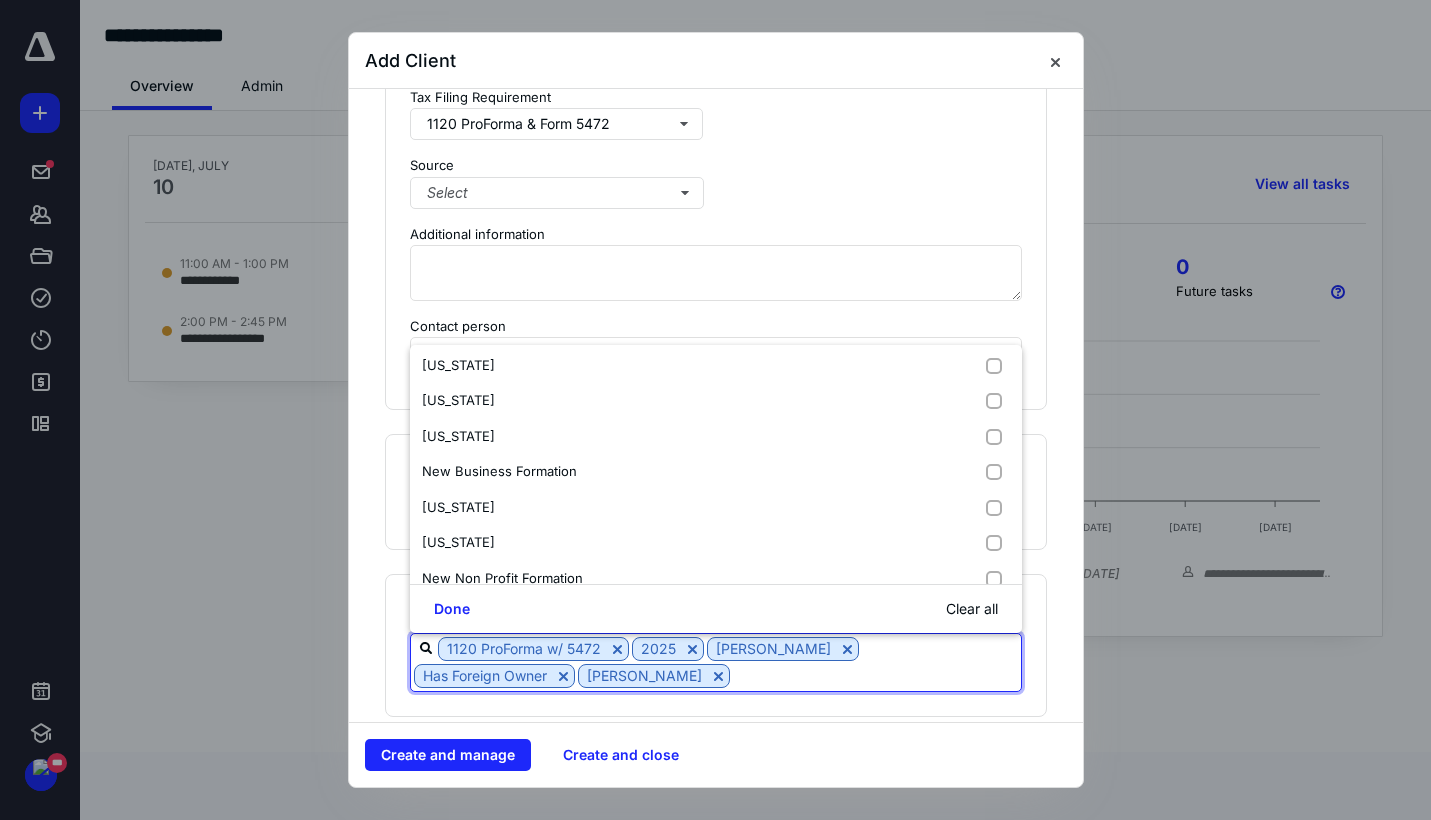 scroll, scrollTop: 2882, scrollLeft: 0, axis: vertical 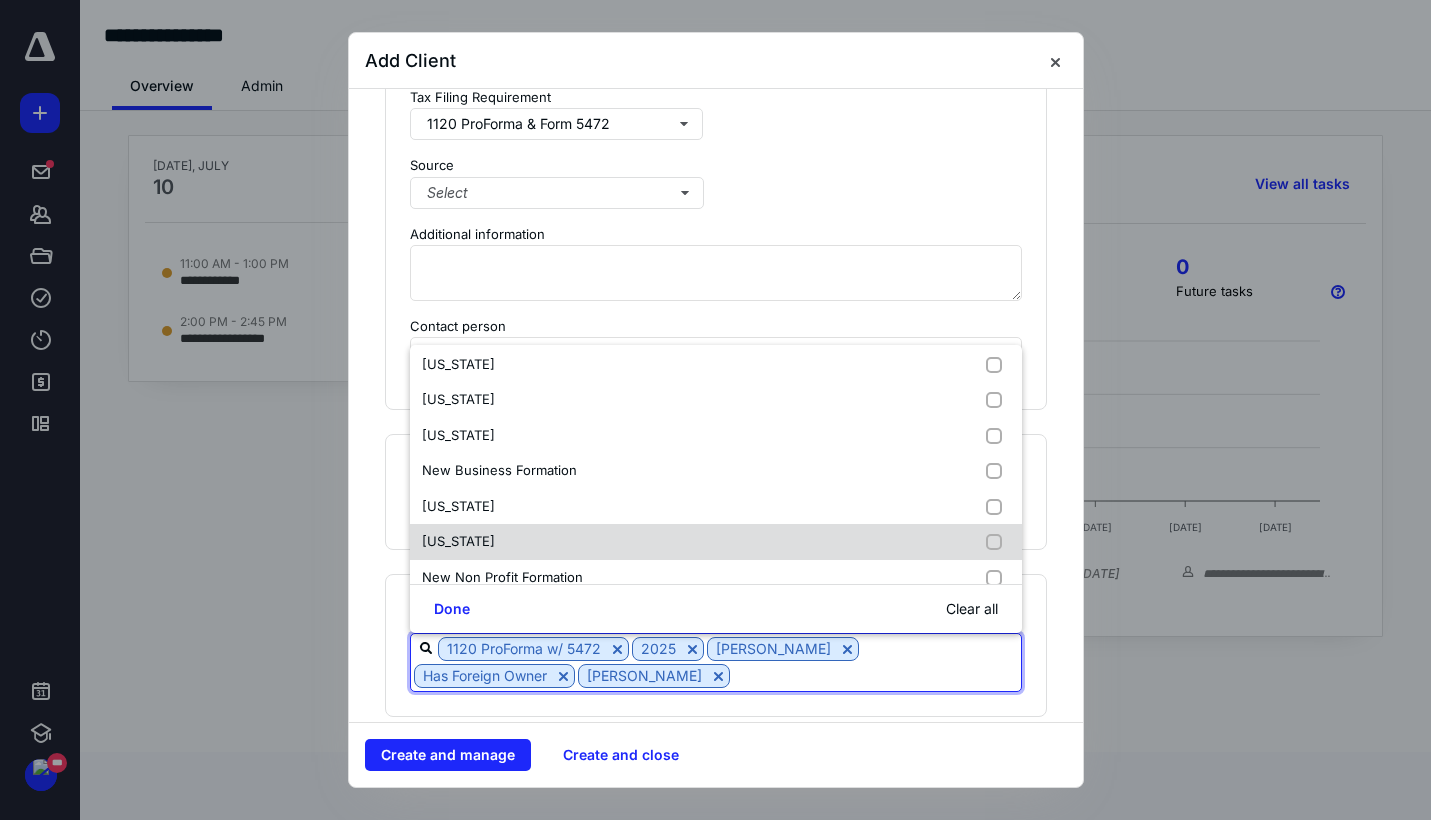 click on "New Mexico" at bounding box center (716, 542) 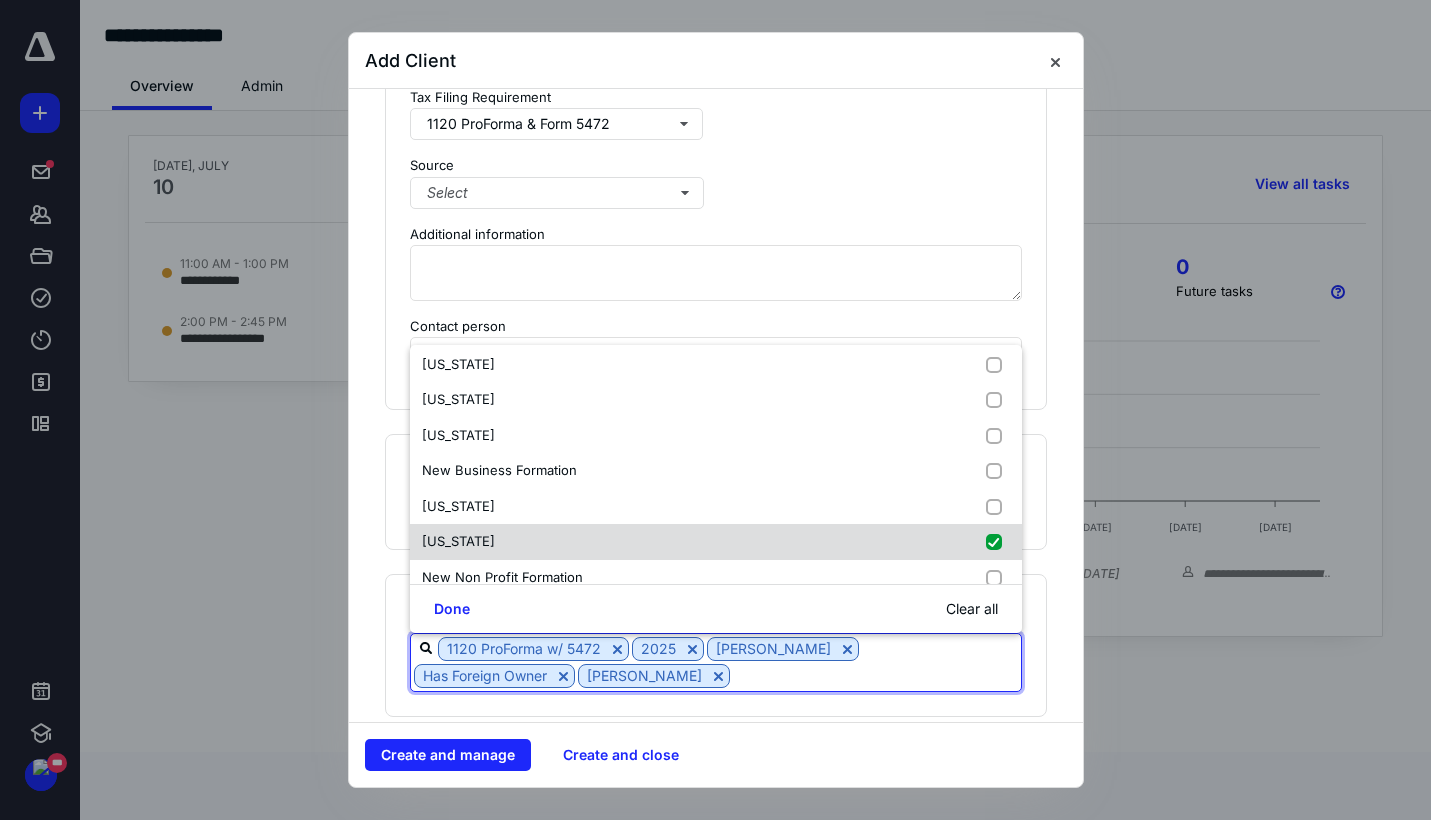 checkbox on "true" 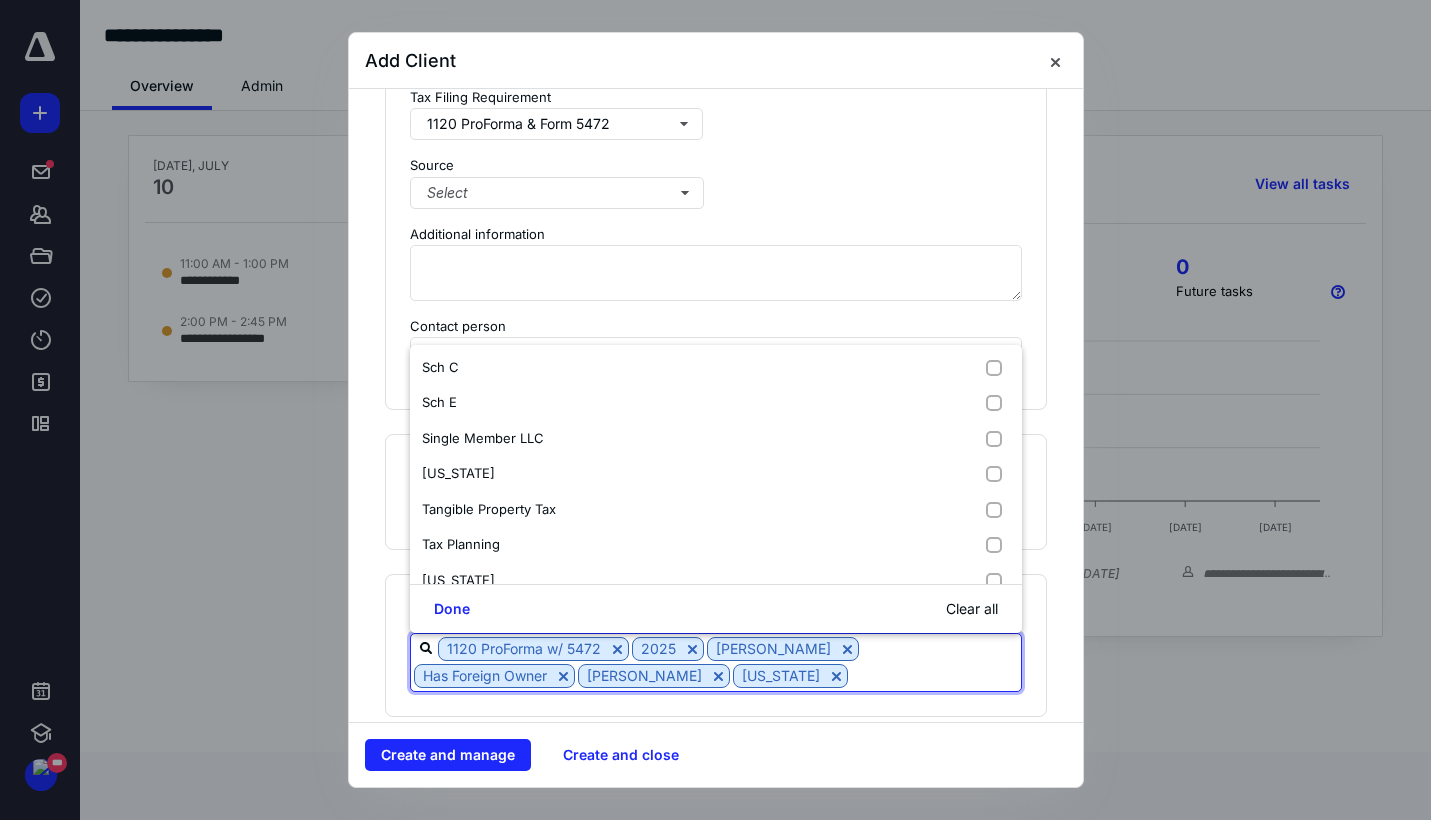 scroll, scrollTop: 4093, scrollLeft: 0, axis: vertical 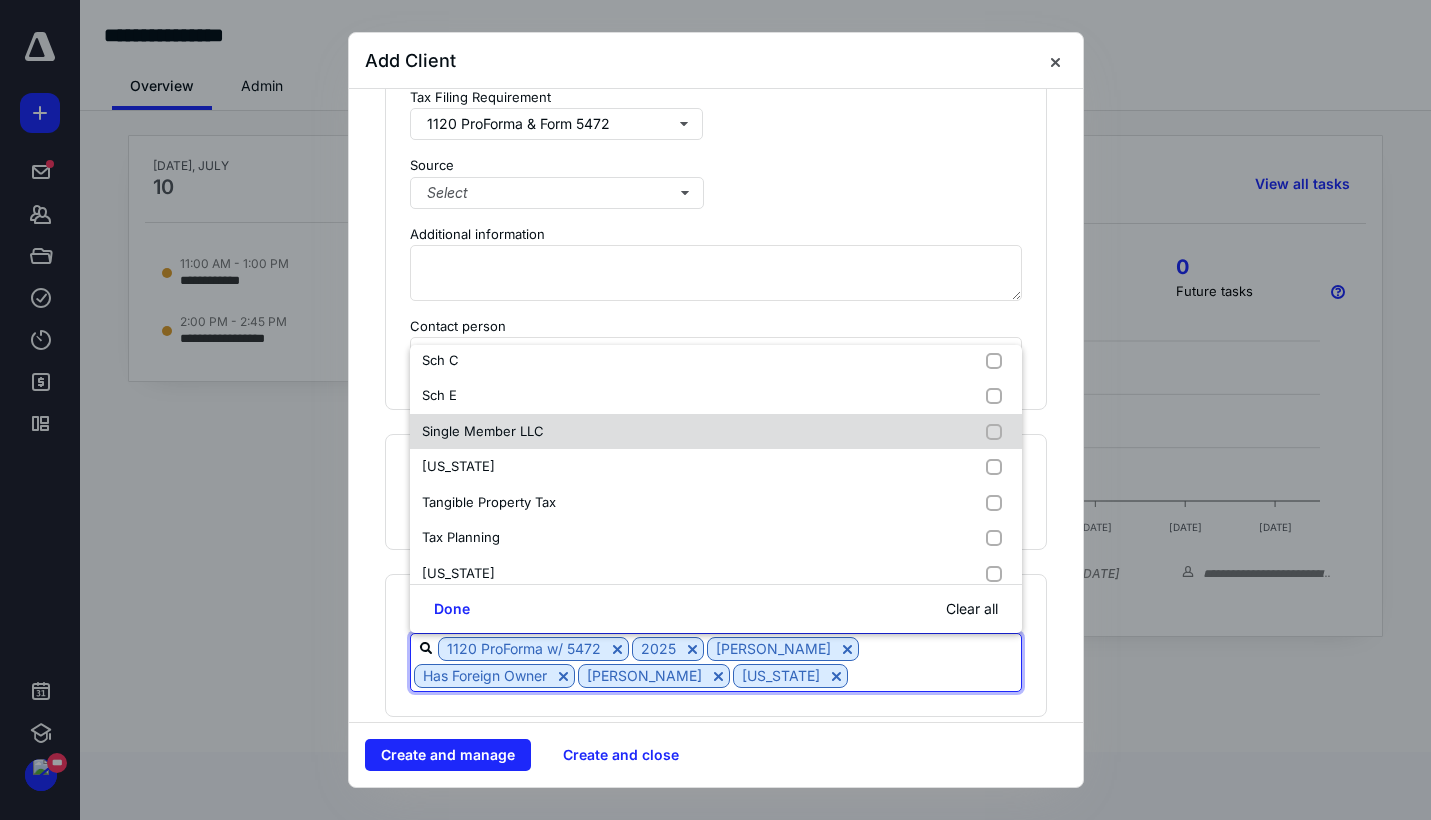 click on "Single Member LLC" at bounding box center (716, 432) 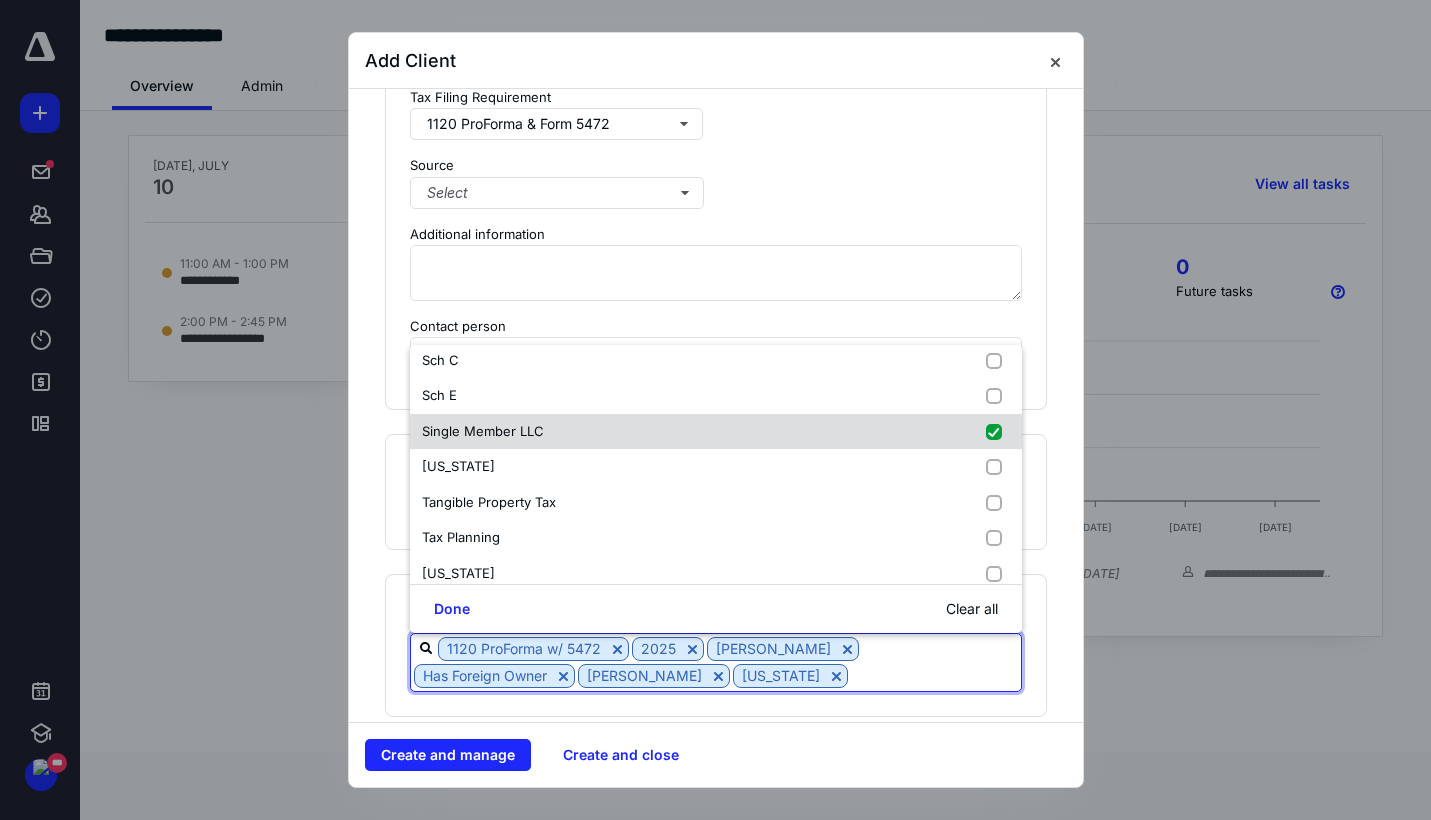 checkbox on "true" 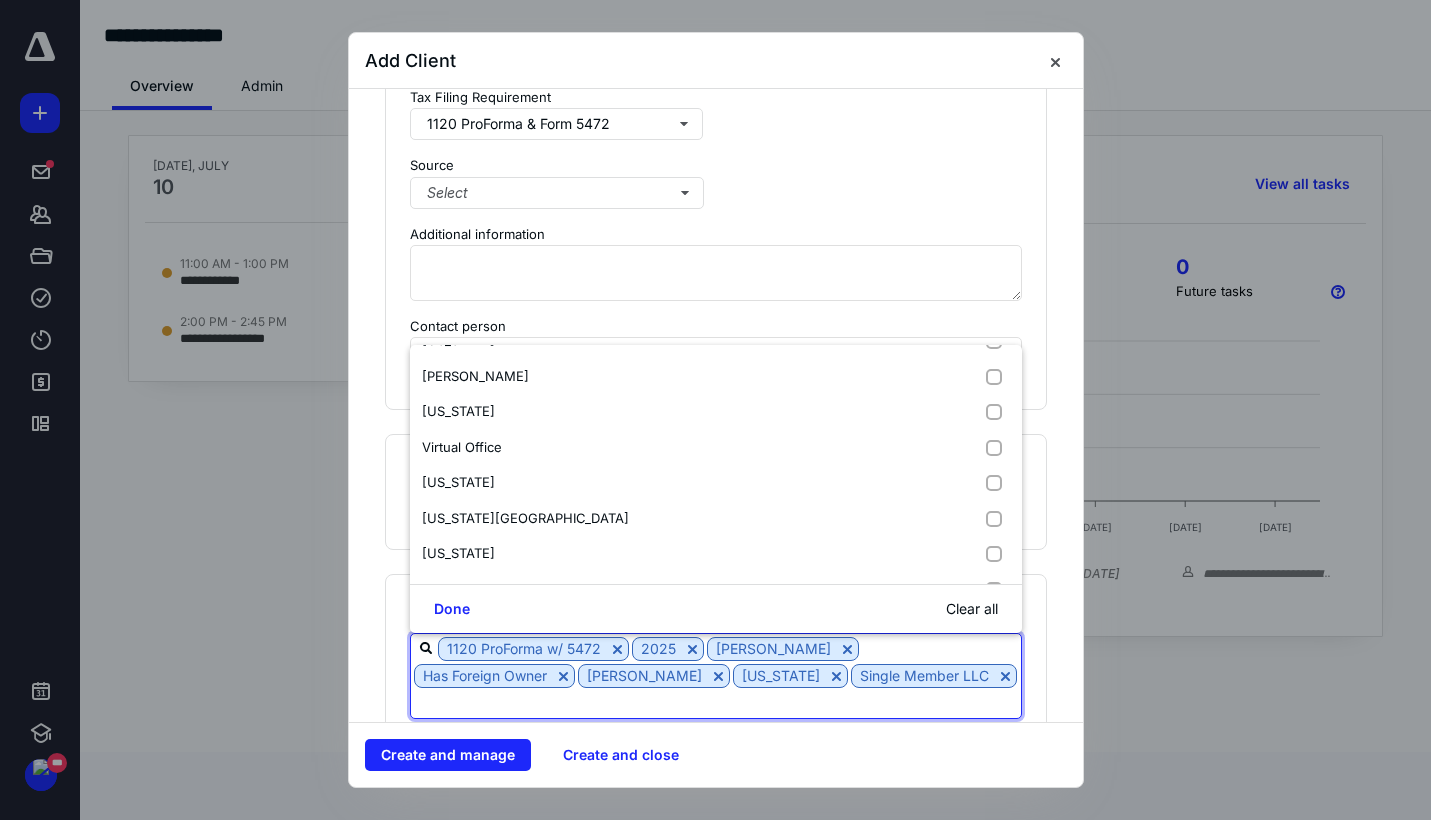 scroll, scrollTop: 4463, scrollLeft: 0, axis: vertical 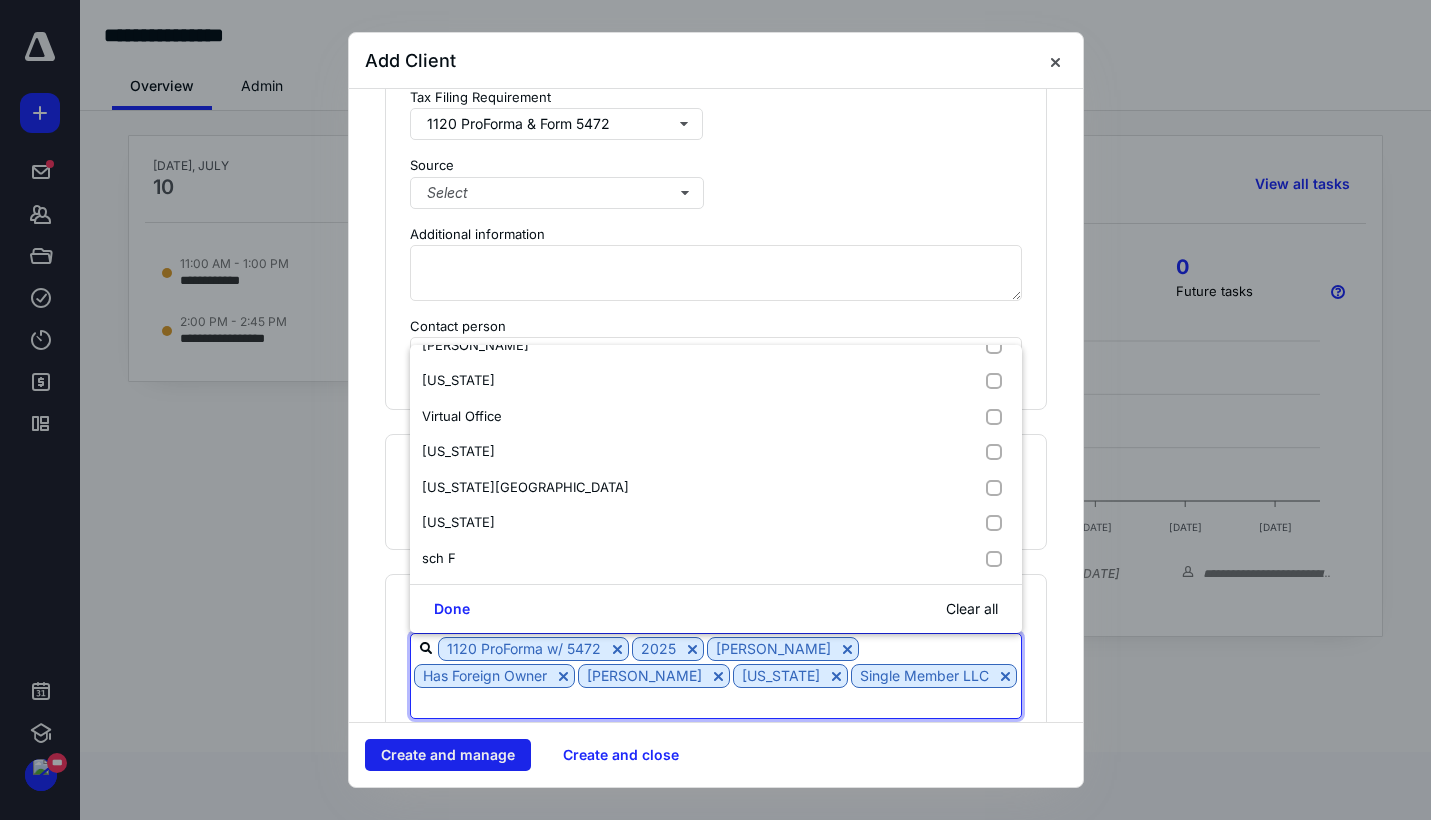 click on "Create and manage" at bounding box center (448, 755) 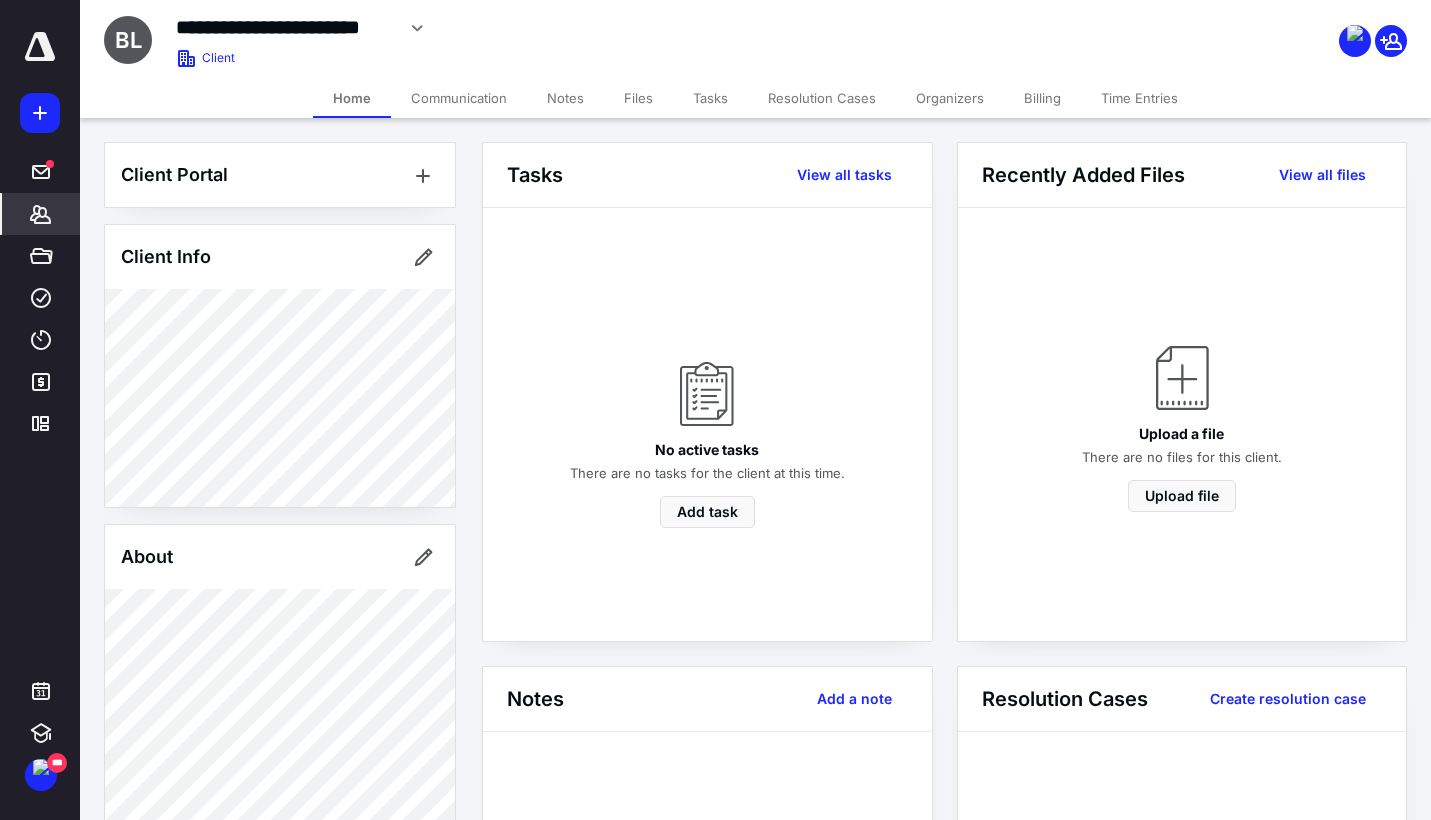 click on "Files" at bounding box center (638, 98) 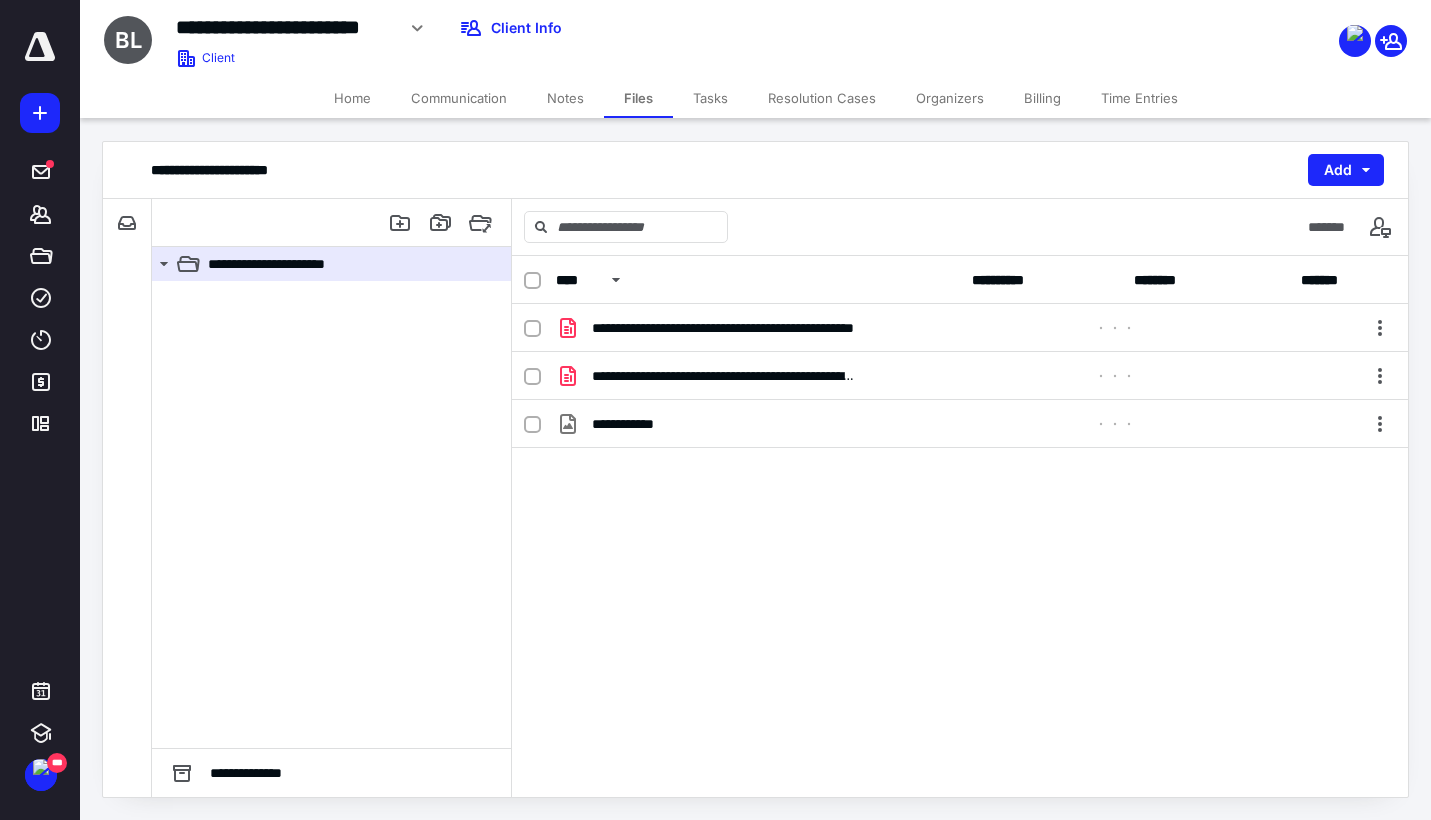 click on "Notes" at bounding box center [565, 98] 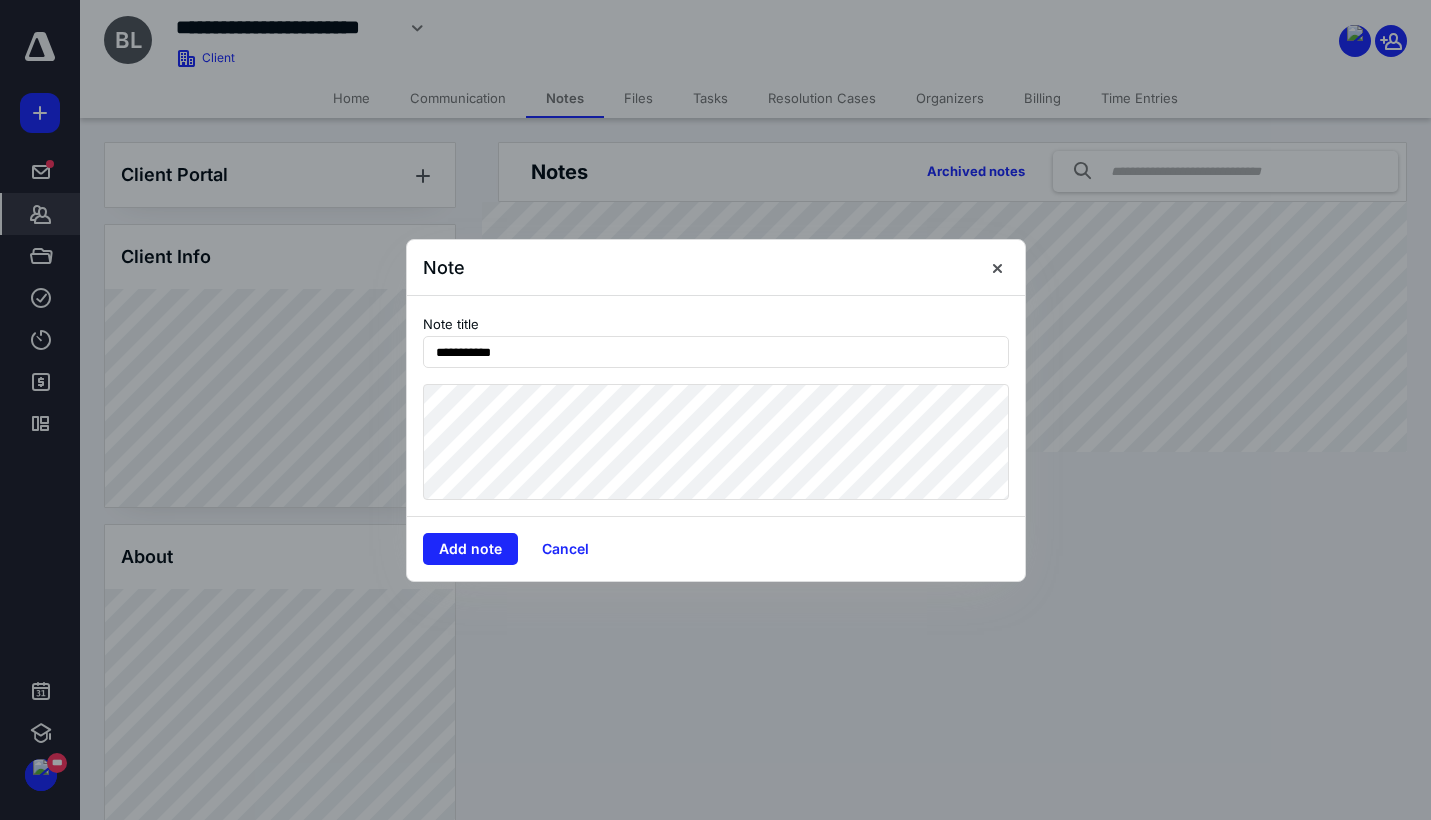 type on "**********" 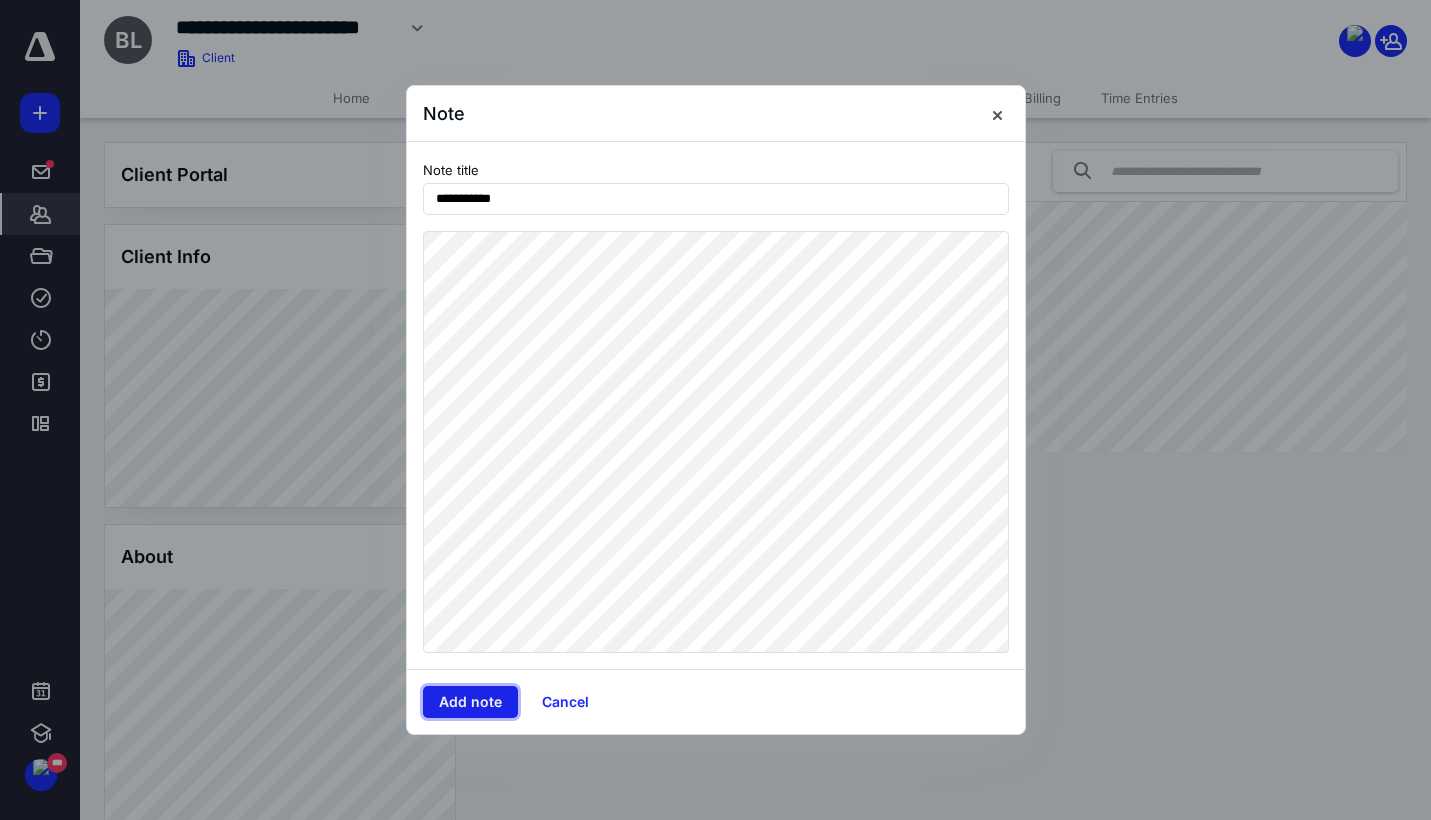 click on "Add note" at bounding box center (470, 702) 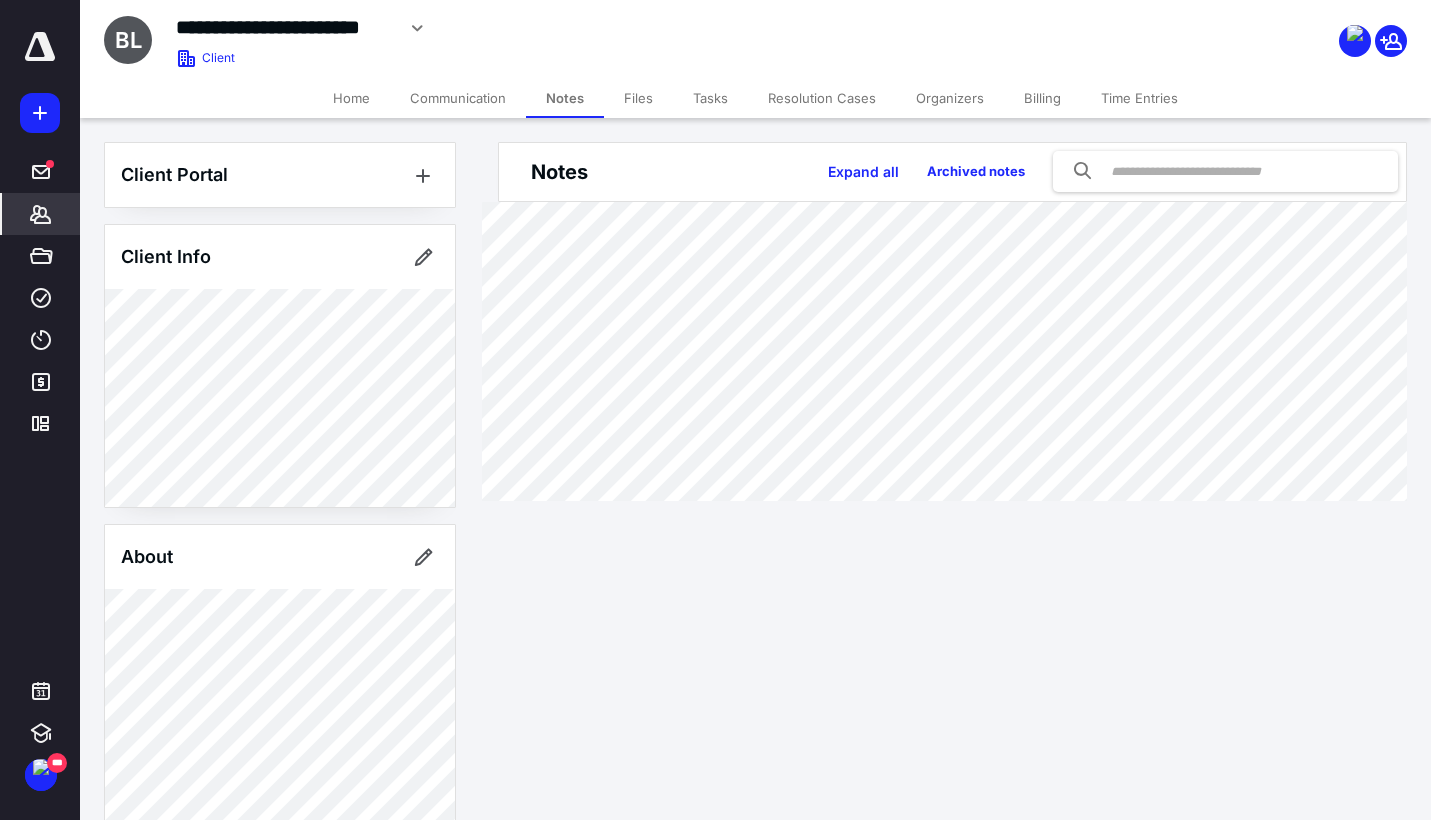 click on "Tasks" at bounding box center (710, 98) 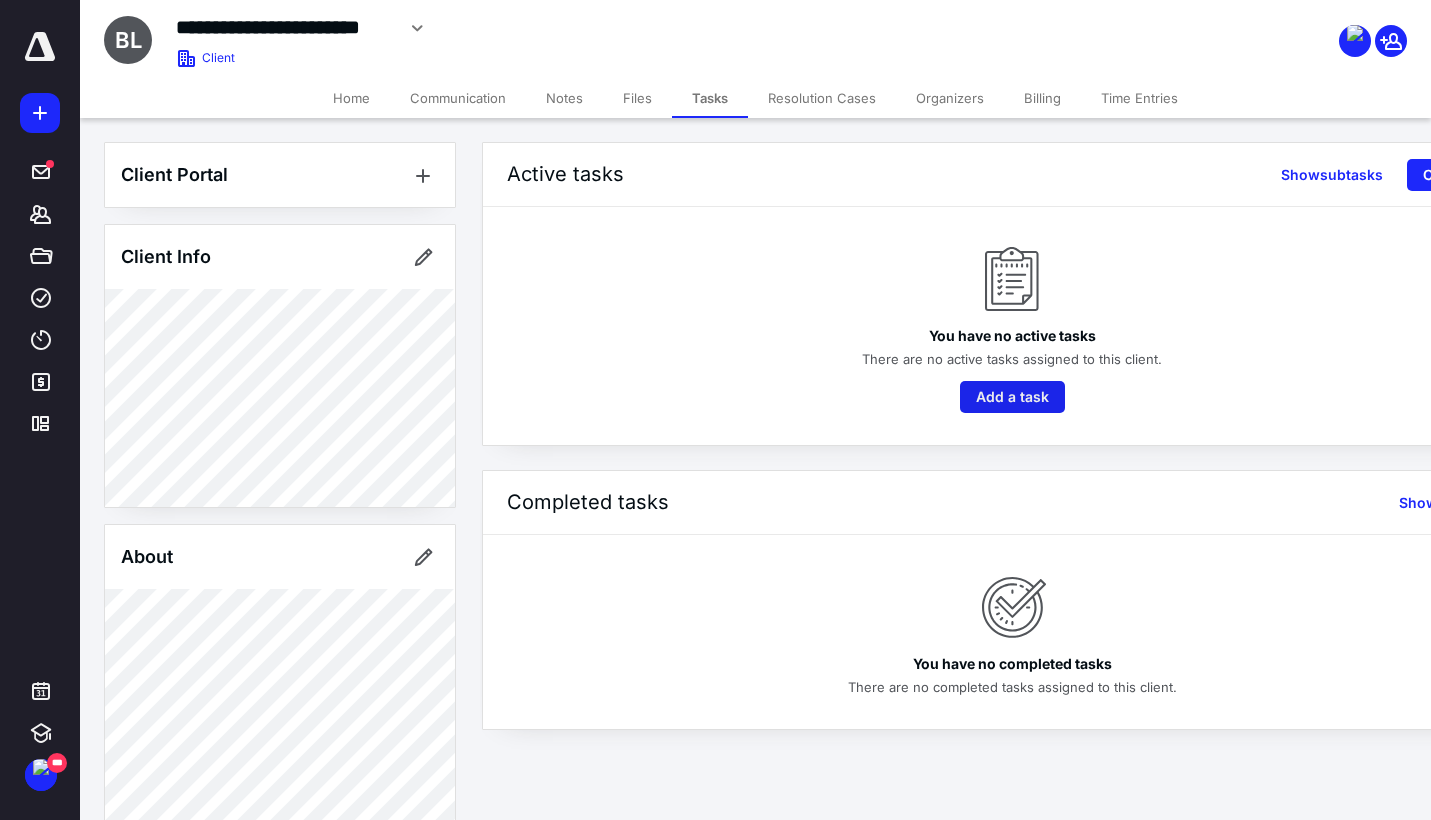 click on "Add a task" at bounding box center (1012, 397) 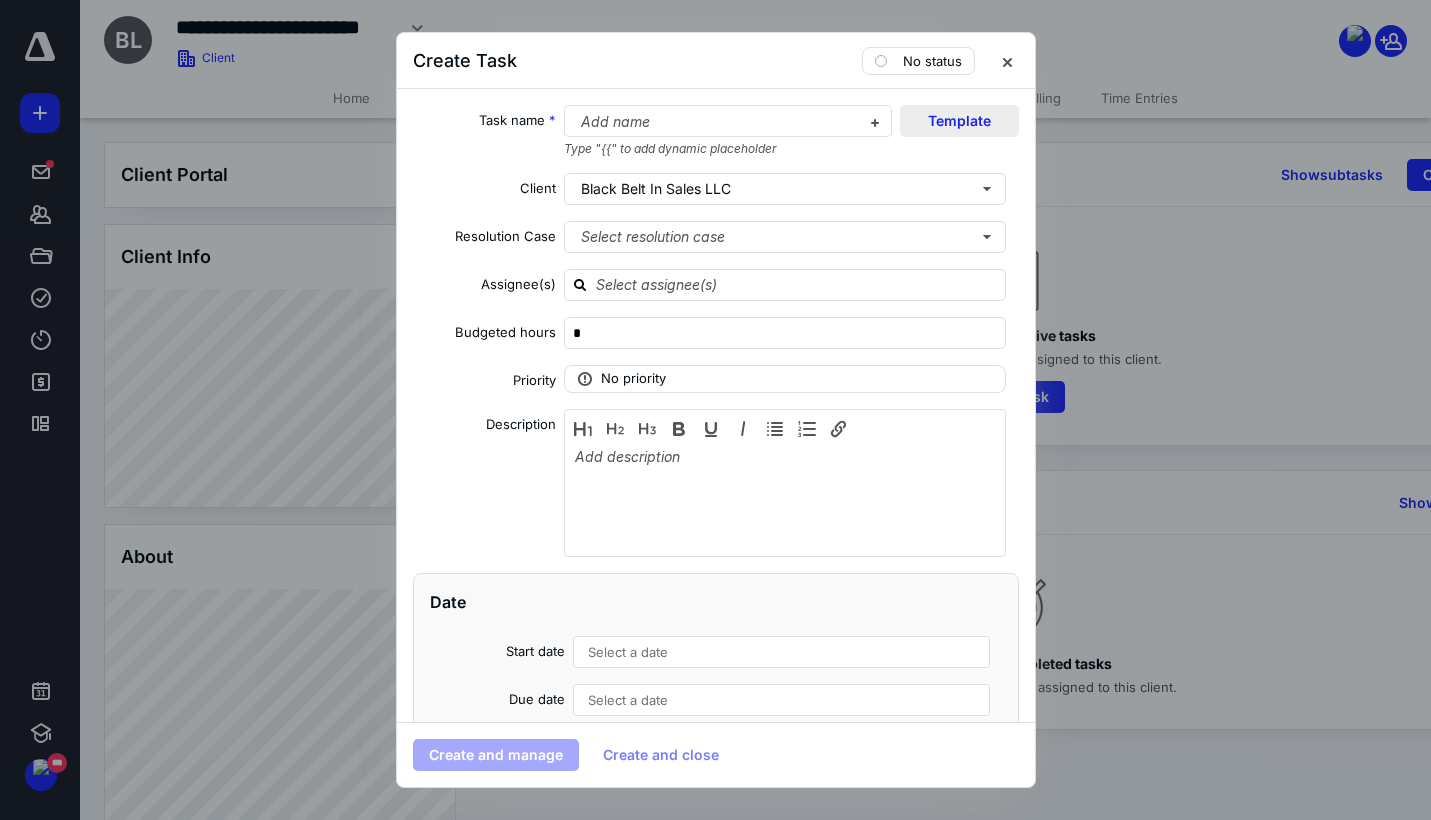 click on "Template" at bounding box center (959, 121) 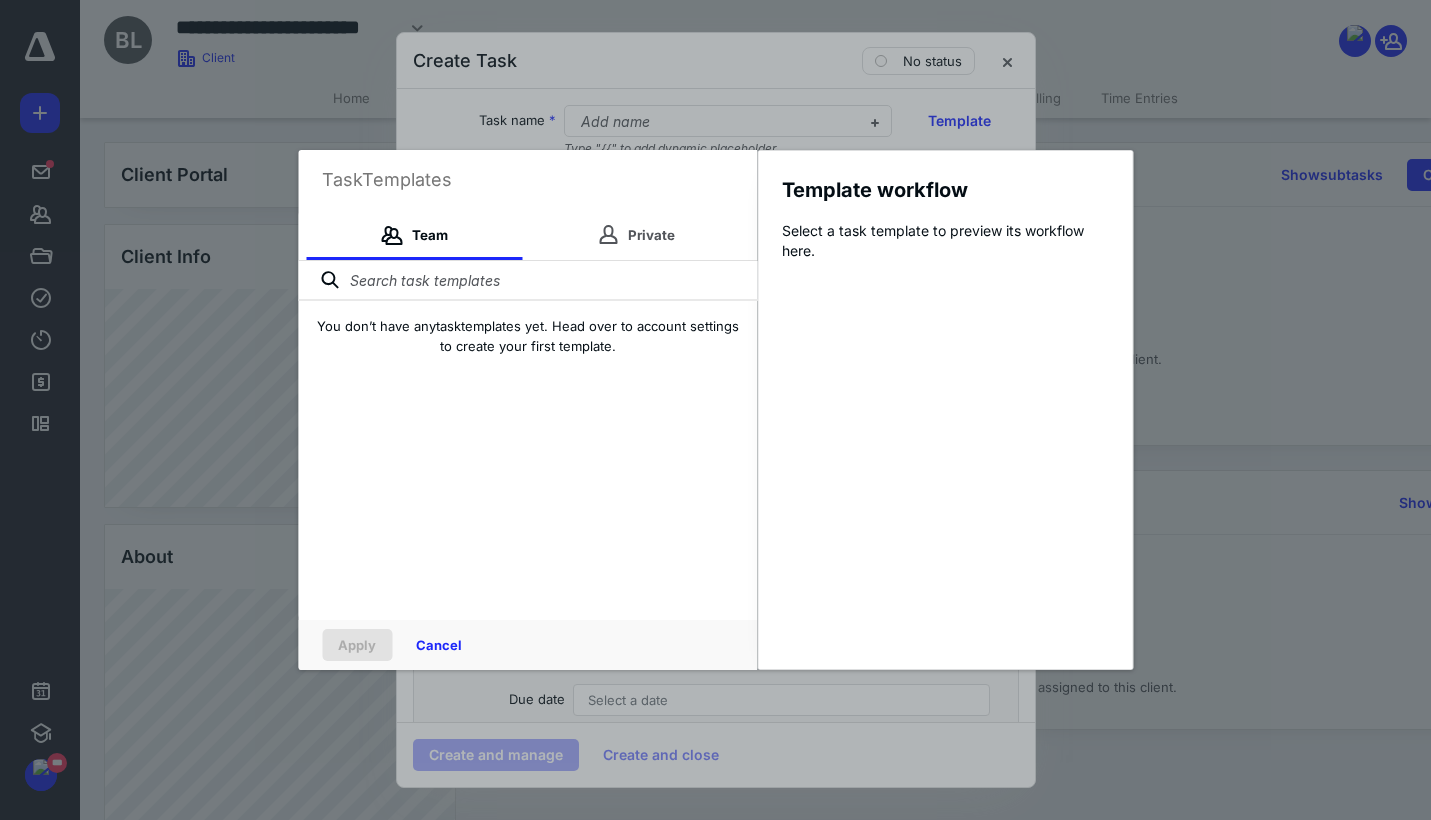 click at bounding box center [527, 281] 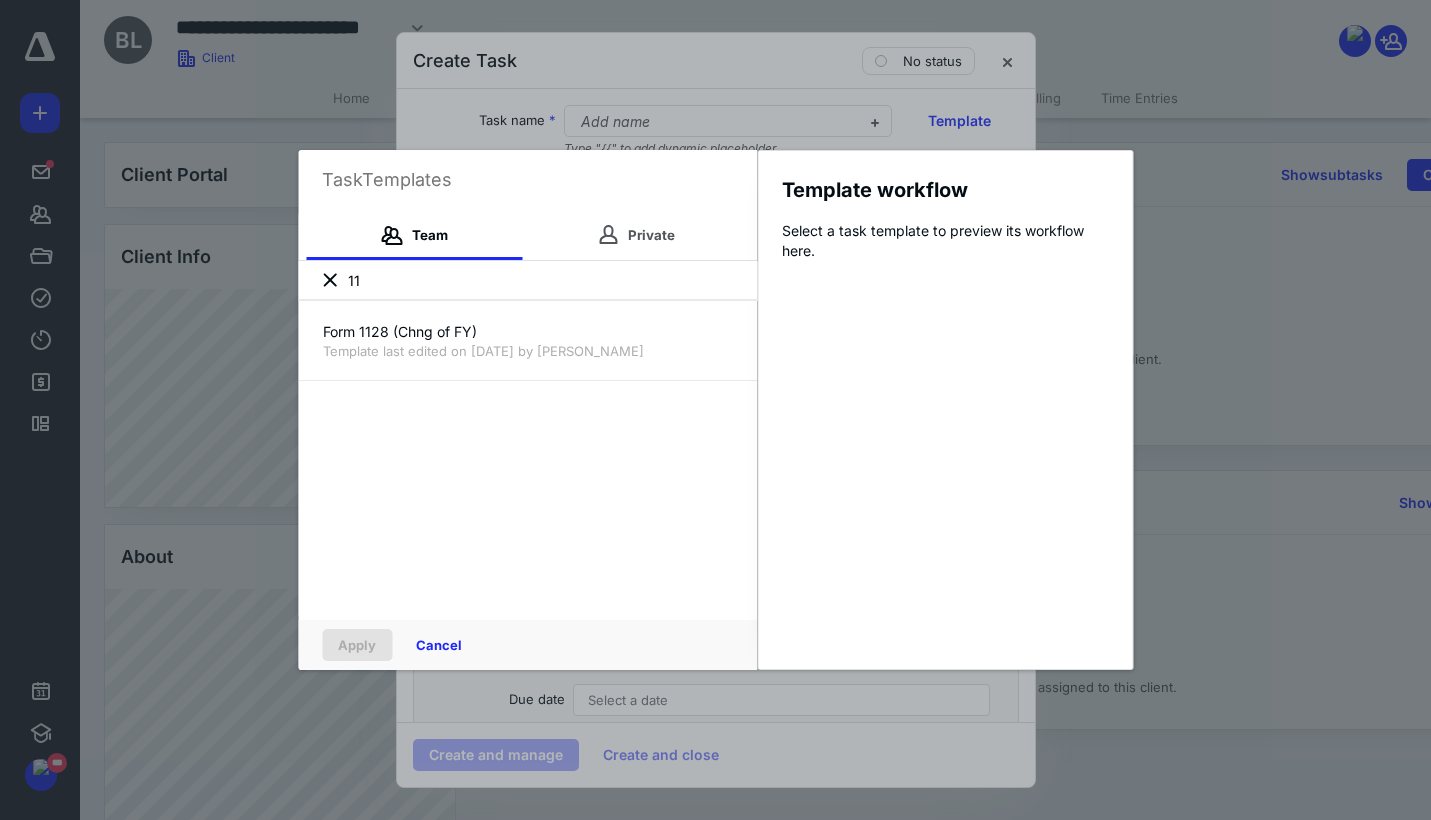 type on "1" 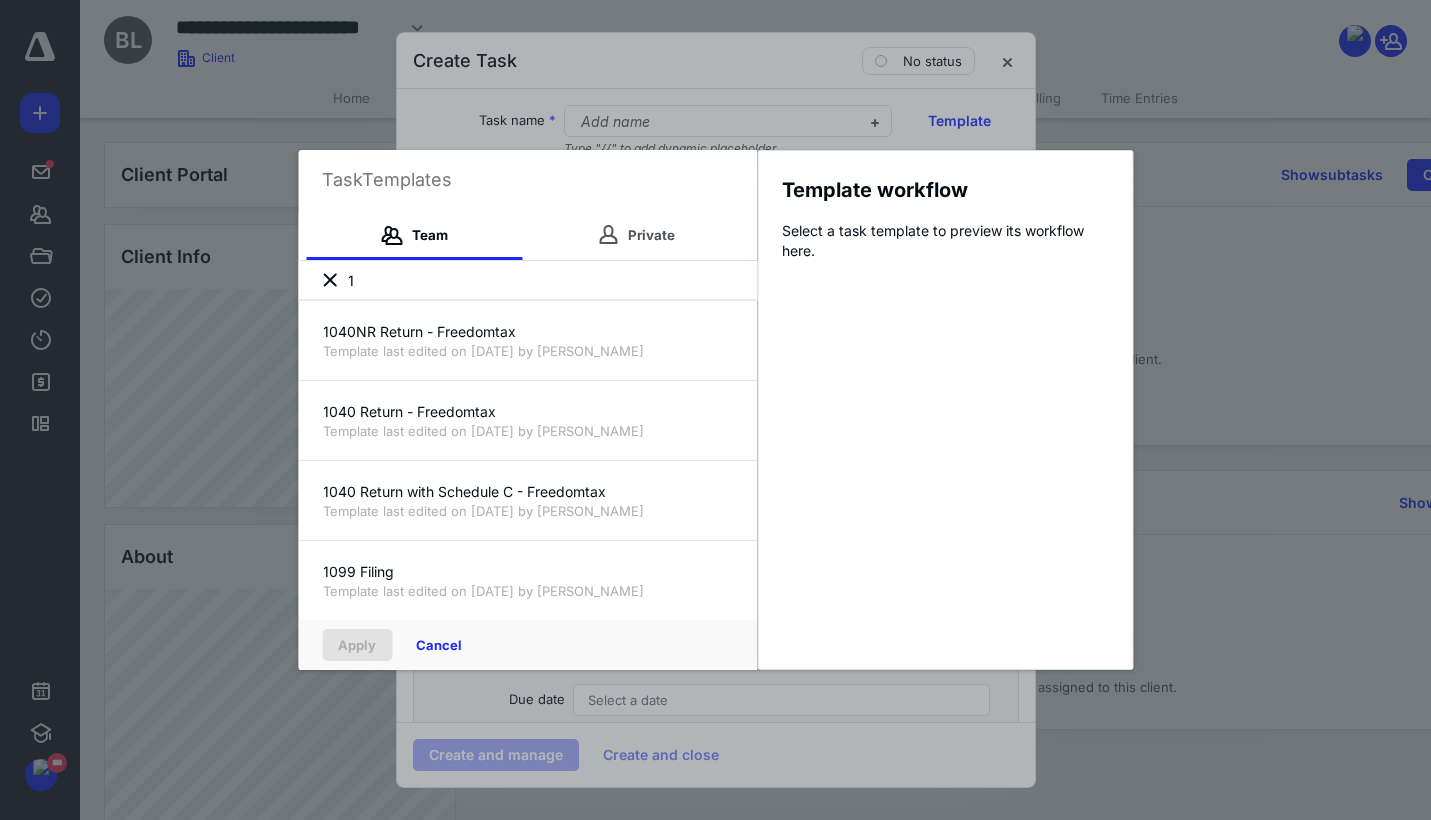 type 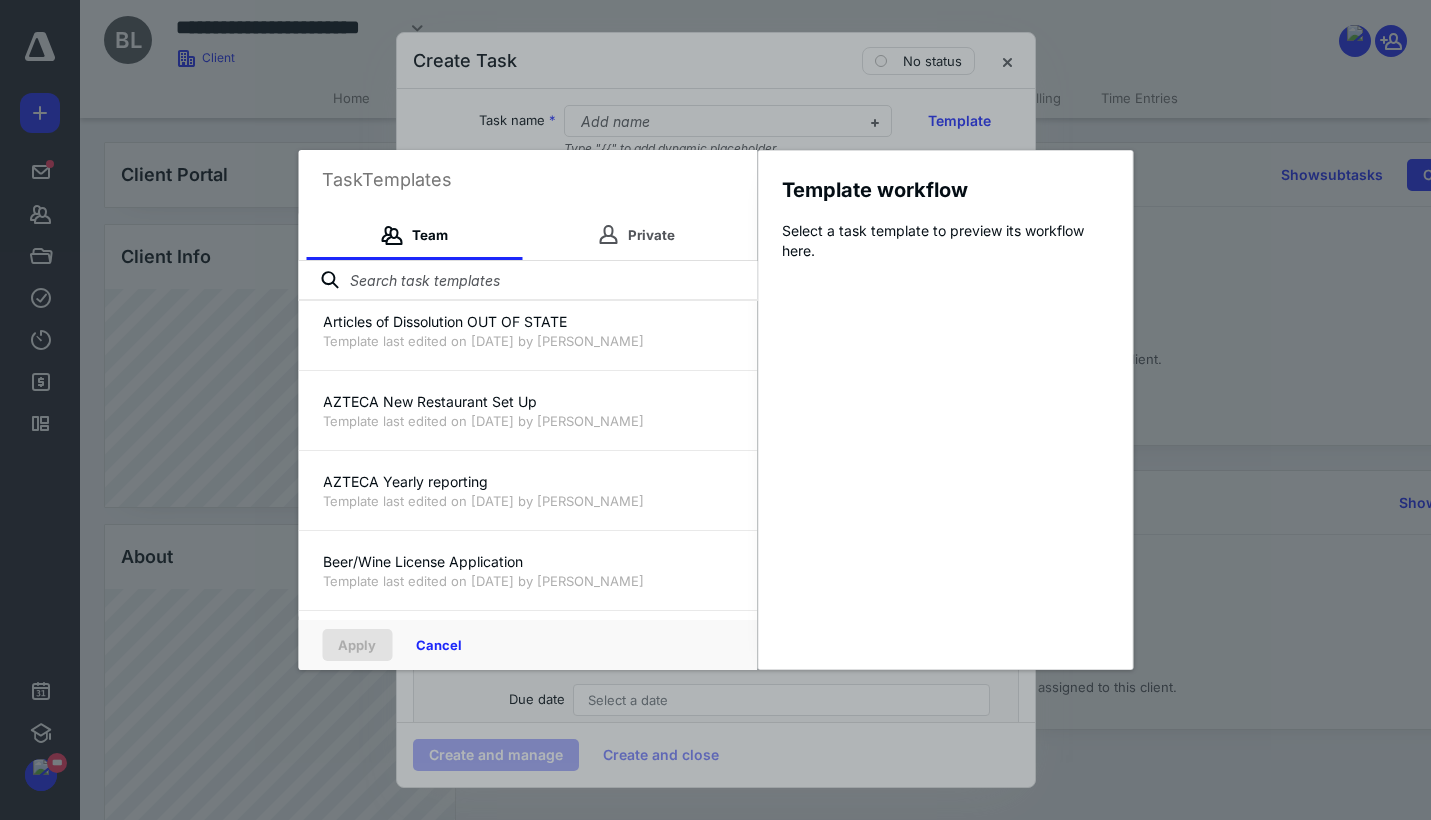 scroll, scrollTop: 976, scrollLeft: 0, axis: vertical 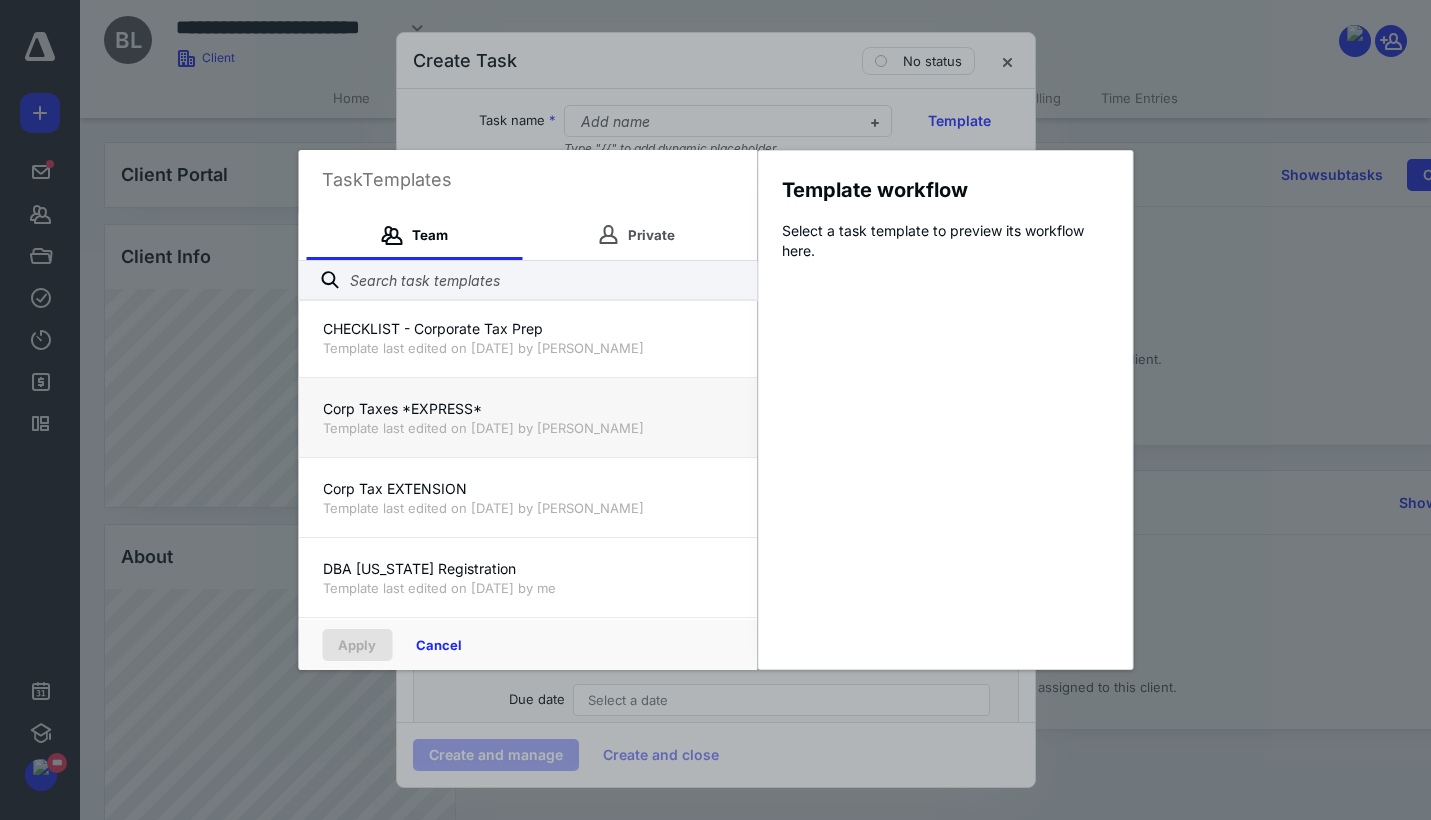 click on "Template last edited on 3/26/2024 by Carilyn Buschman" at bounding box center (527, 428) 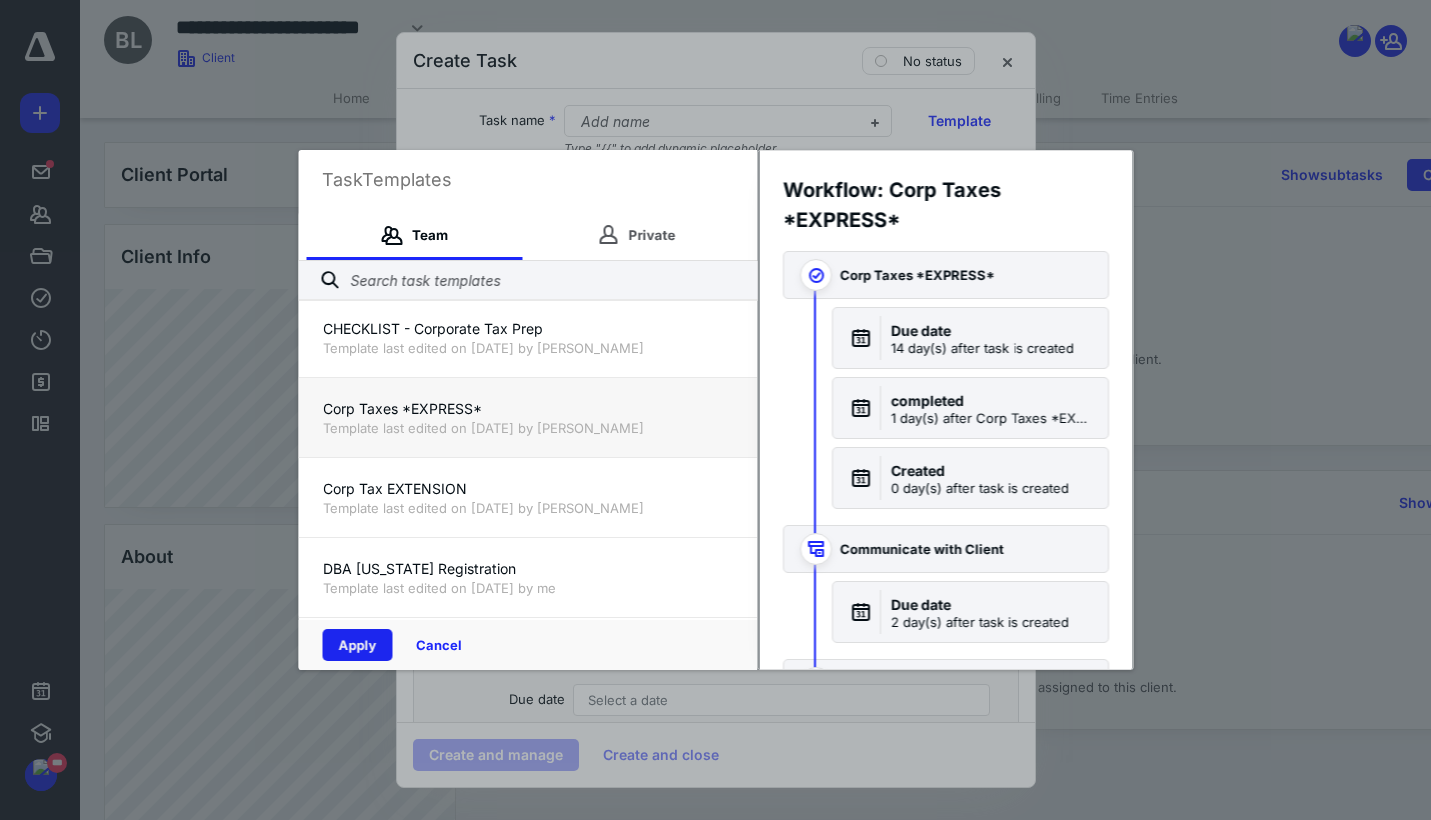 click on "Apply" at bounding box center (357, 645) 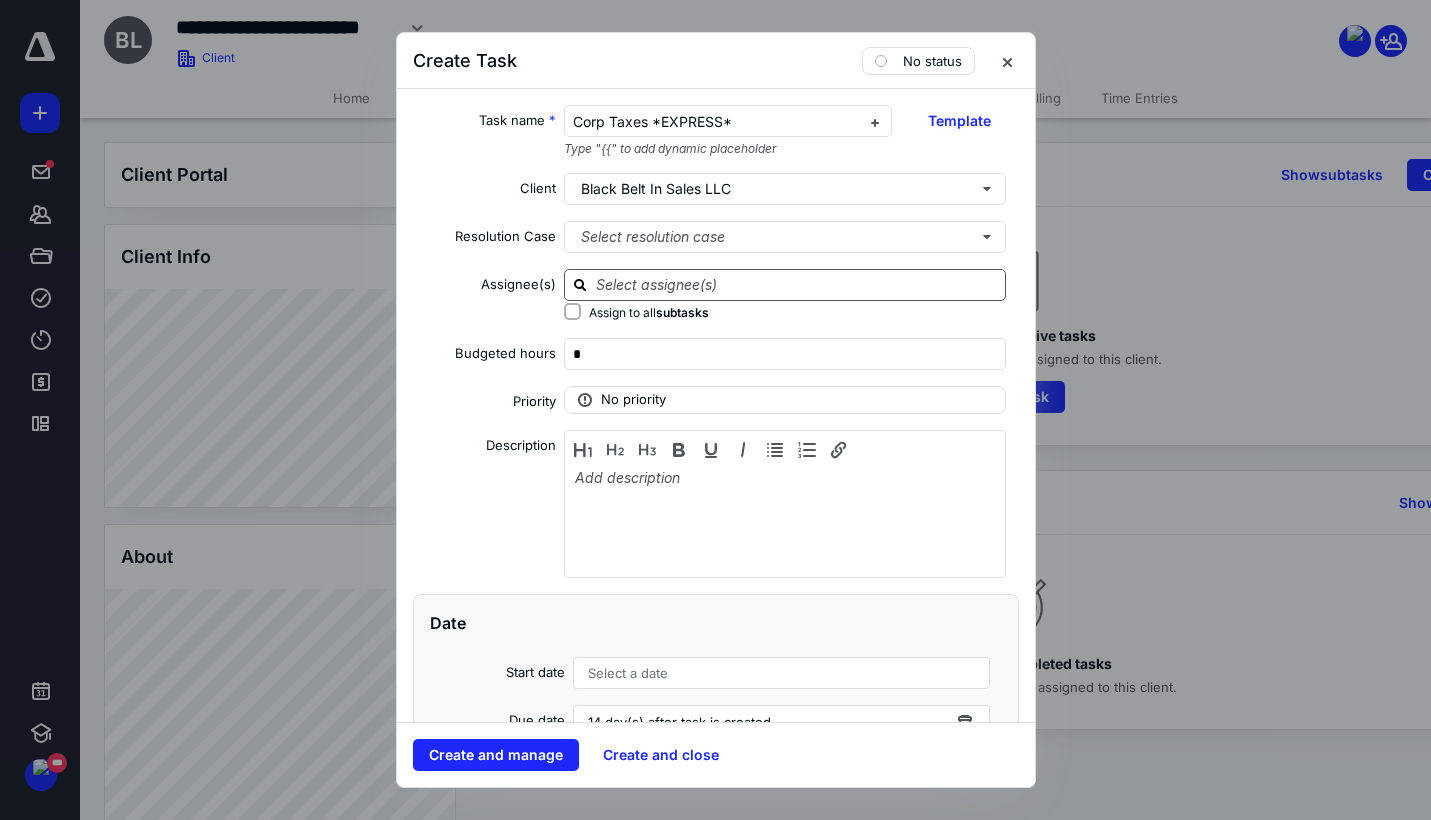click at bounding box center (797, 284) 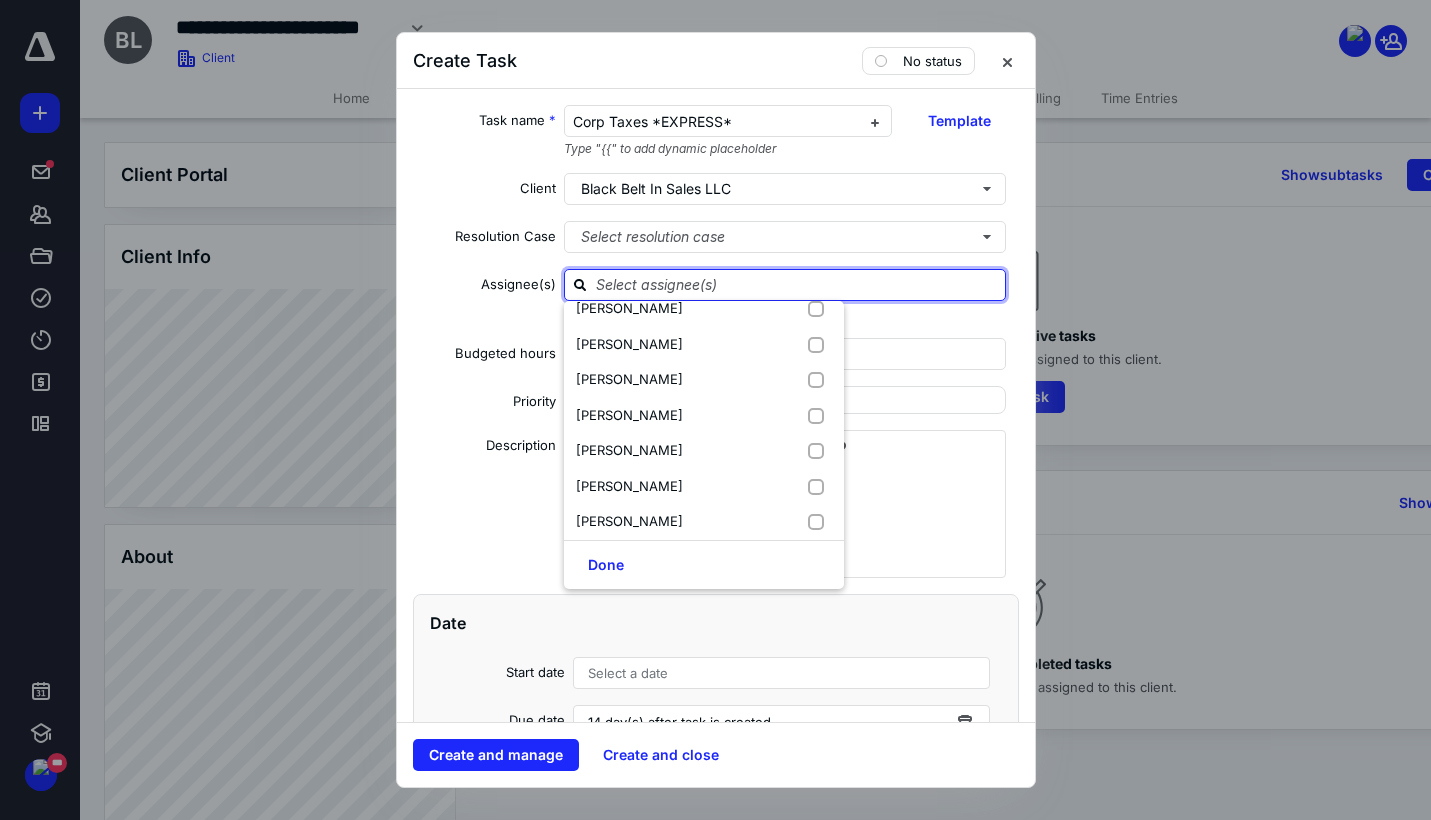 scroll, scrollTop: 416, scrollLeft: 0, axis: vertical 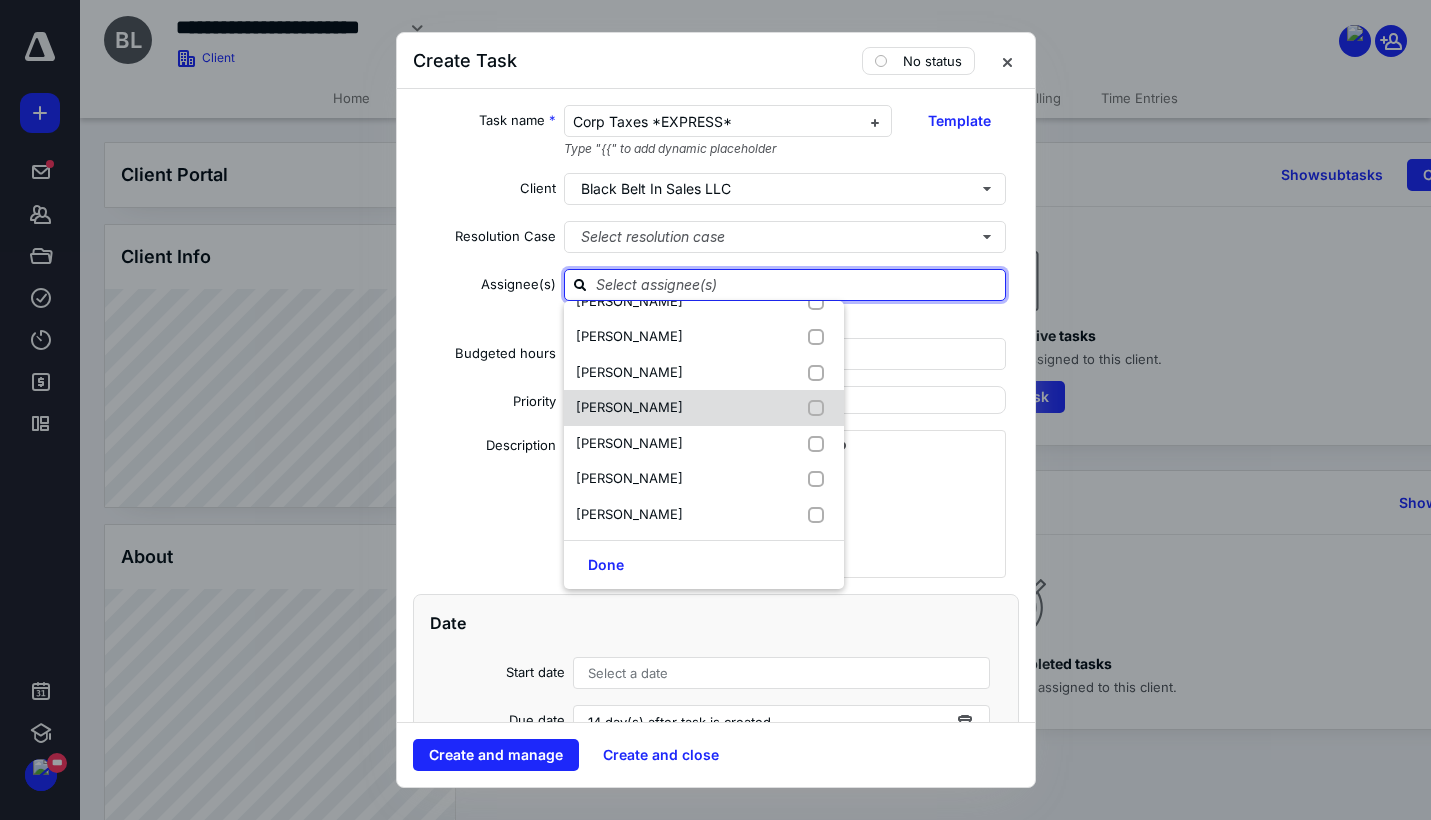 click on "Kevin Canelo" at bounding box center (629, 407) 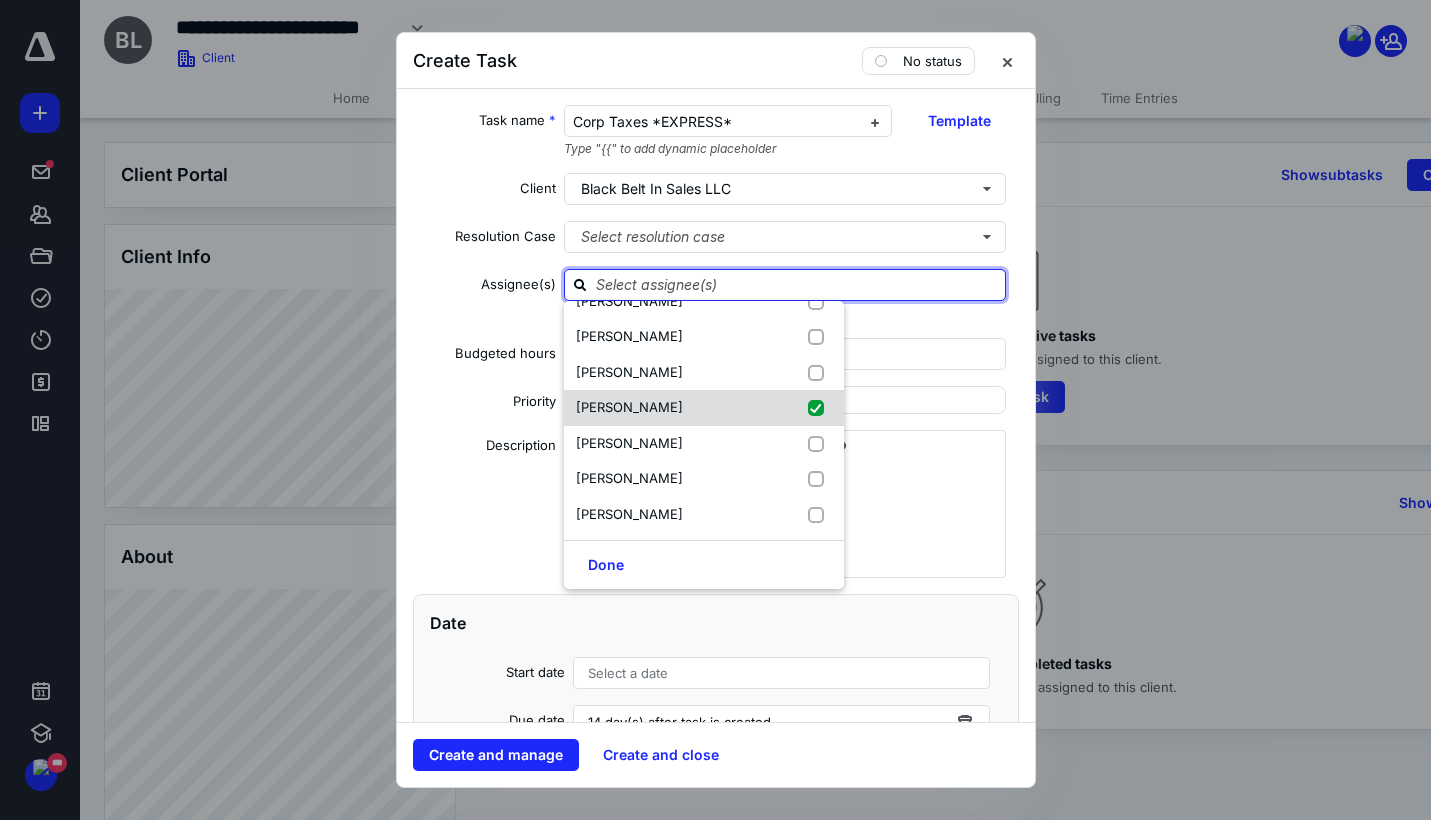 checkbox on "true" 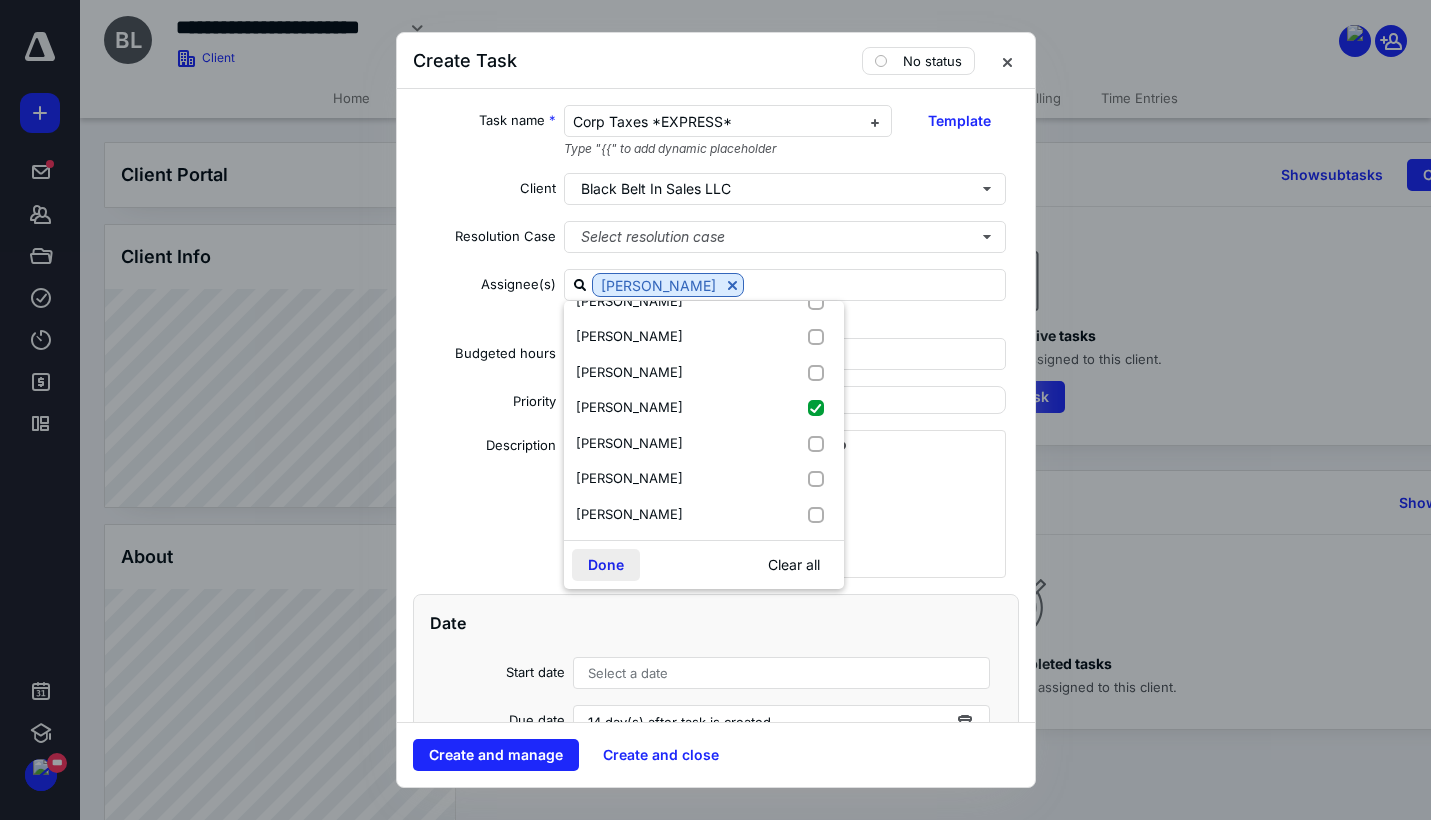 click on "Done" at bounding box center [606, 565] 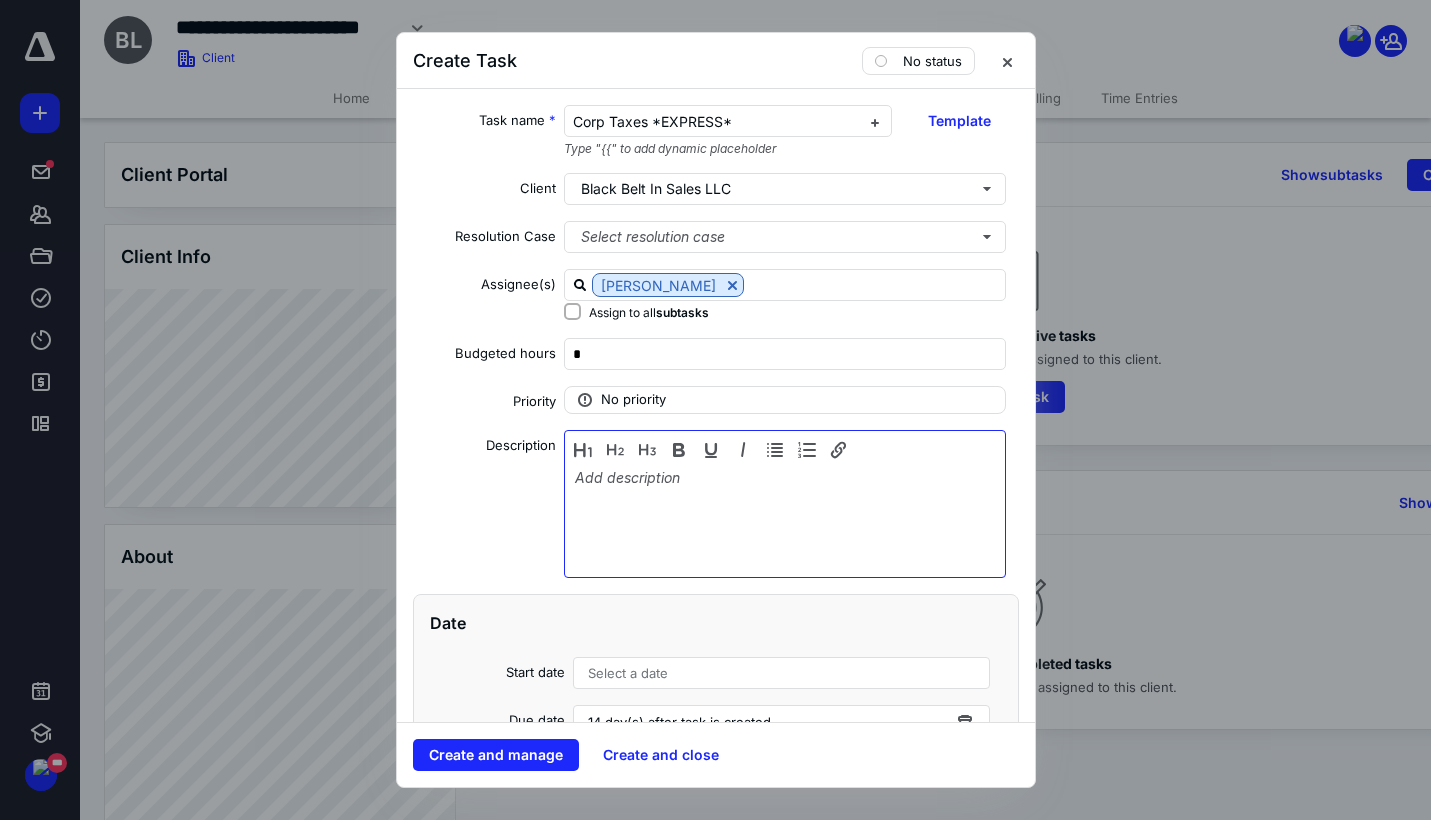 click at bounding box center (785, 519) 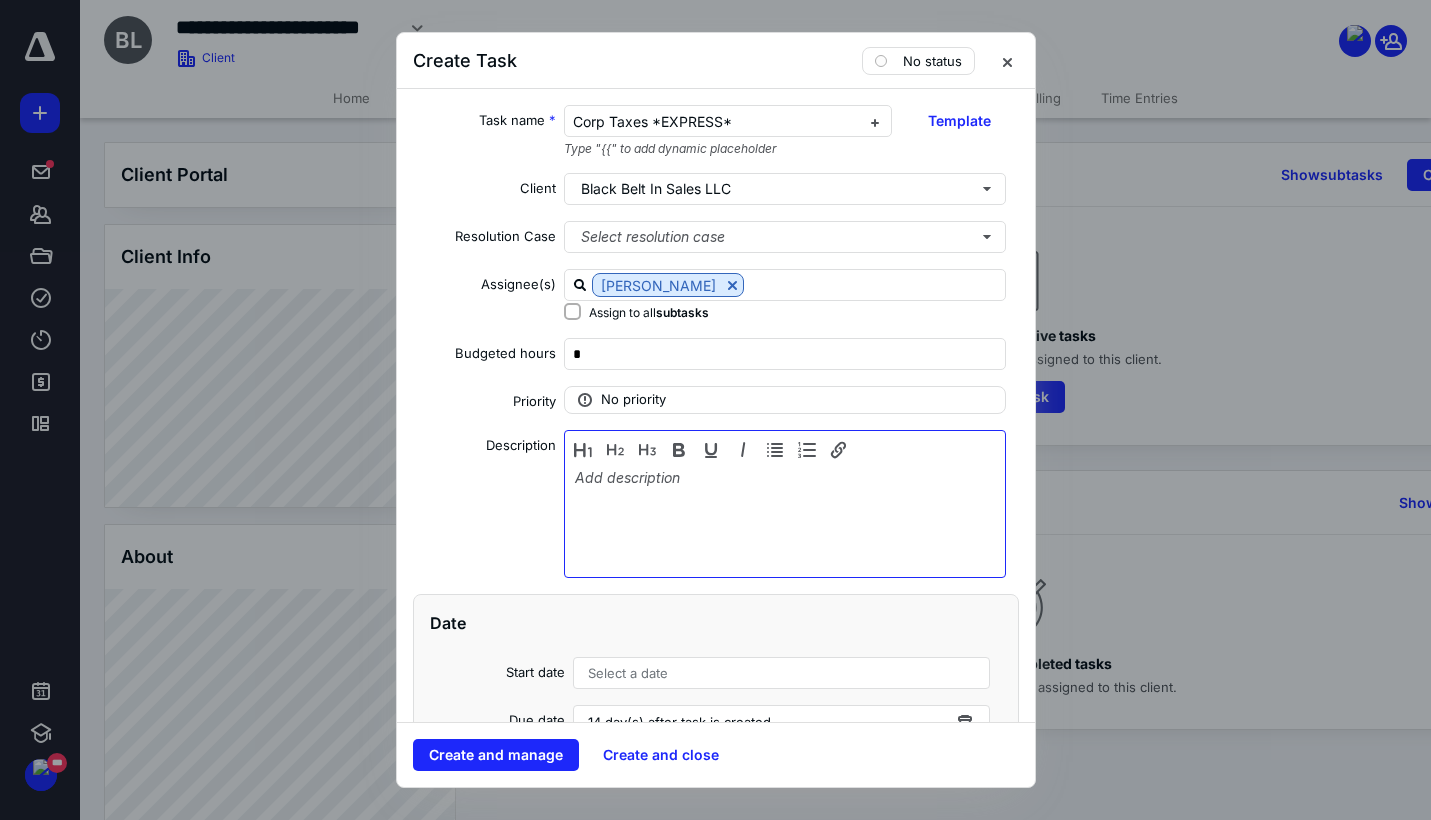 type 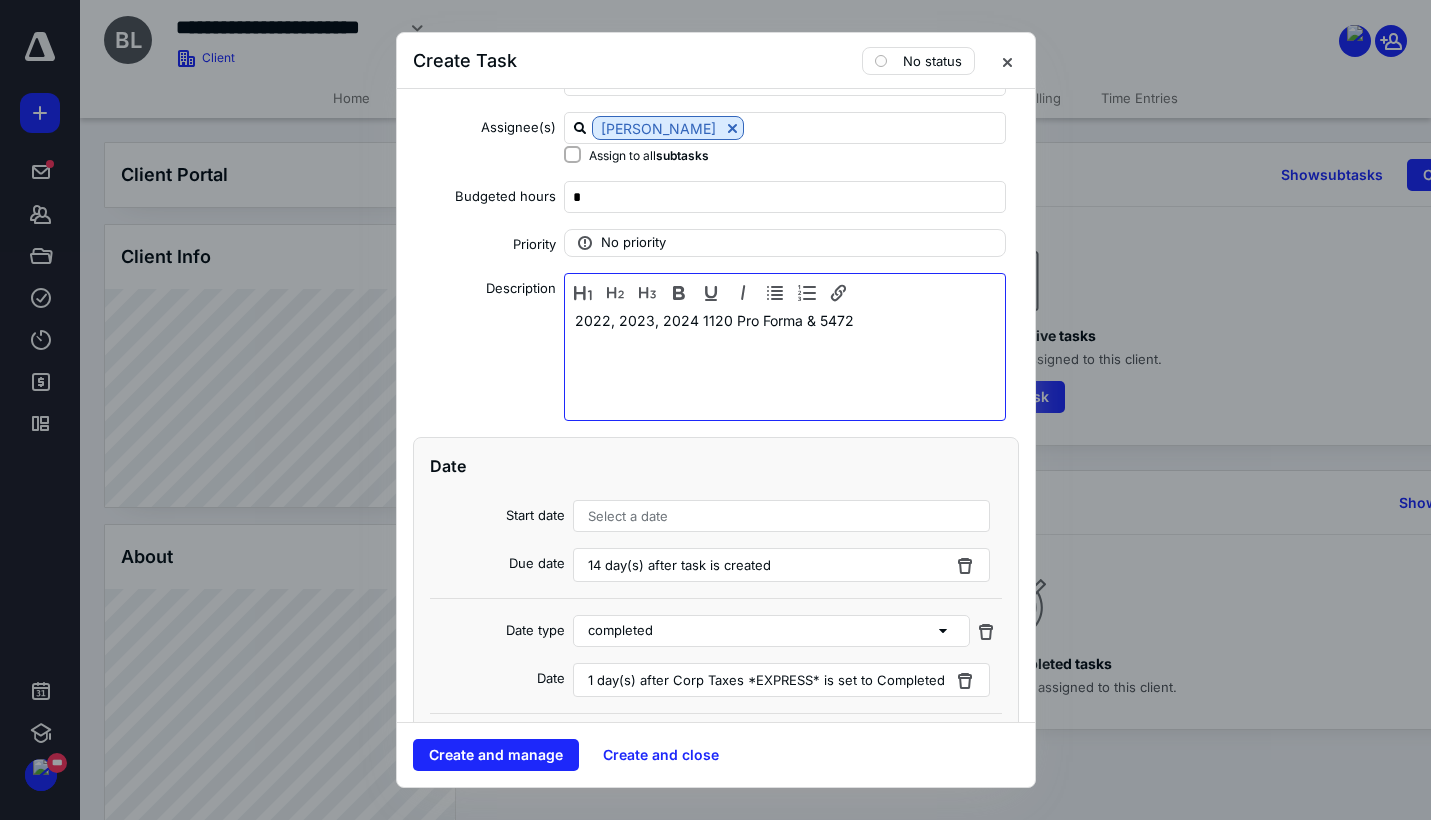 scroll, scrollTop: 160, scrollLeft: 0, axis: vertical 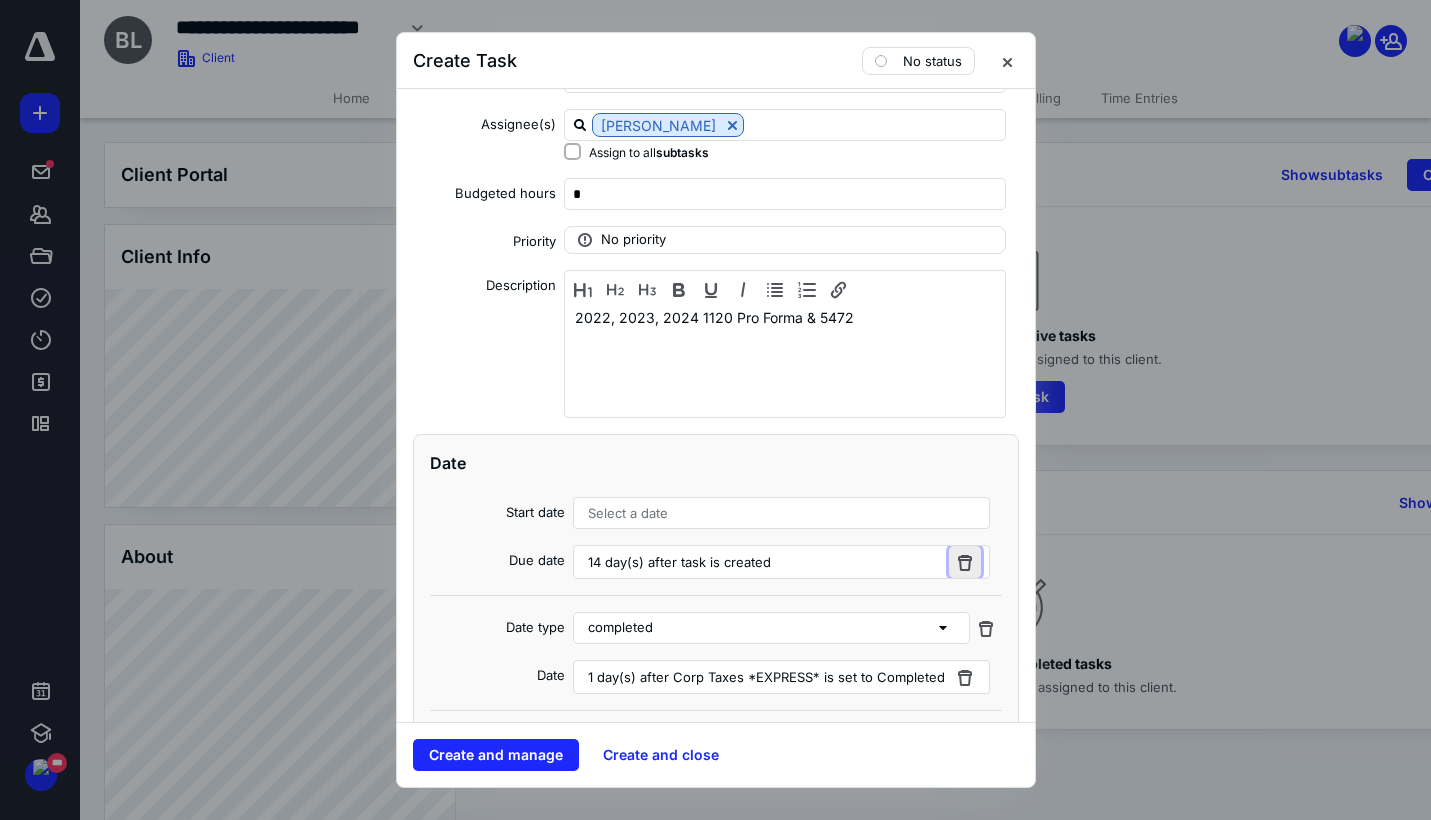 click at bounding box center [965, 562] 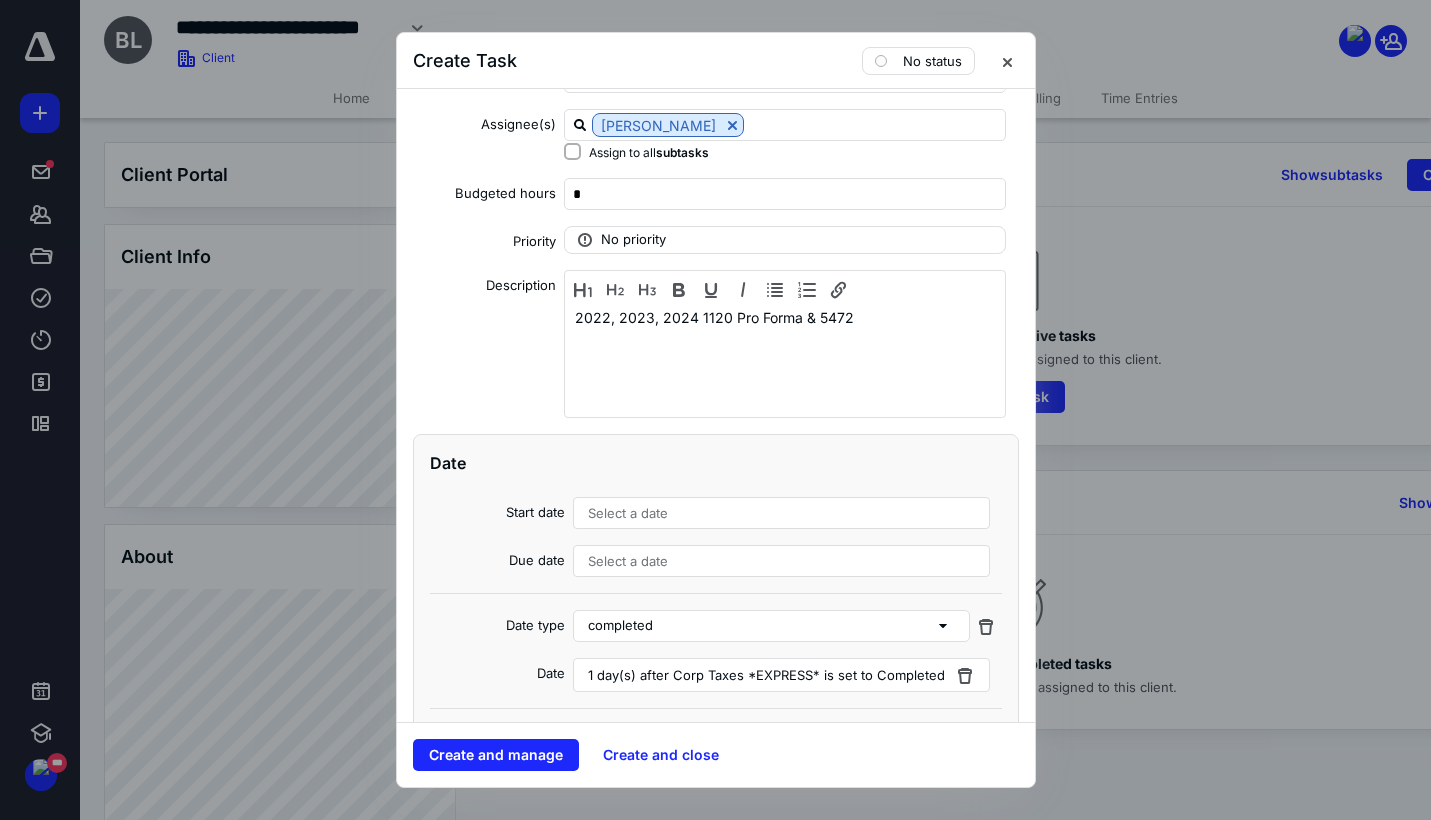 click on "Select a date" at bounding box center (782, 561) 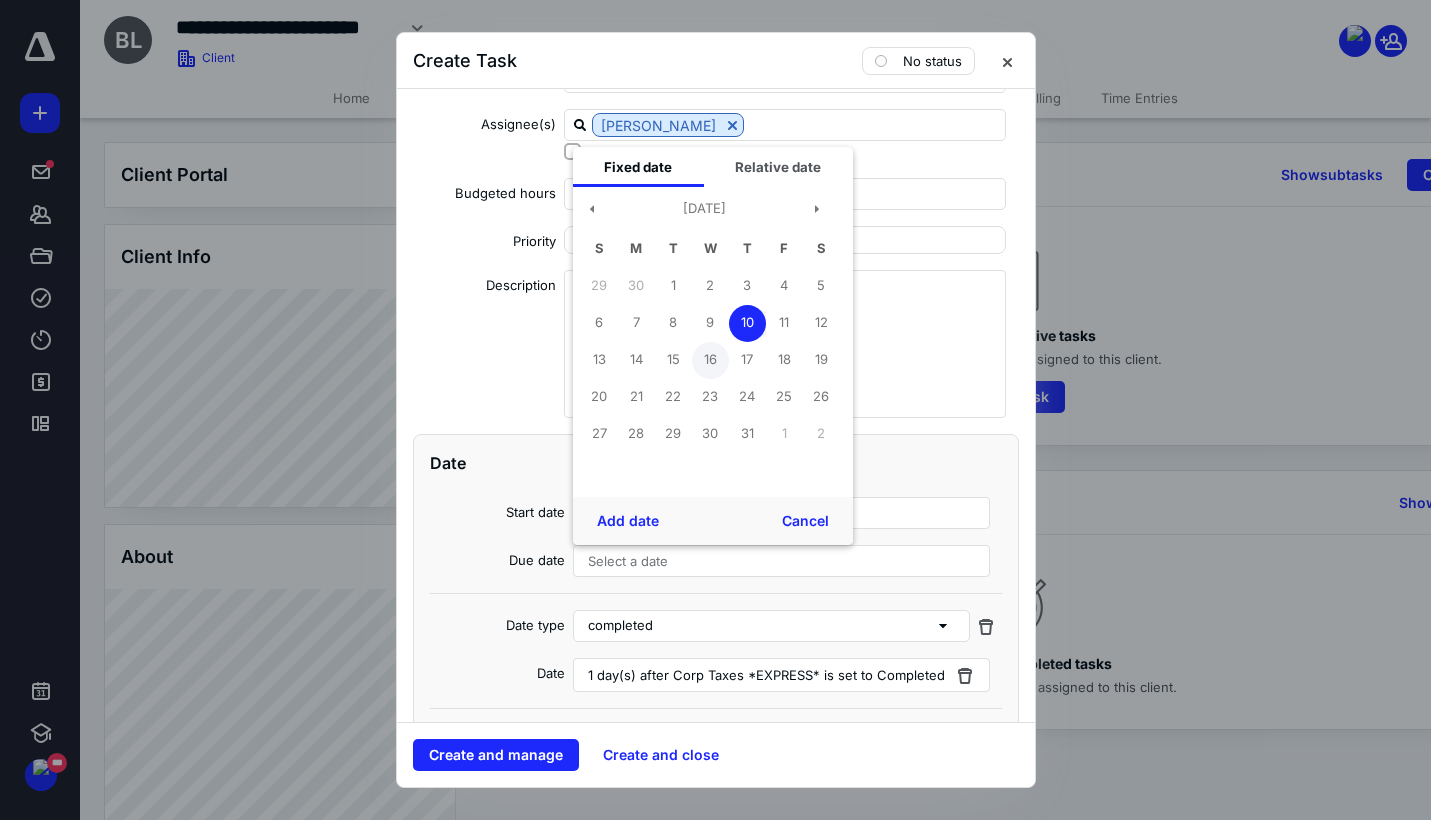 click on "16" at bounding box center [710, 360] 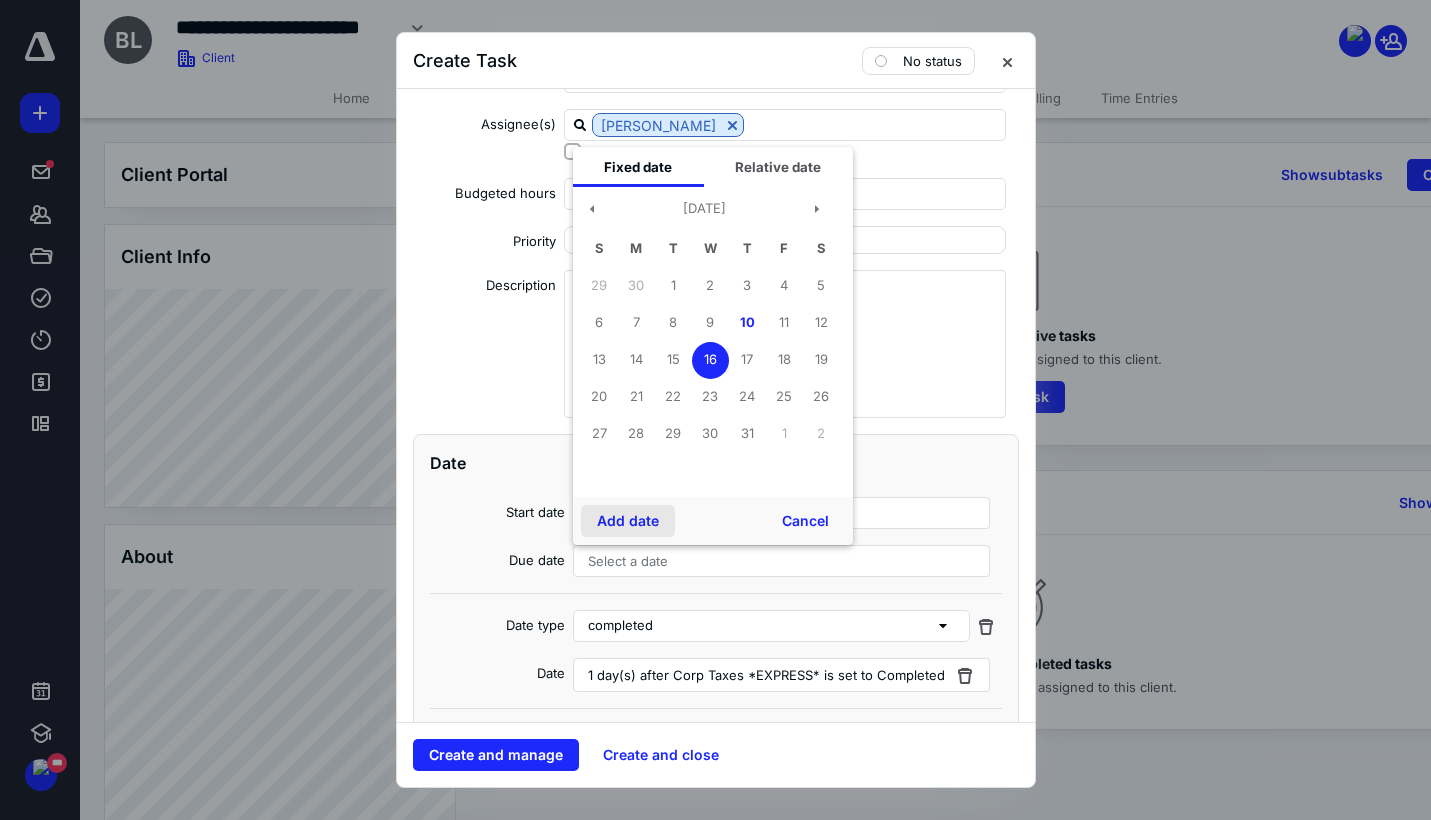 click on "Add date" at bounding box center [628, 521] 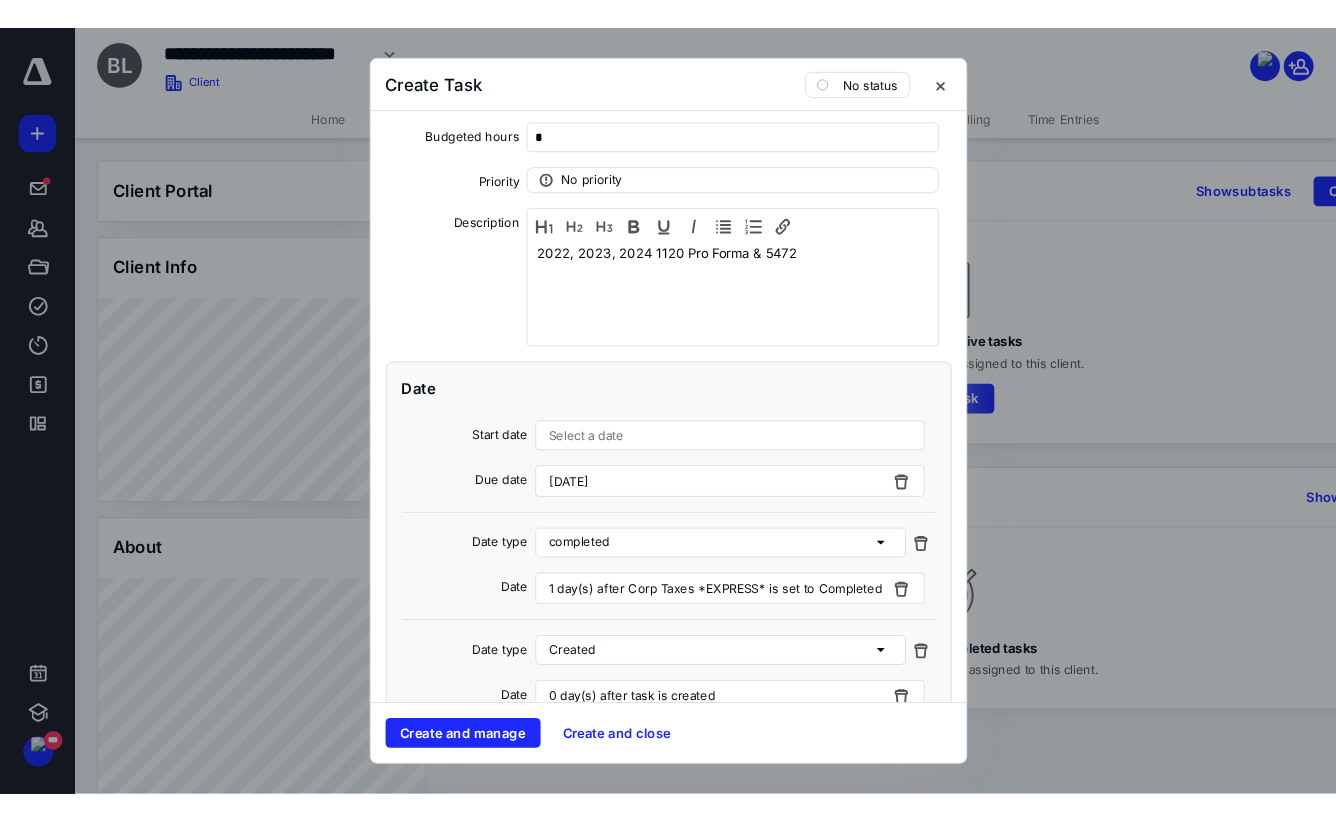 scroll, scrollTop: 248, scrollLeft: 0, axis: vertical 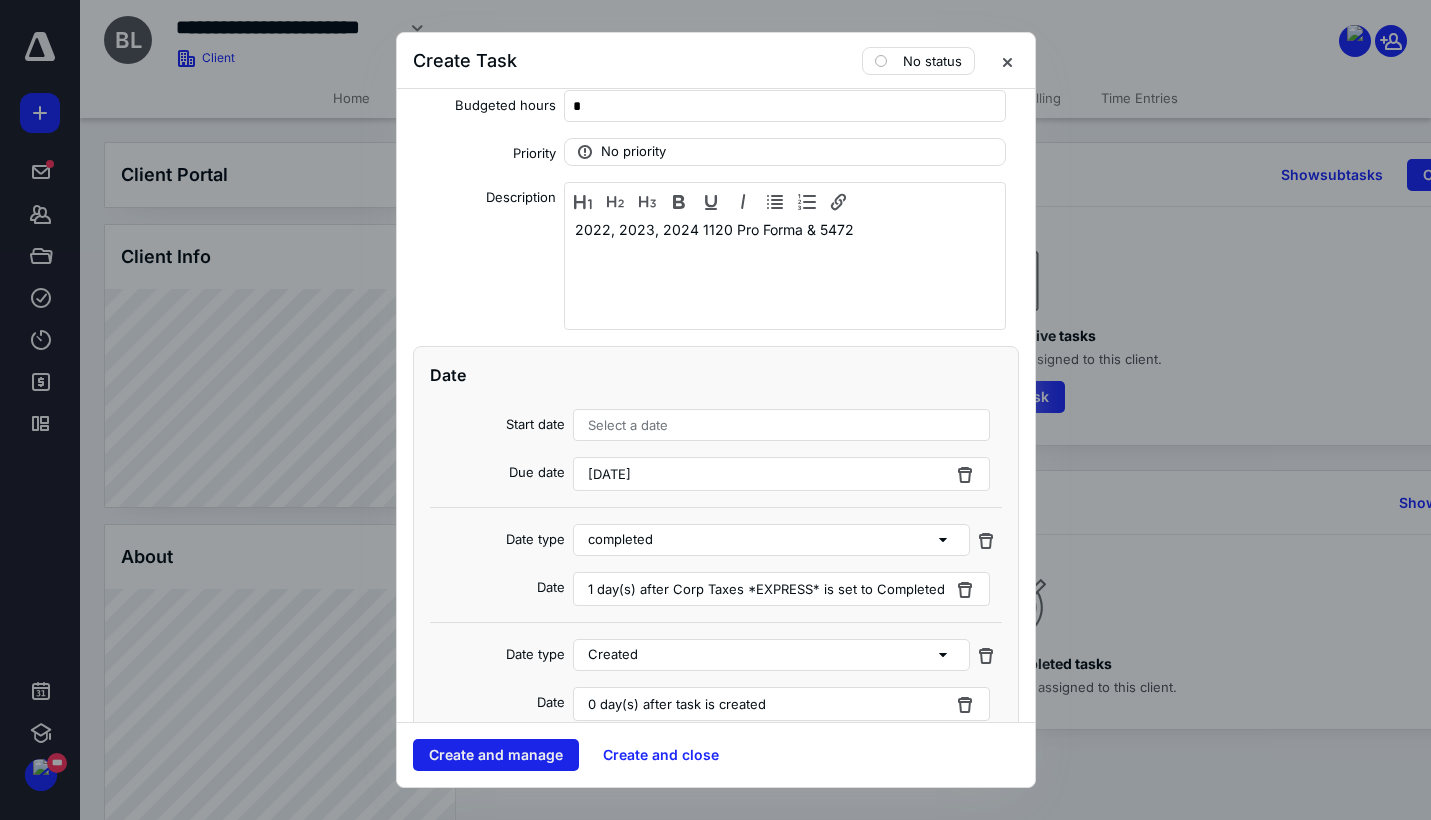 click on "Create and manage" at bounding box center (496, 755) 